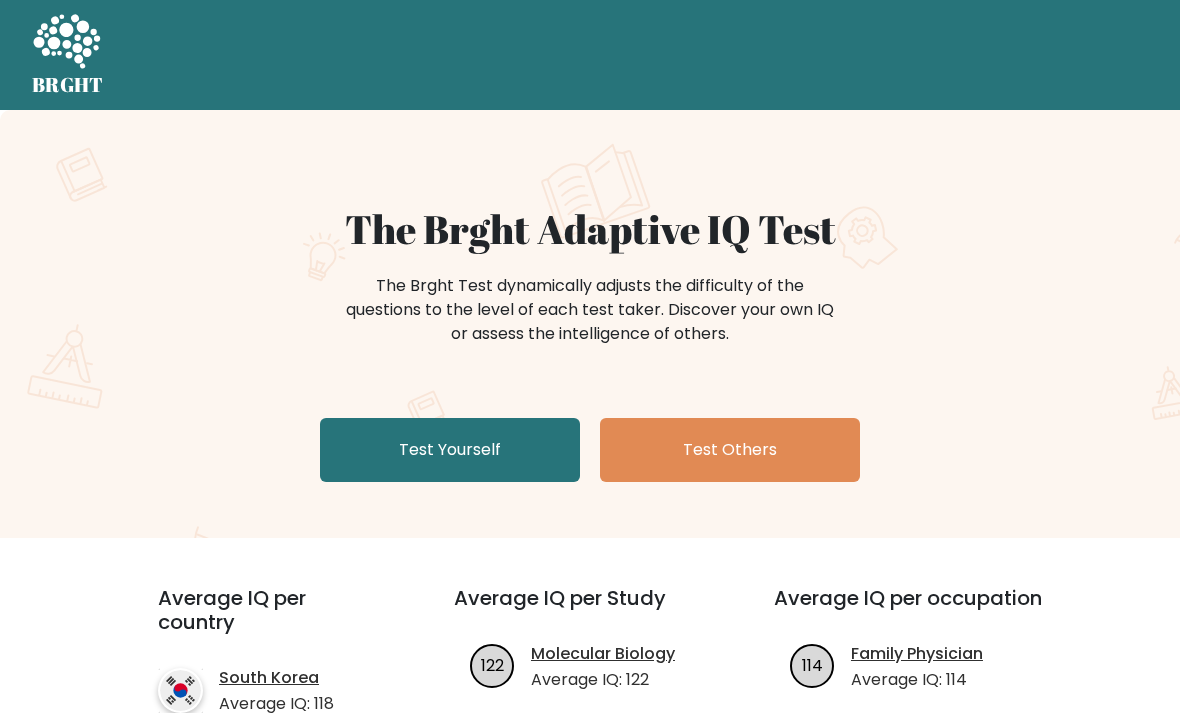 scroll, scrollTop: 0, scrollLeft: 0, axis: both 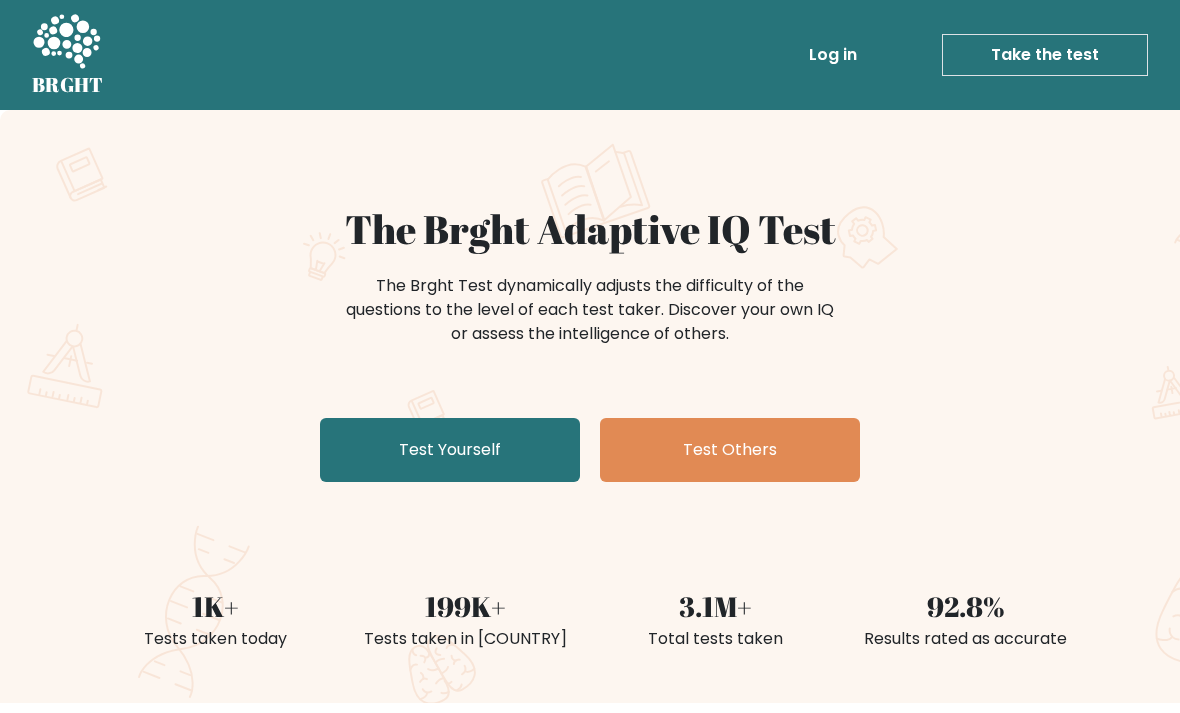 click on "Test Yourself" at bounding box center [450, 450] 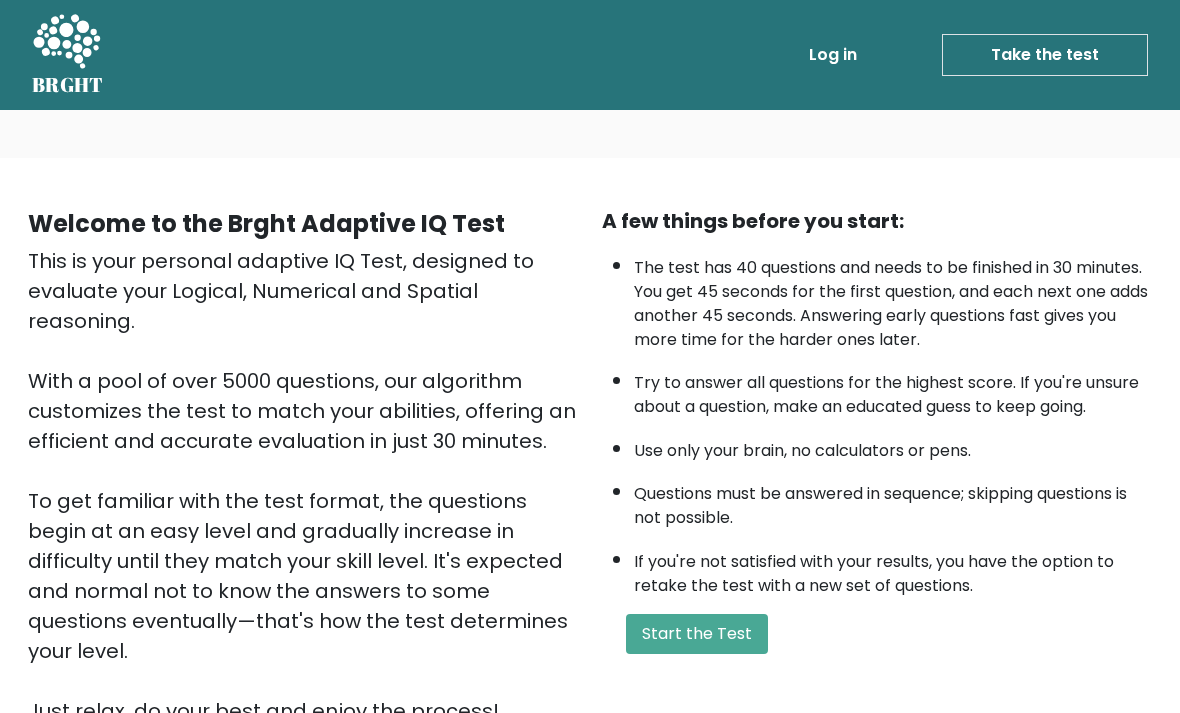 scroll, scrollTop: 0, scrollLeft: 0, axis: both 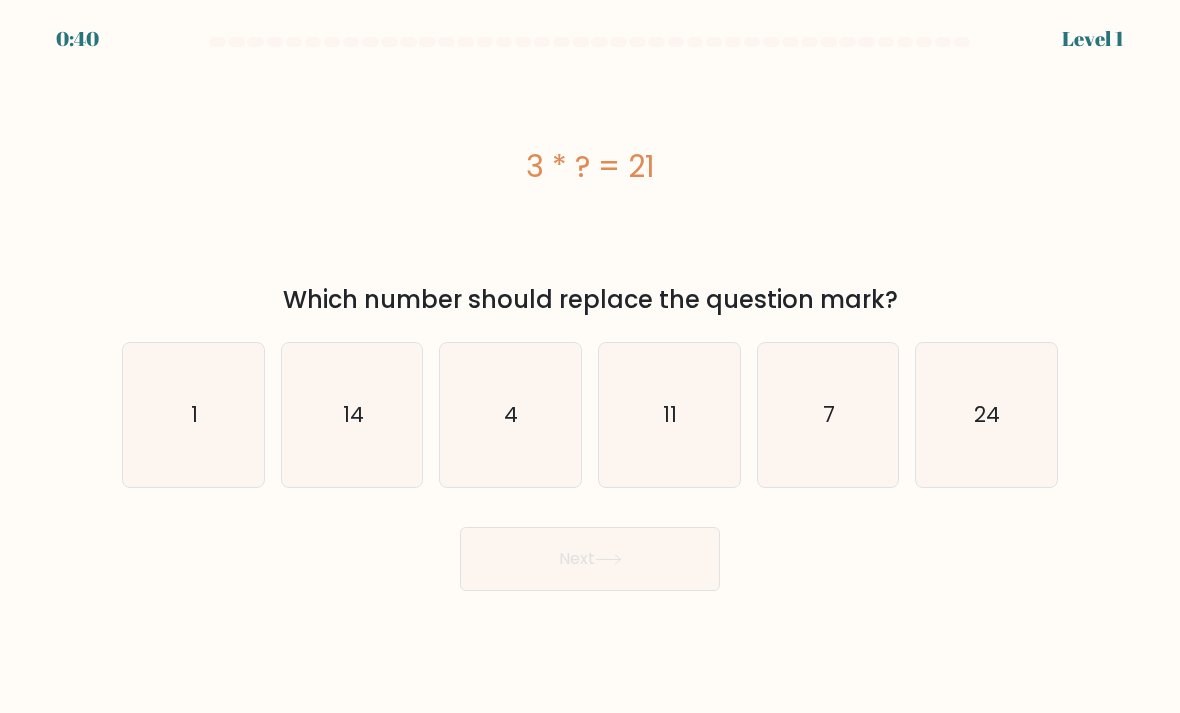 click on "7" 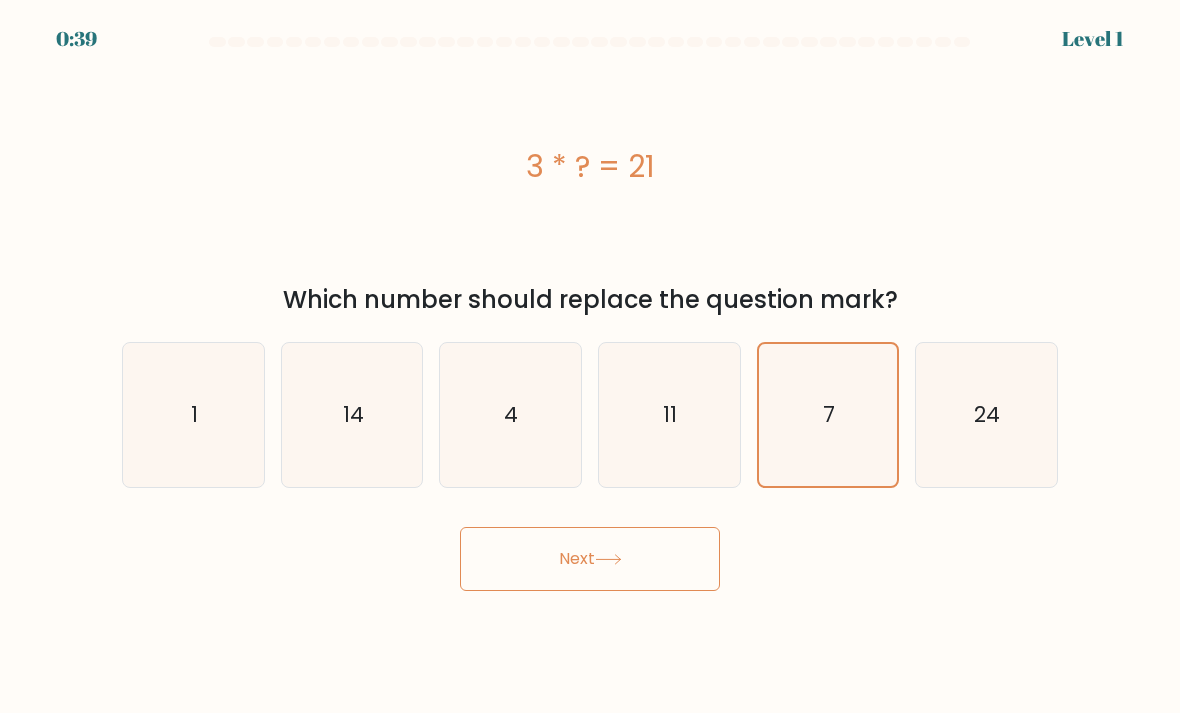 click on "Next" at bounding box center [590, 559] 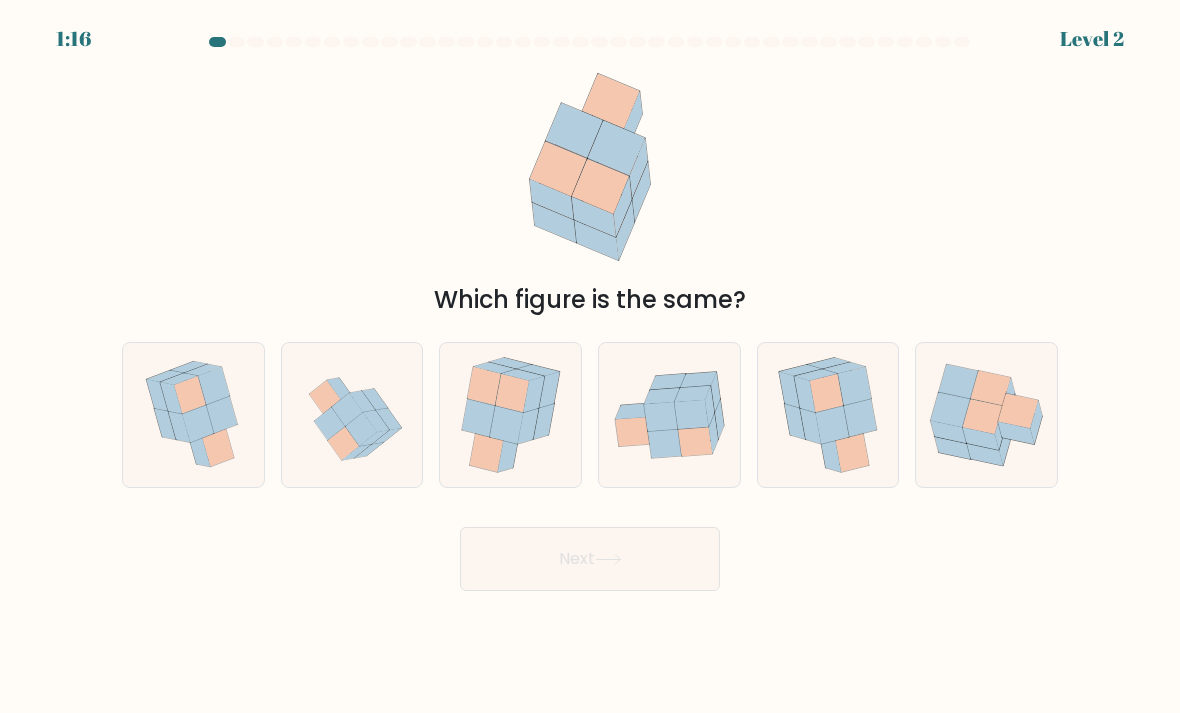 click 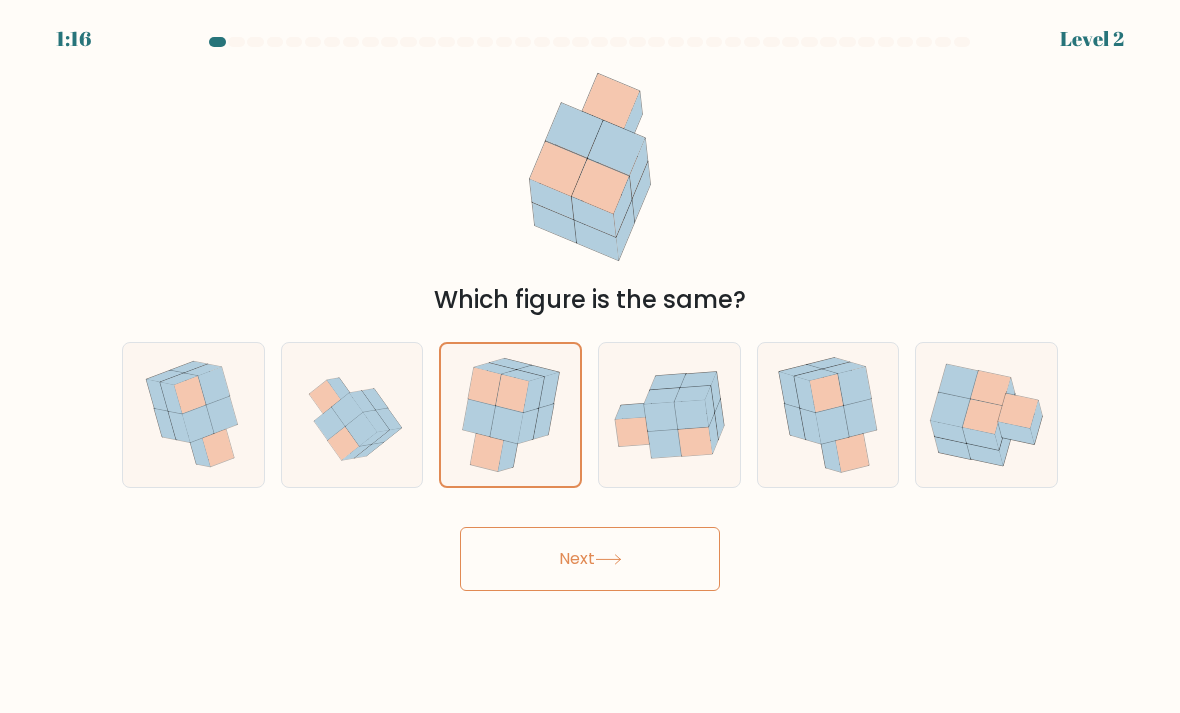 click on "Next" at bounding box center [590, 559] 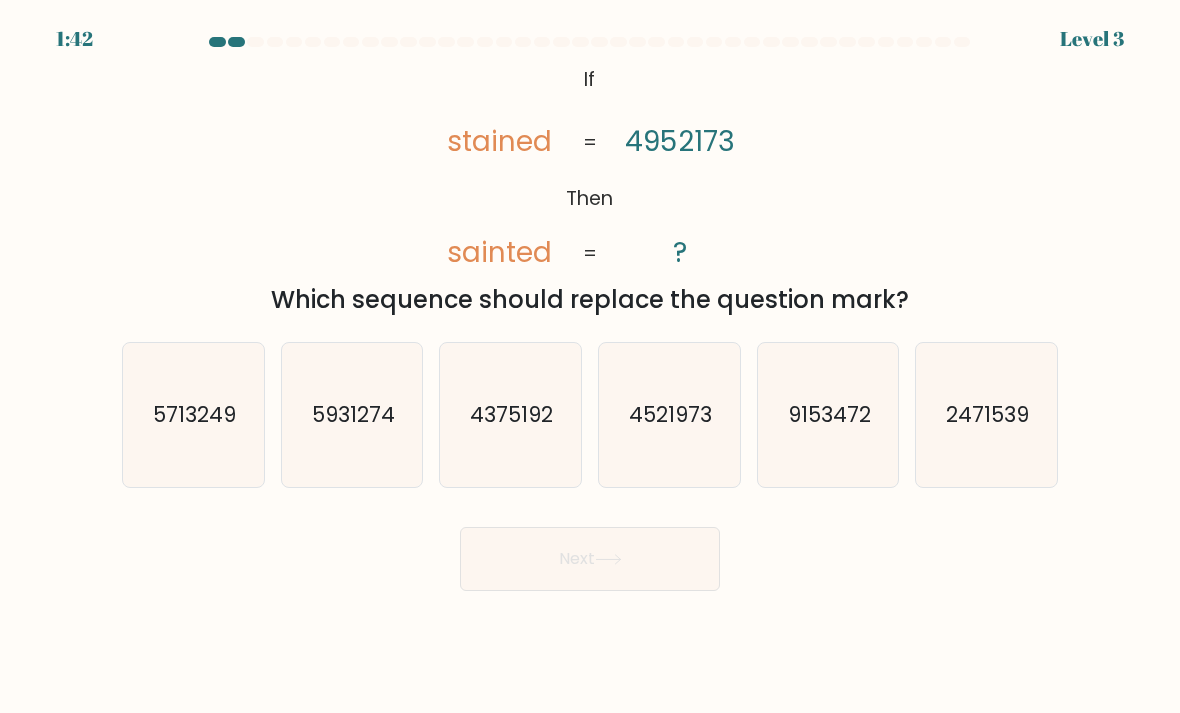 click on "4521973" 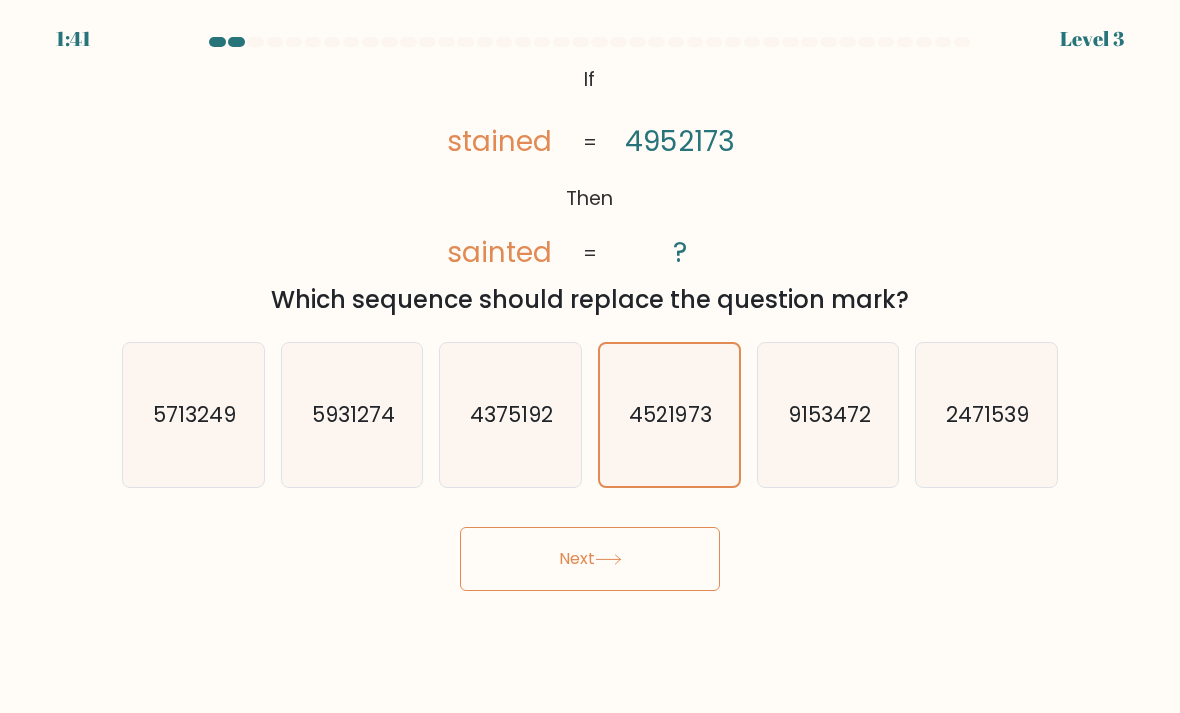 click on "Next" at bounding box center (590, 559) 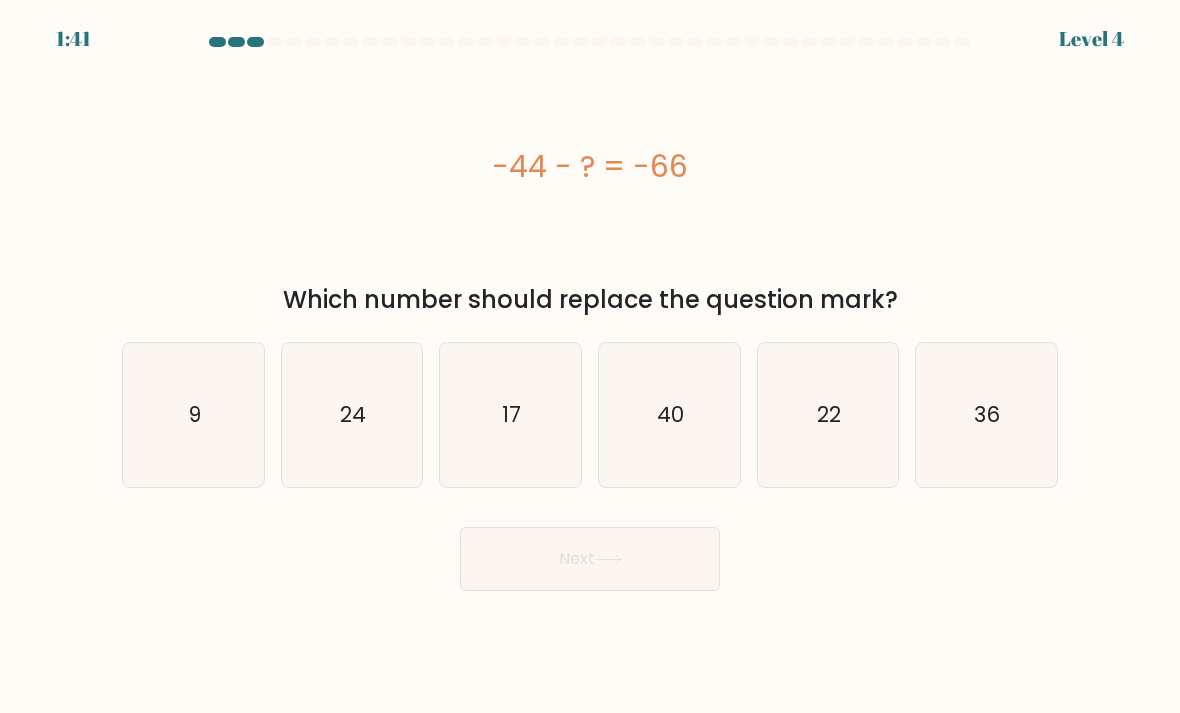 click 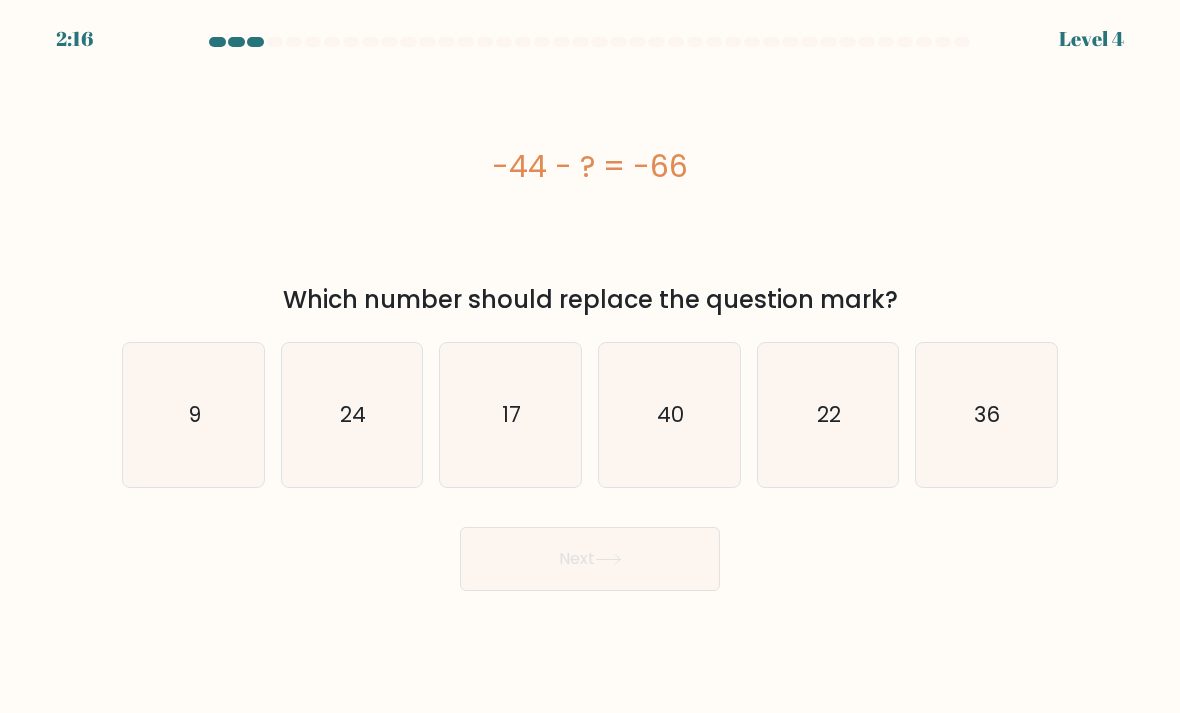 click on "-44 - ?  = -66" at bounding box center [590, 167] 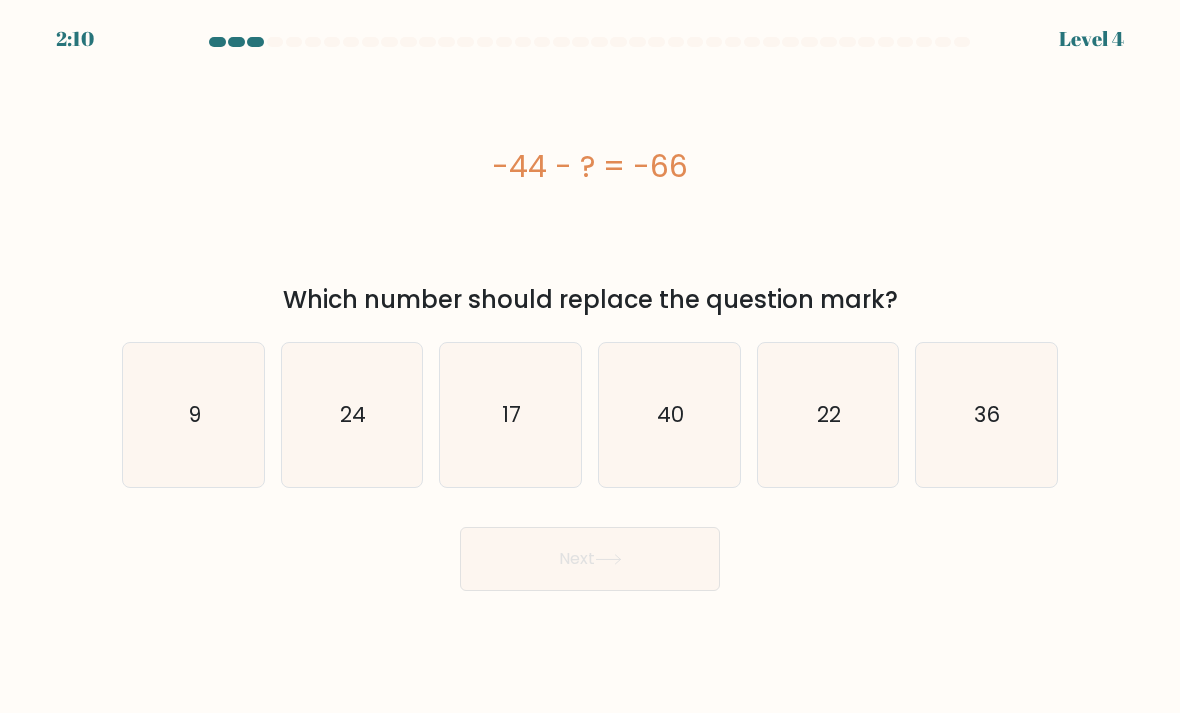 click on "22" 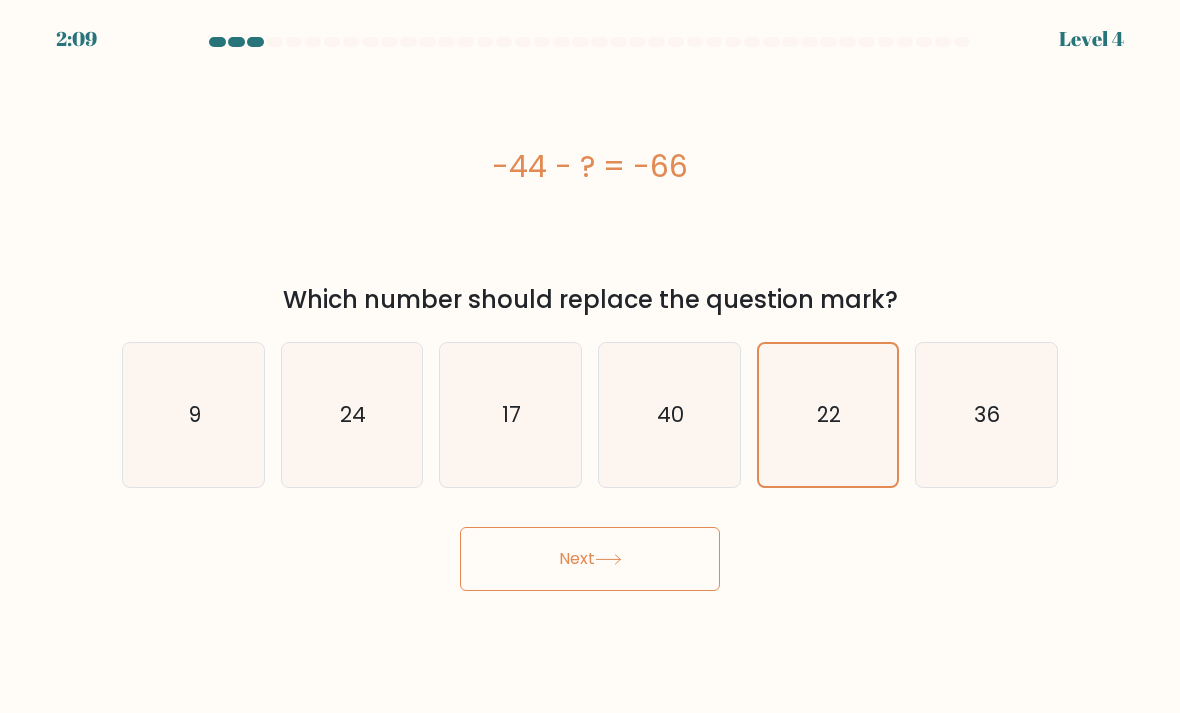 click on "Next" at bounding box center (590, 559) 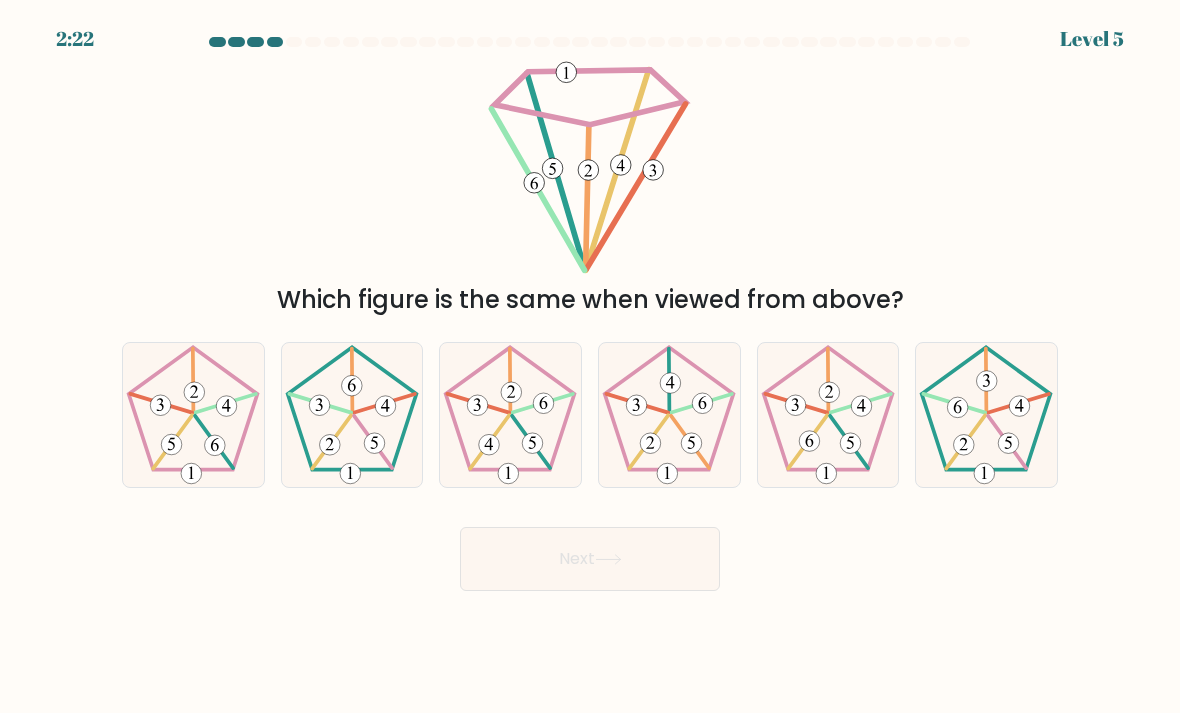 click 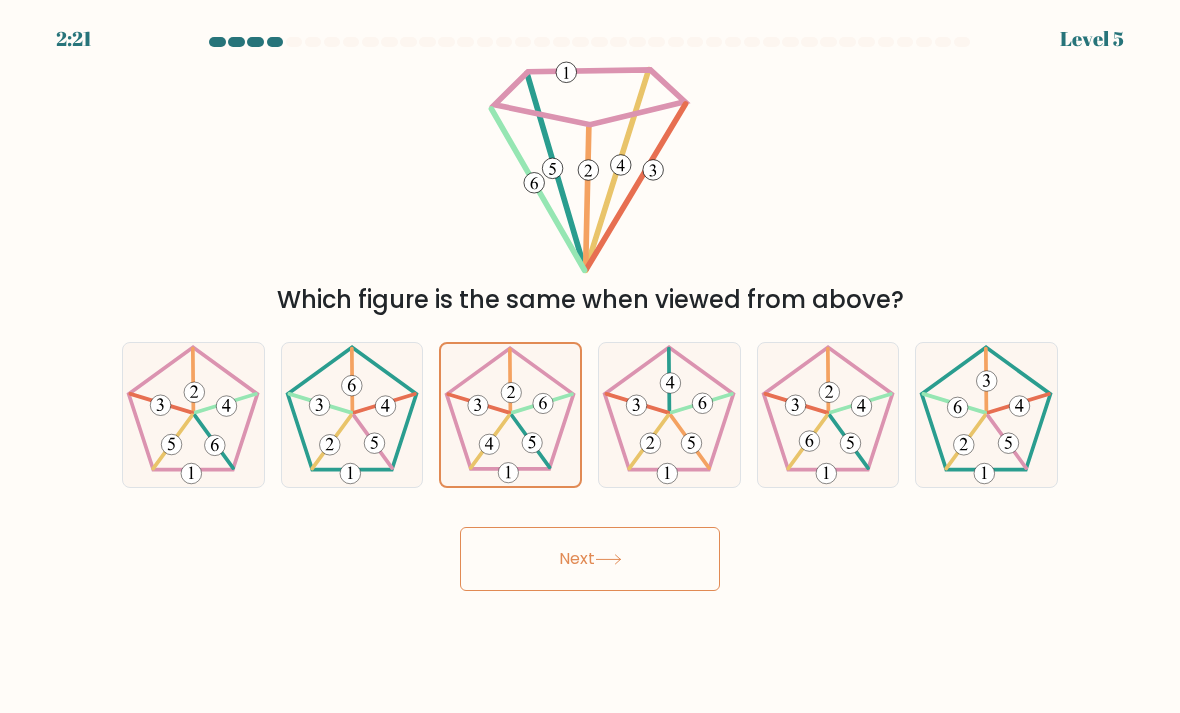 click on "Next" at bounding box center (590, 559) 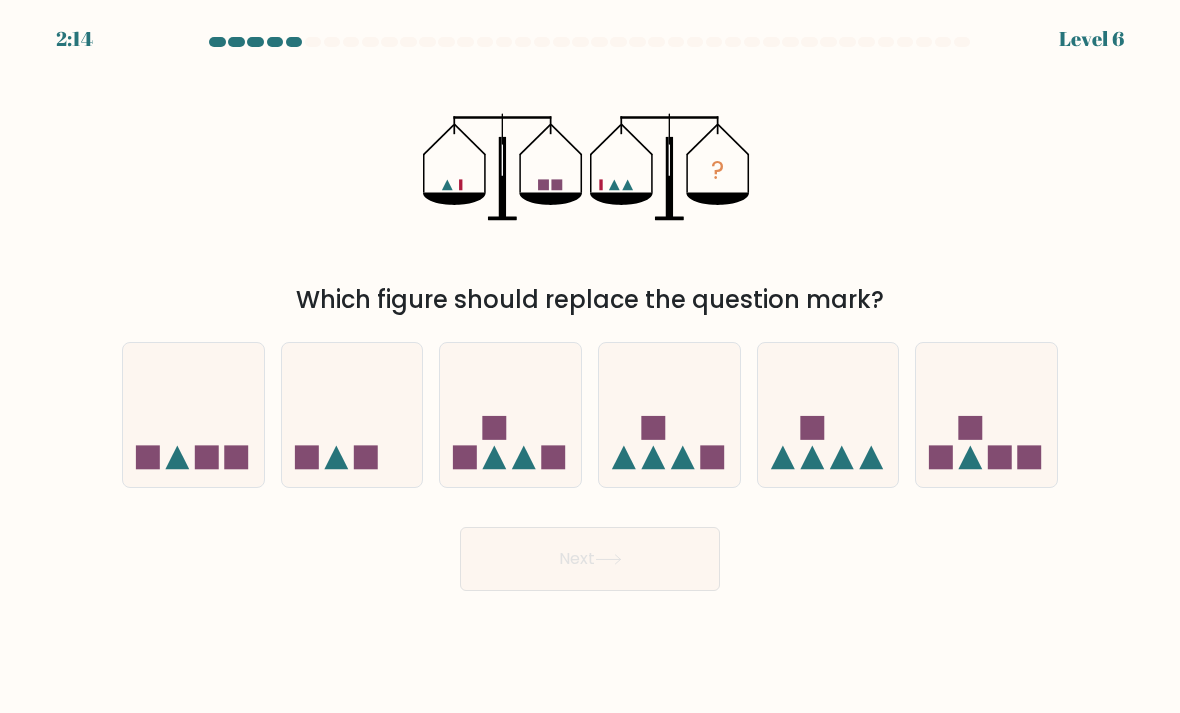 click 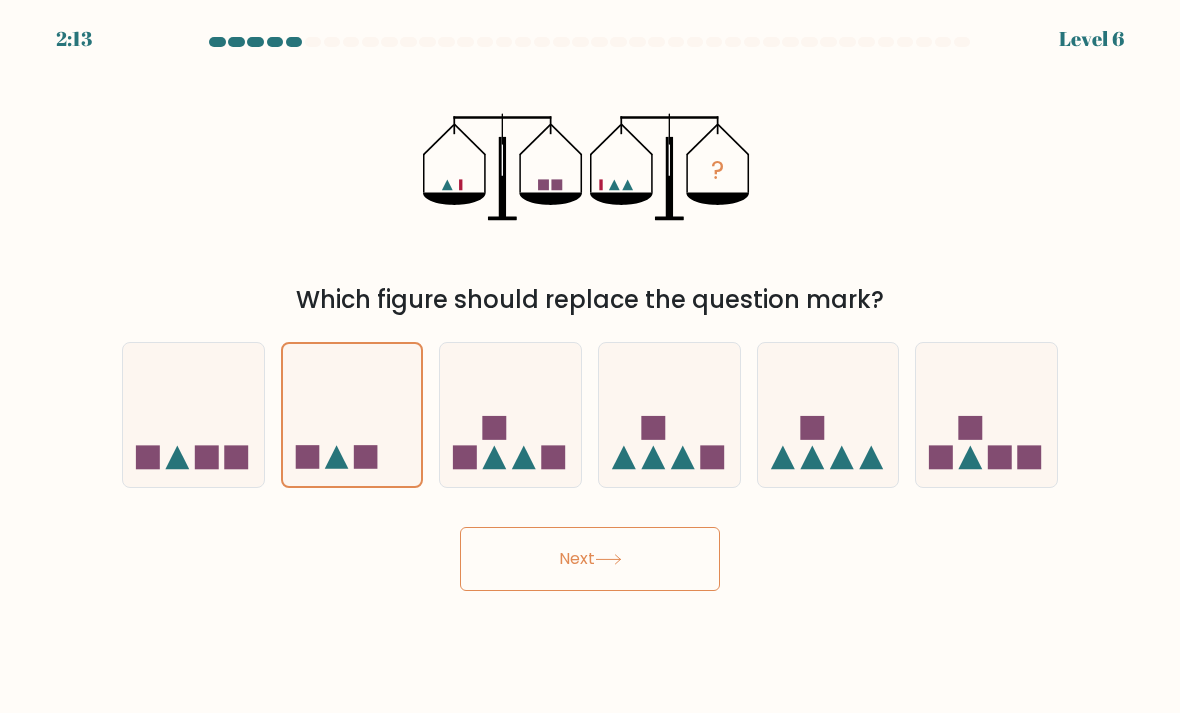 click on "Next" at bounding box center (590, 559) 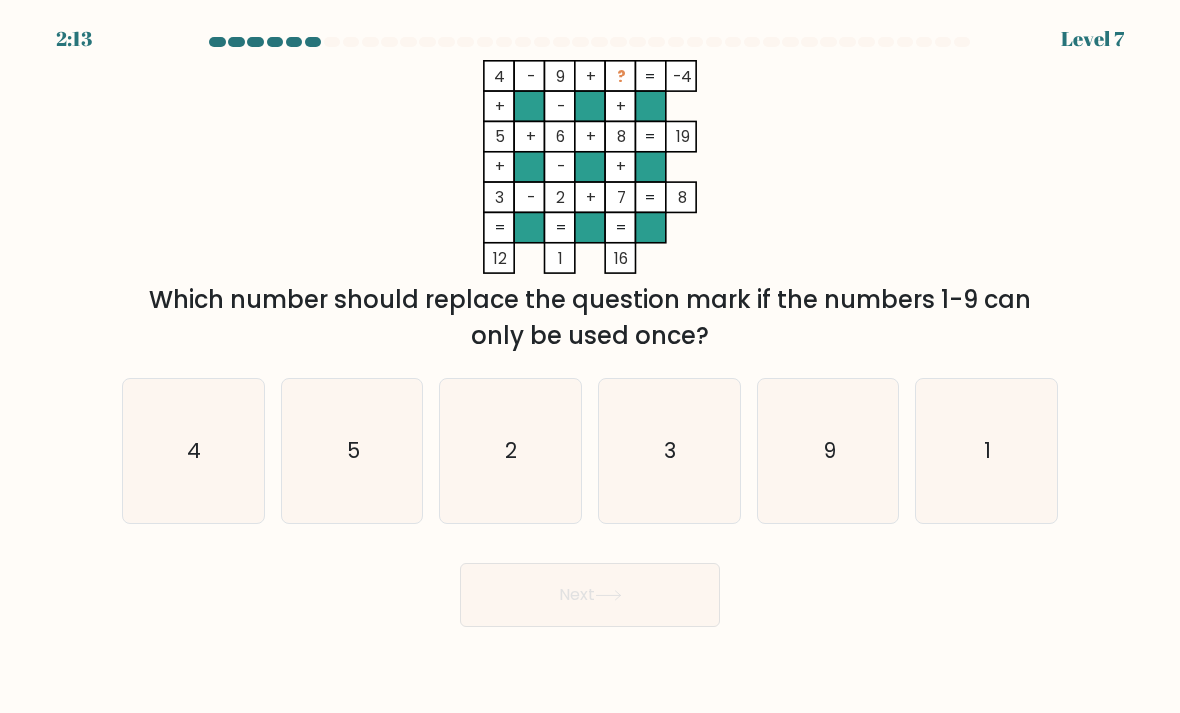 click at bounding box center [590, 332] 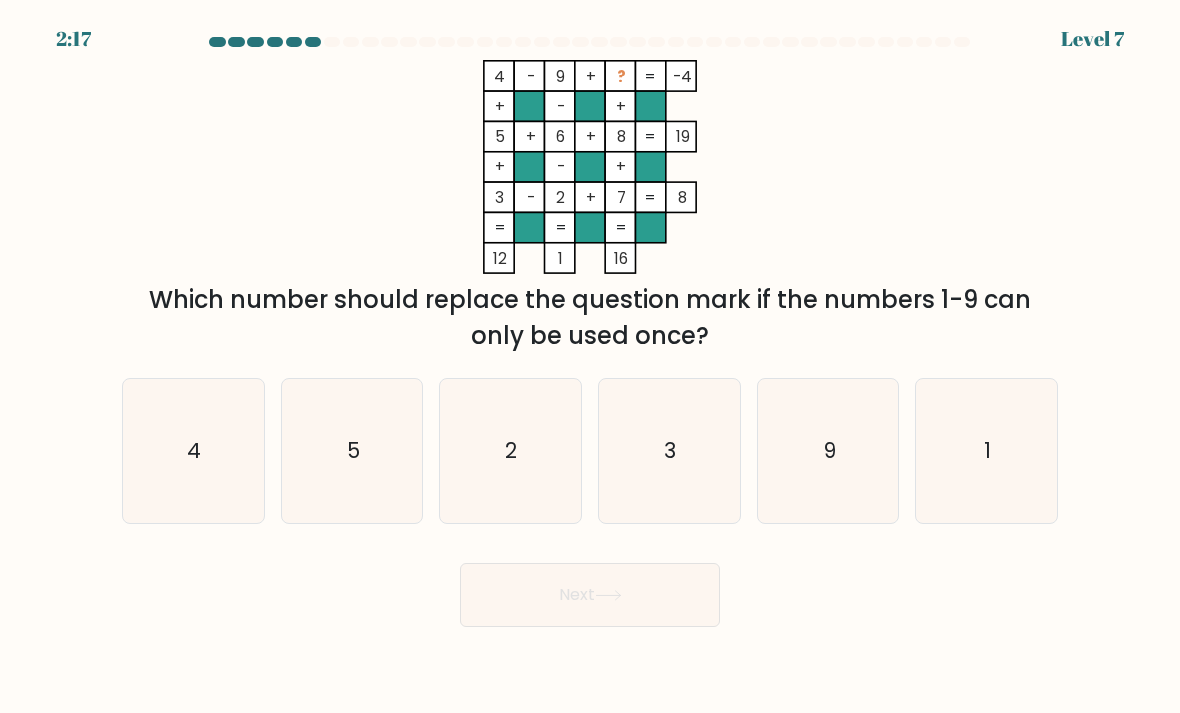 click on "1" 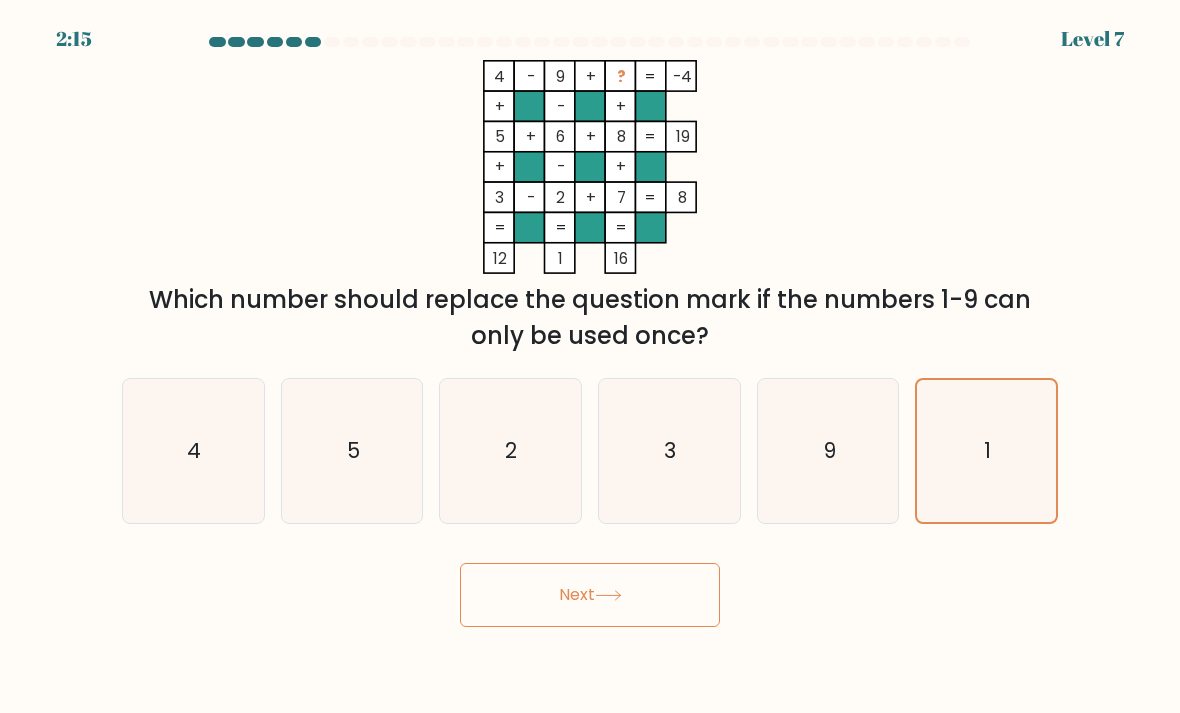 click on "Next" at bounding box center (590, 595) 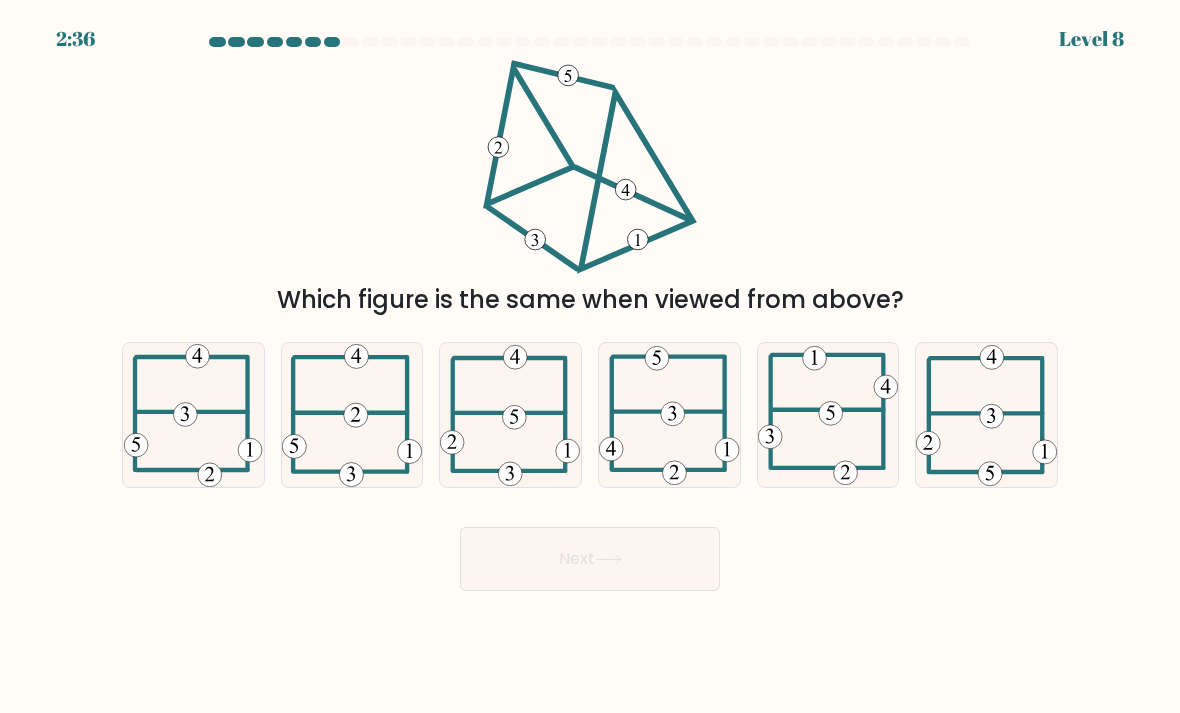 click 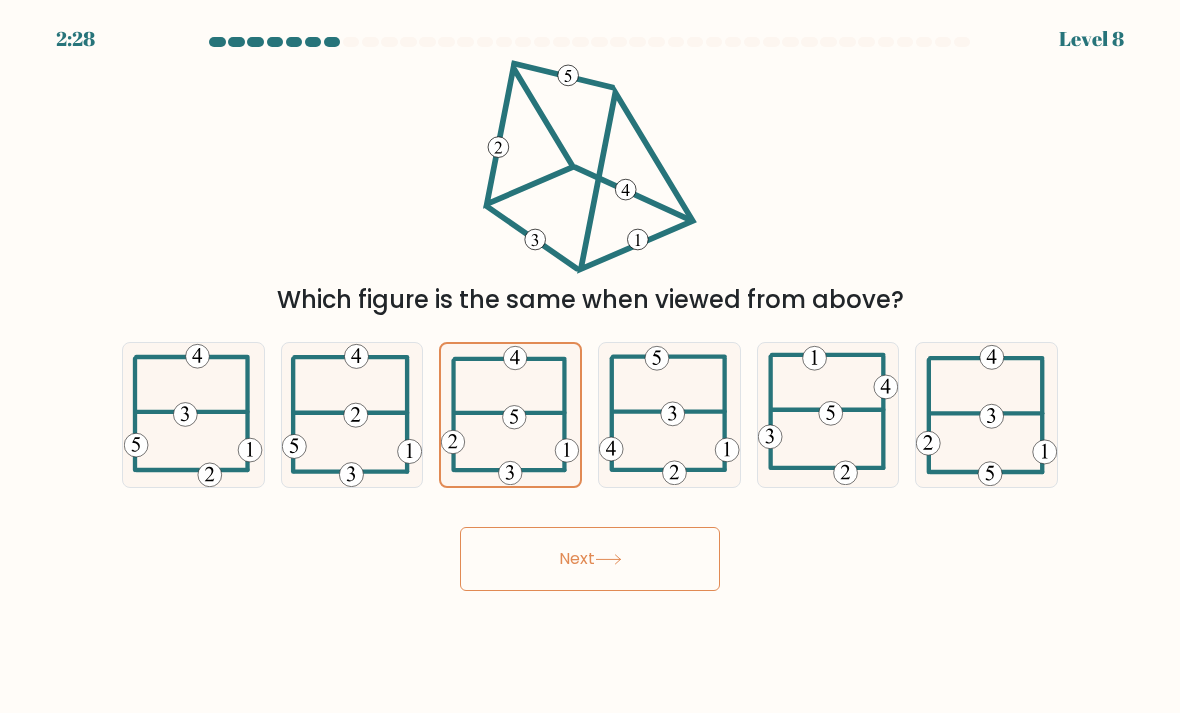 click on "Next" at bounding box center (590, 559) 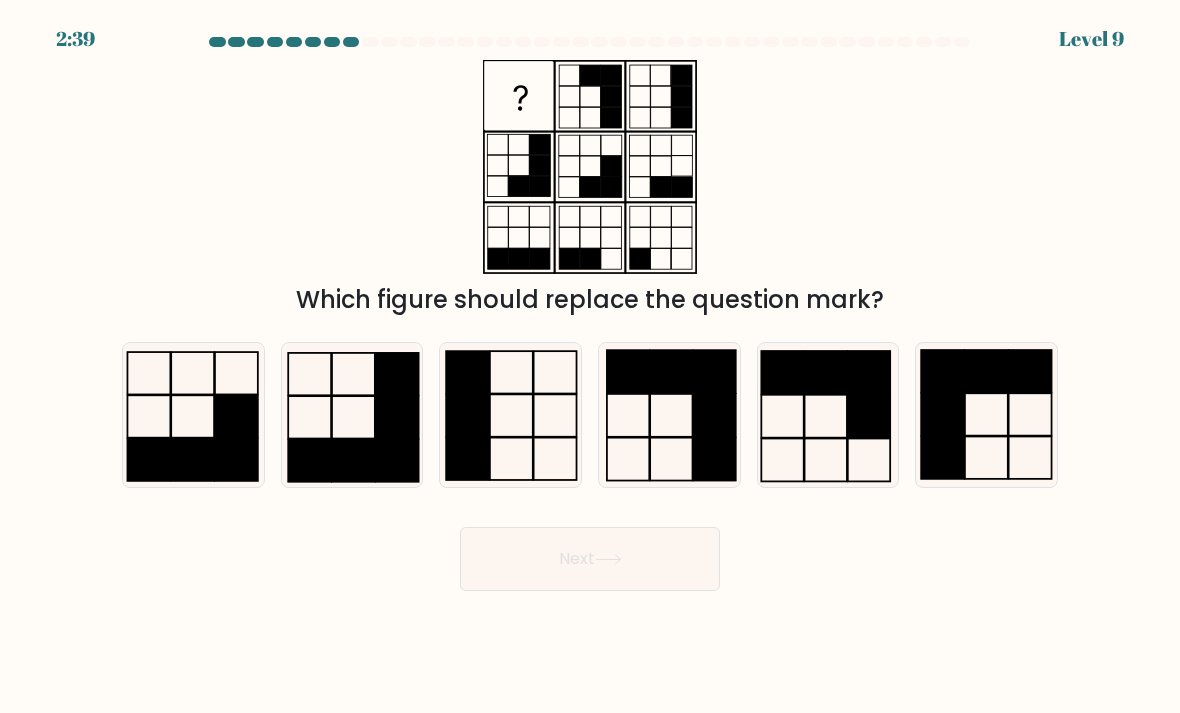 click 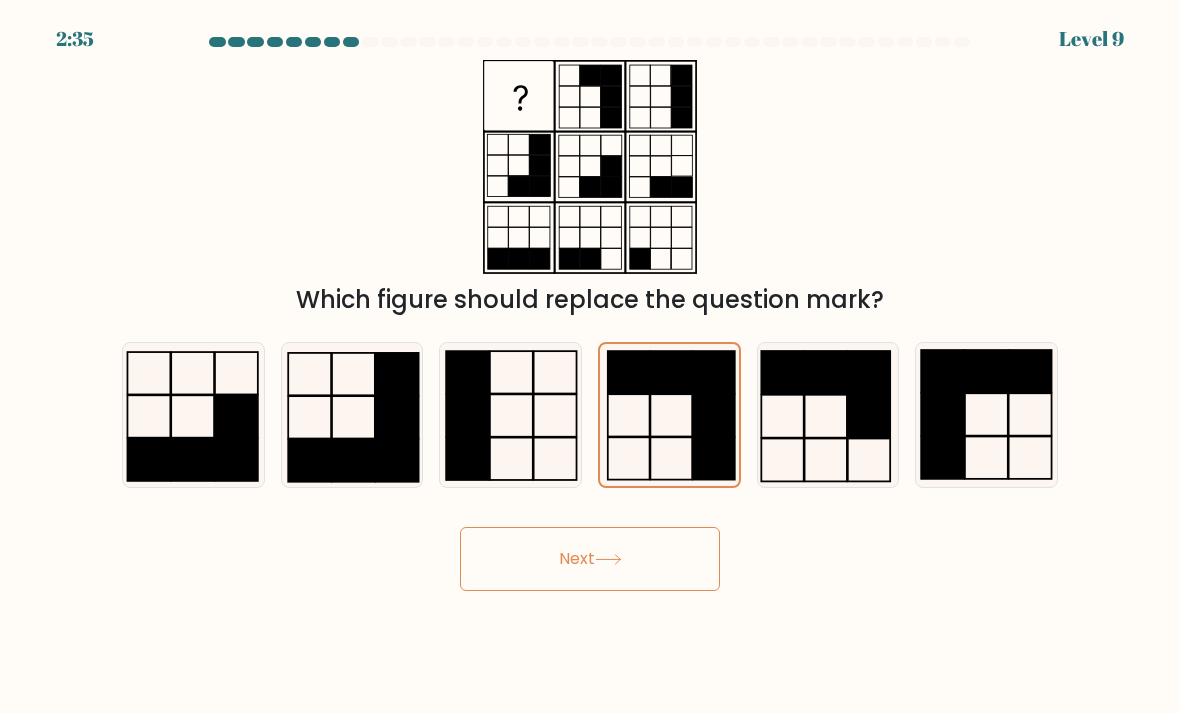 click on "Next" at bounding box center (590, 559) 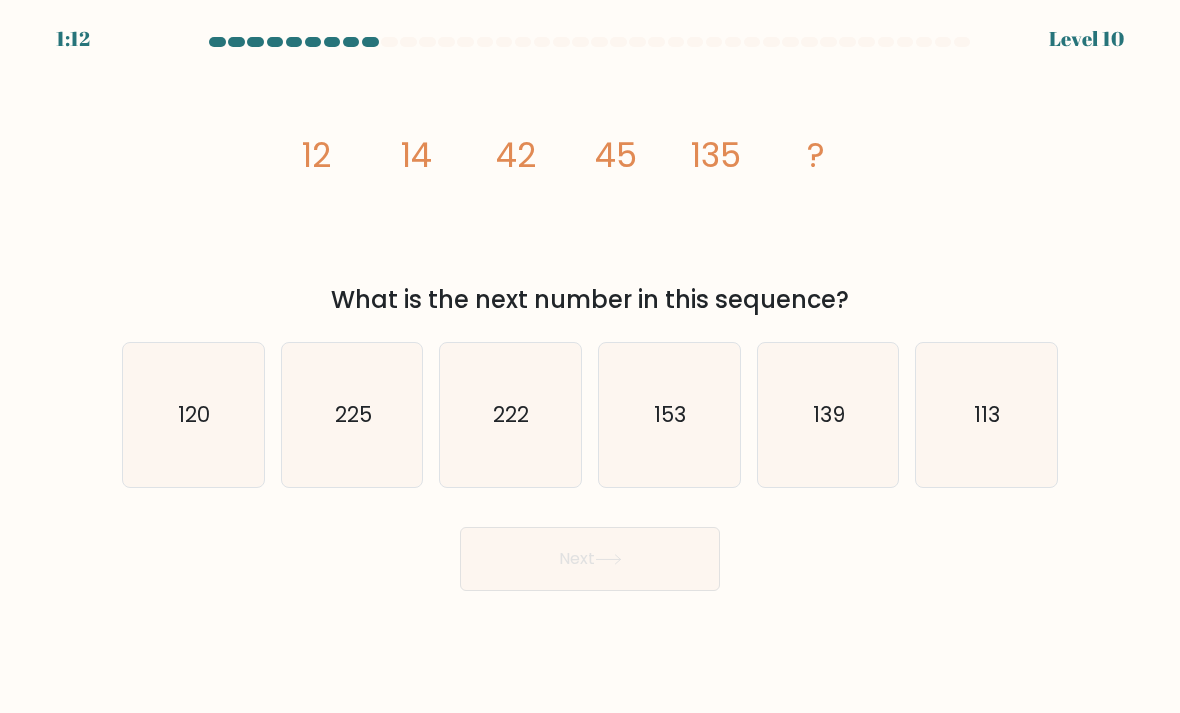 click on "225" 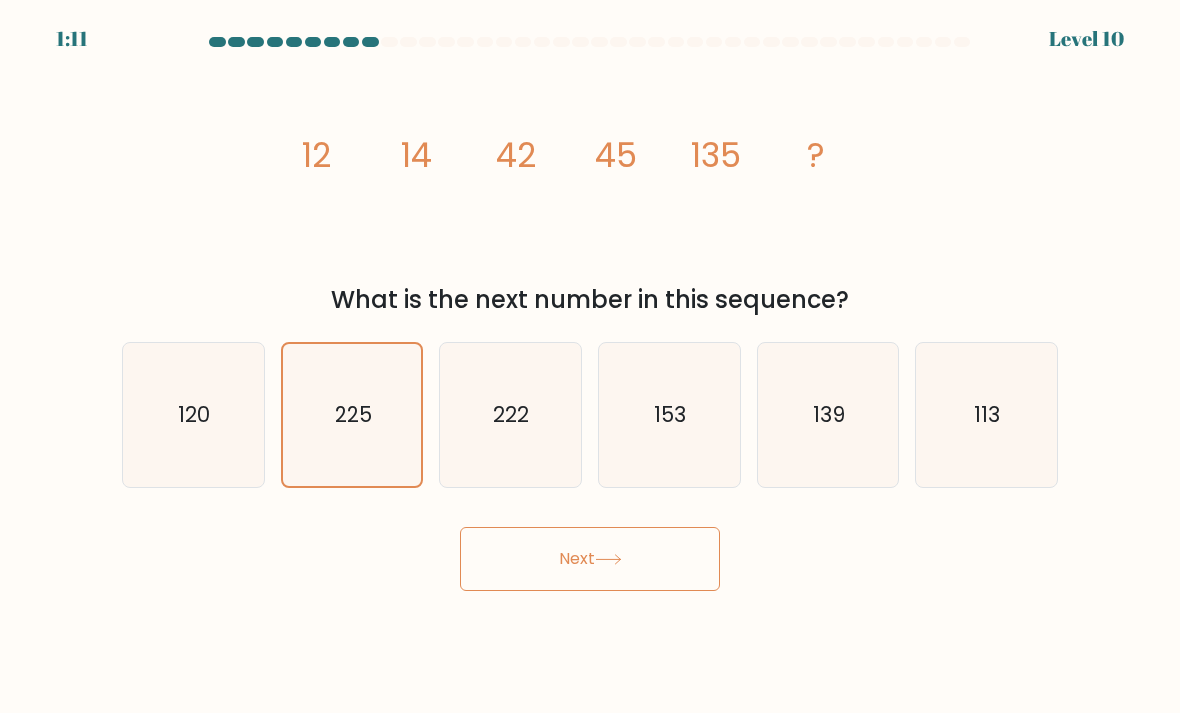 click on "Next" at bounding box center (590, 559) 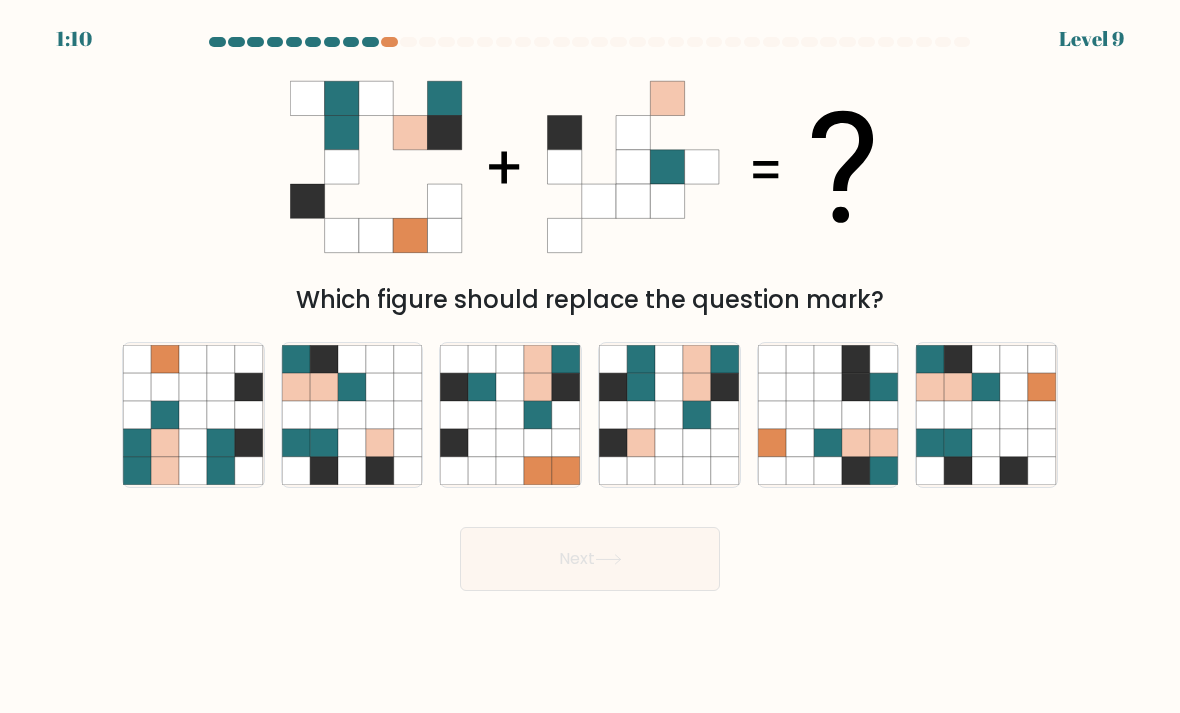 click 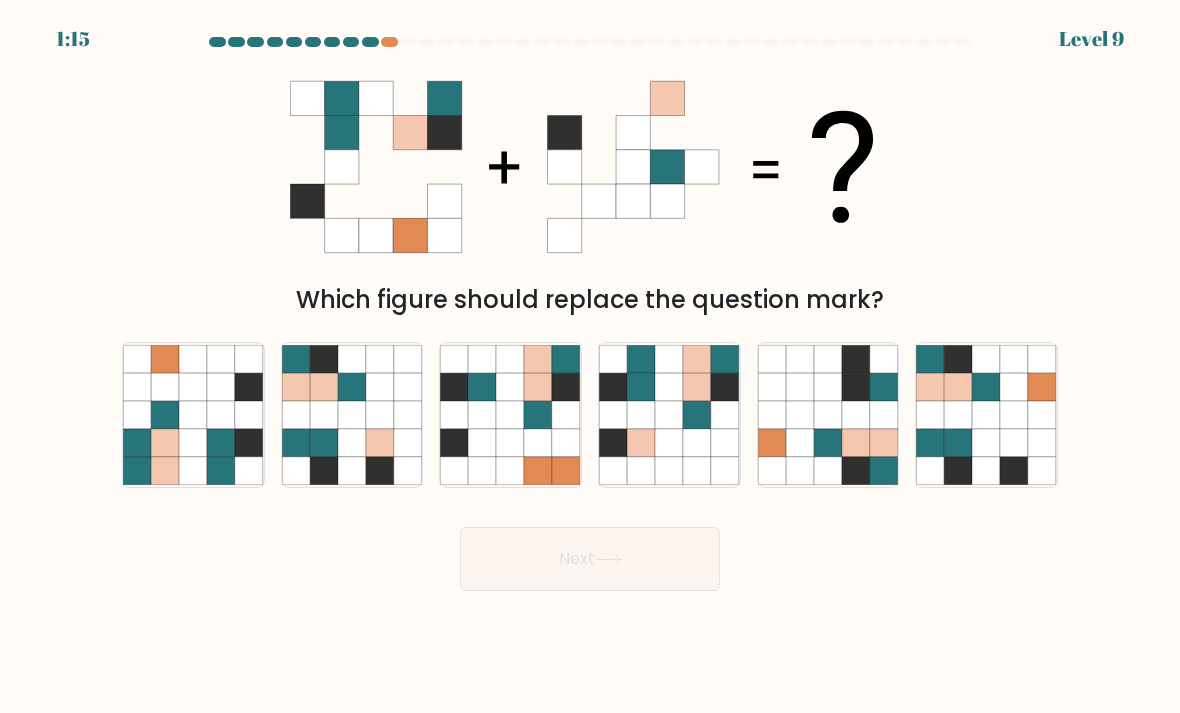 click 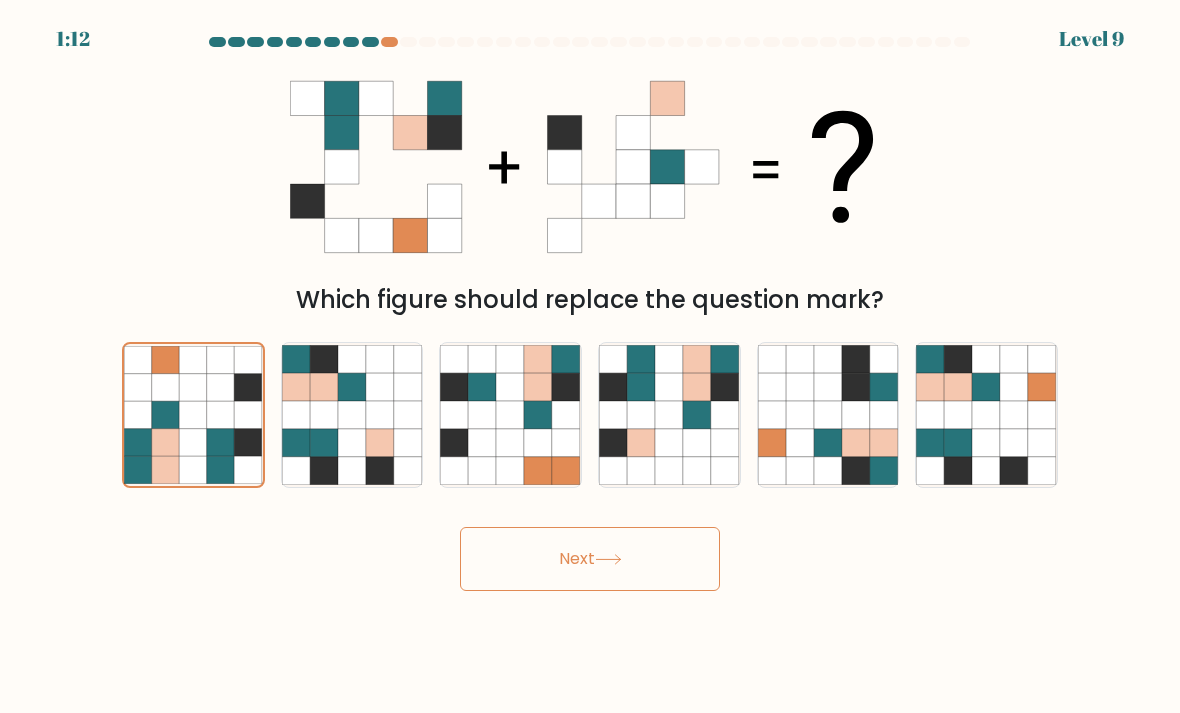 click on "Next" at bounding box center [590, 559] 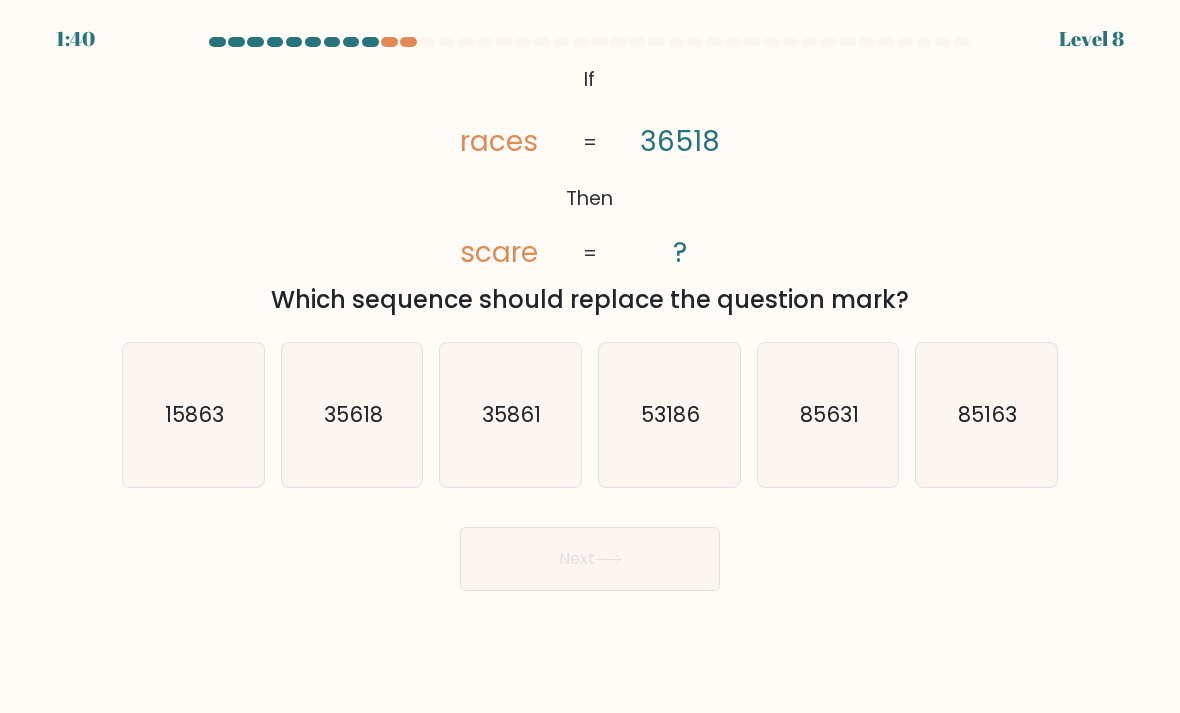 click on "85631" 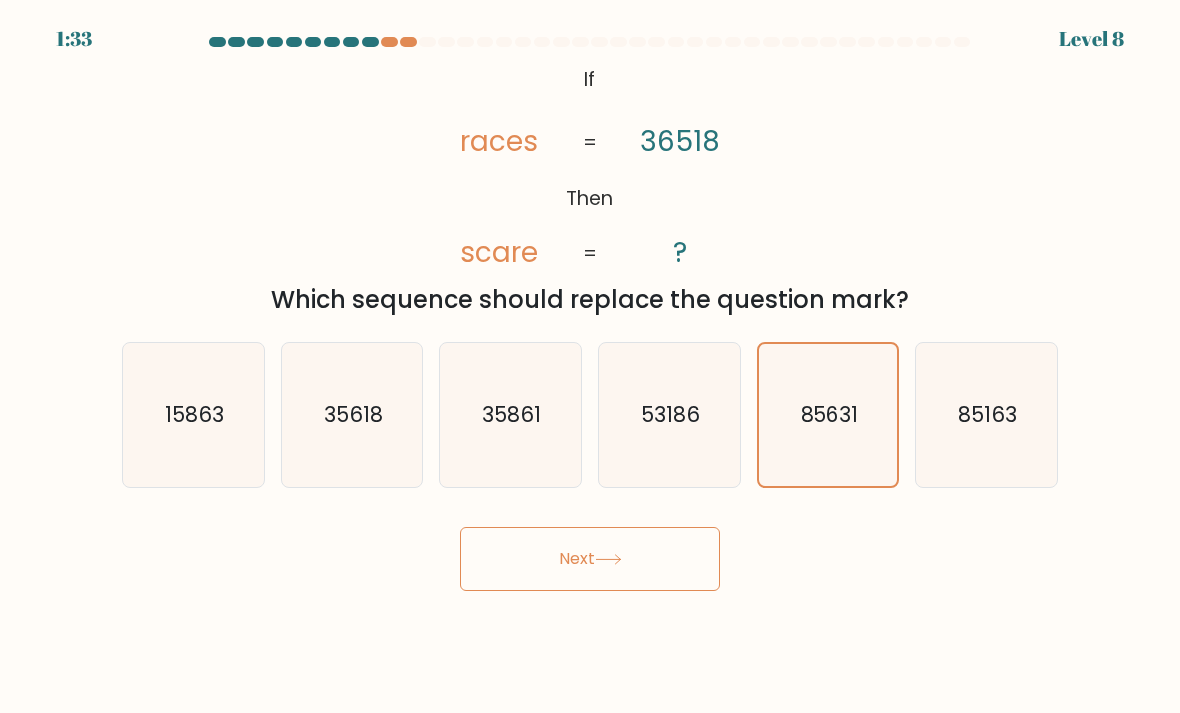 click 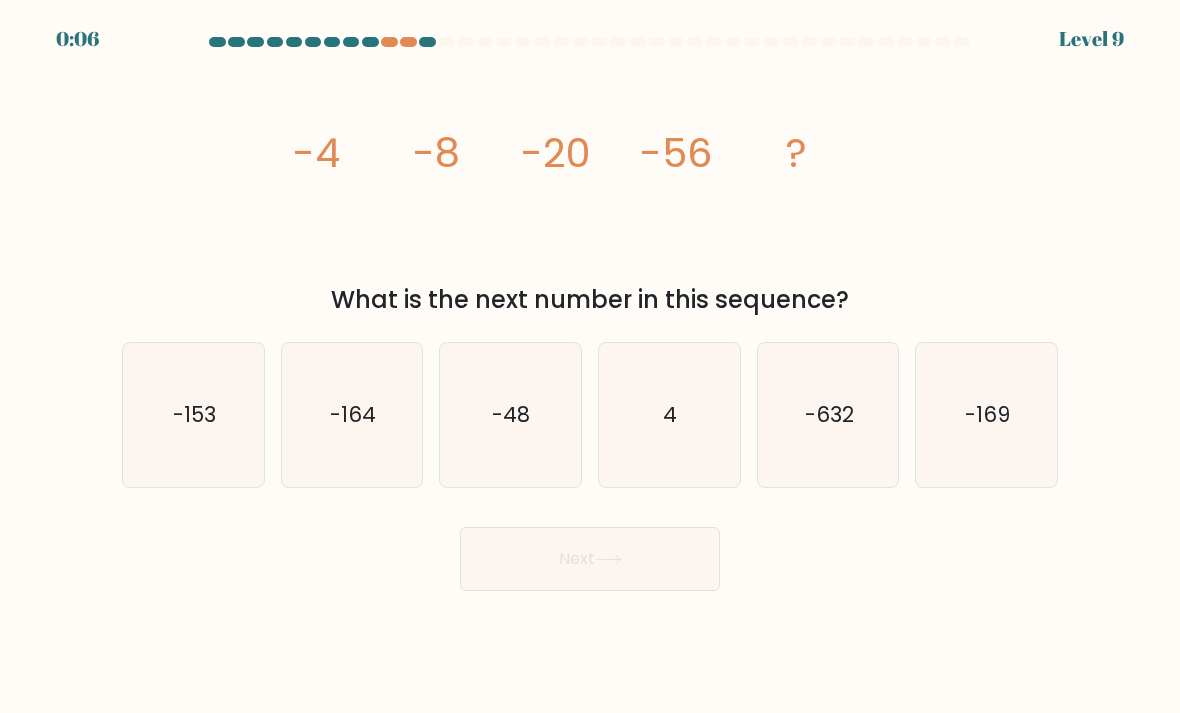 click on "-164" 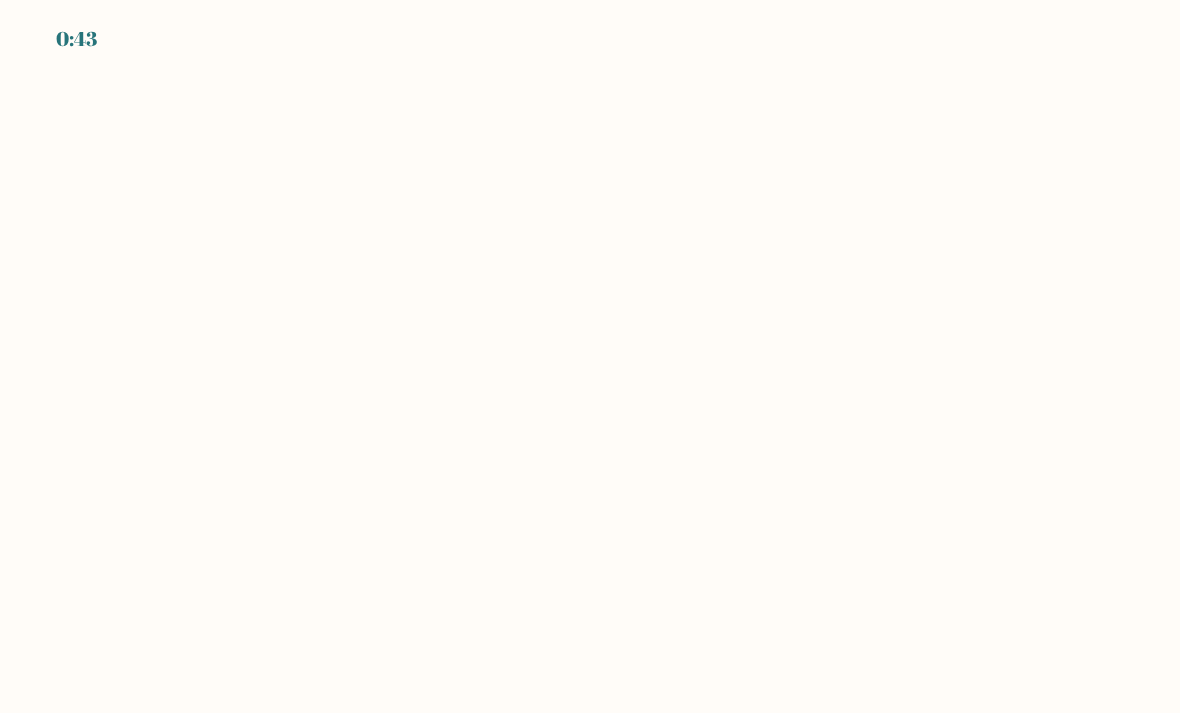 scroll, scrollTop: 0, scrollLeft: 0, axis: both 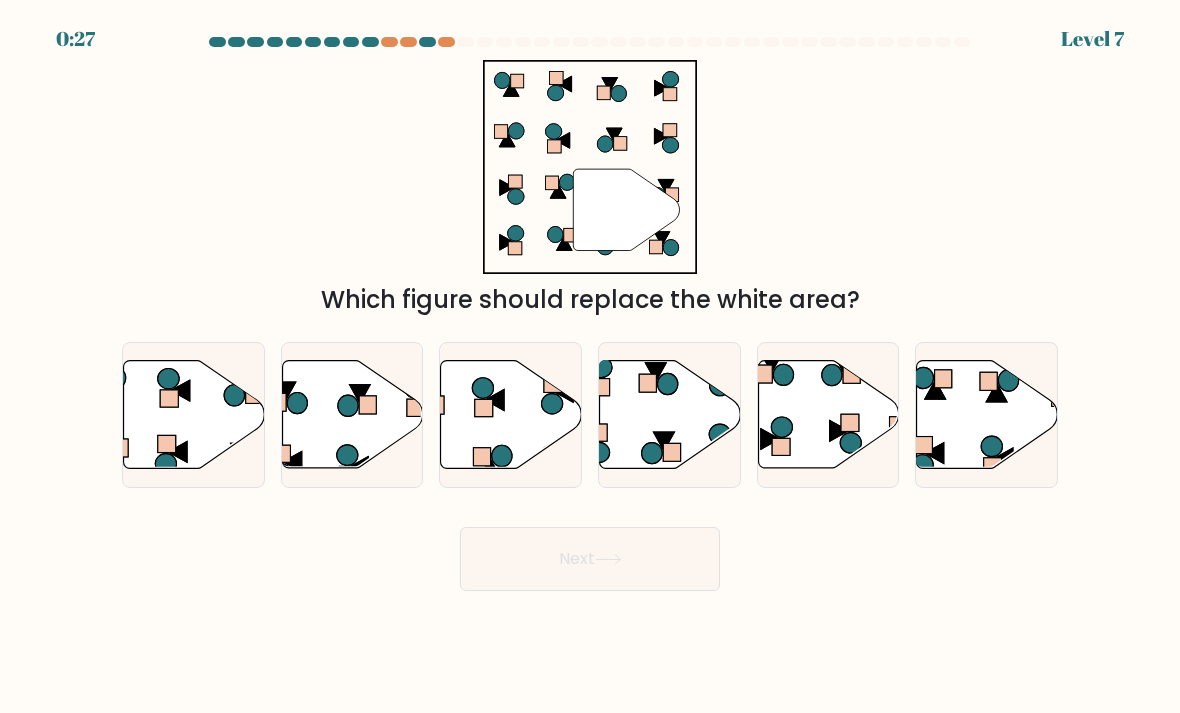 click 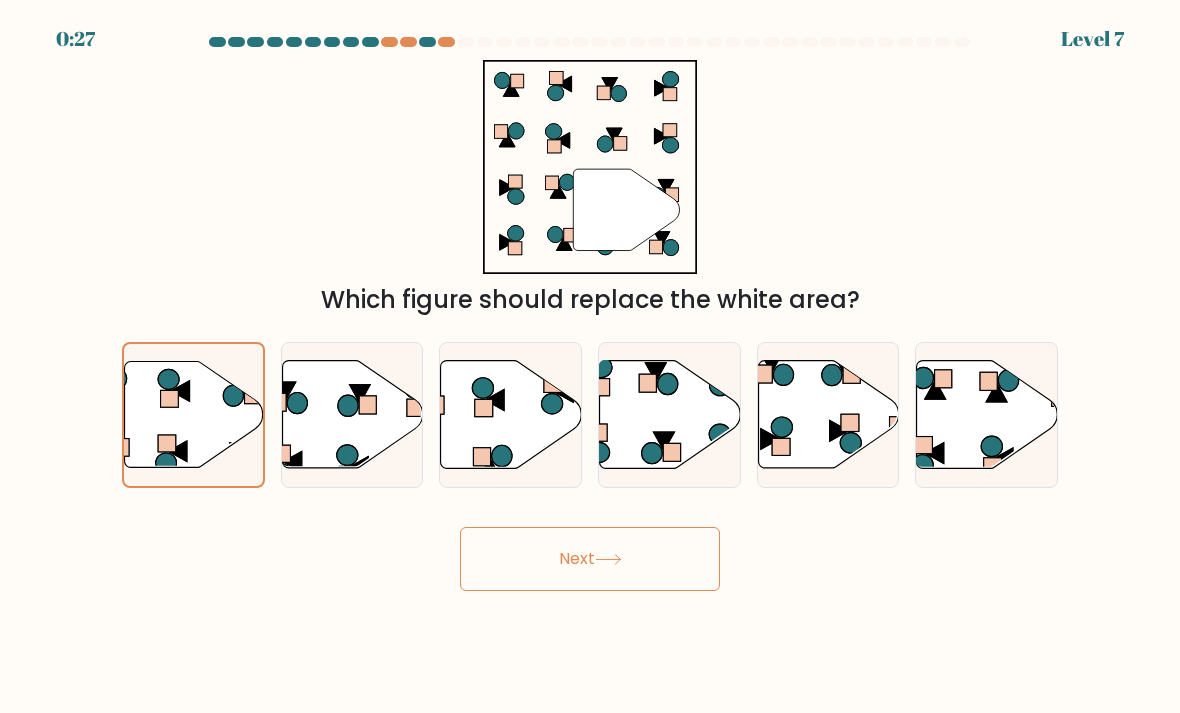 click on "Next" at bounding box center [590, 559] 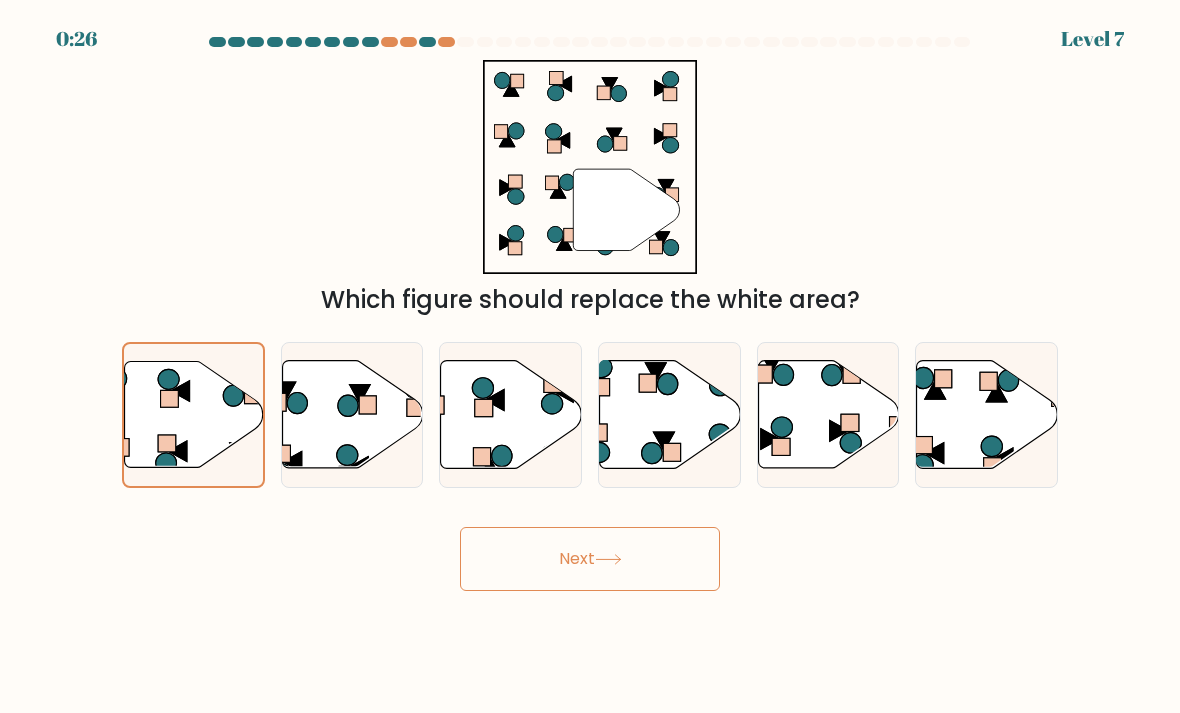 click on "Next" at bounding box center [590, 559] 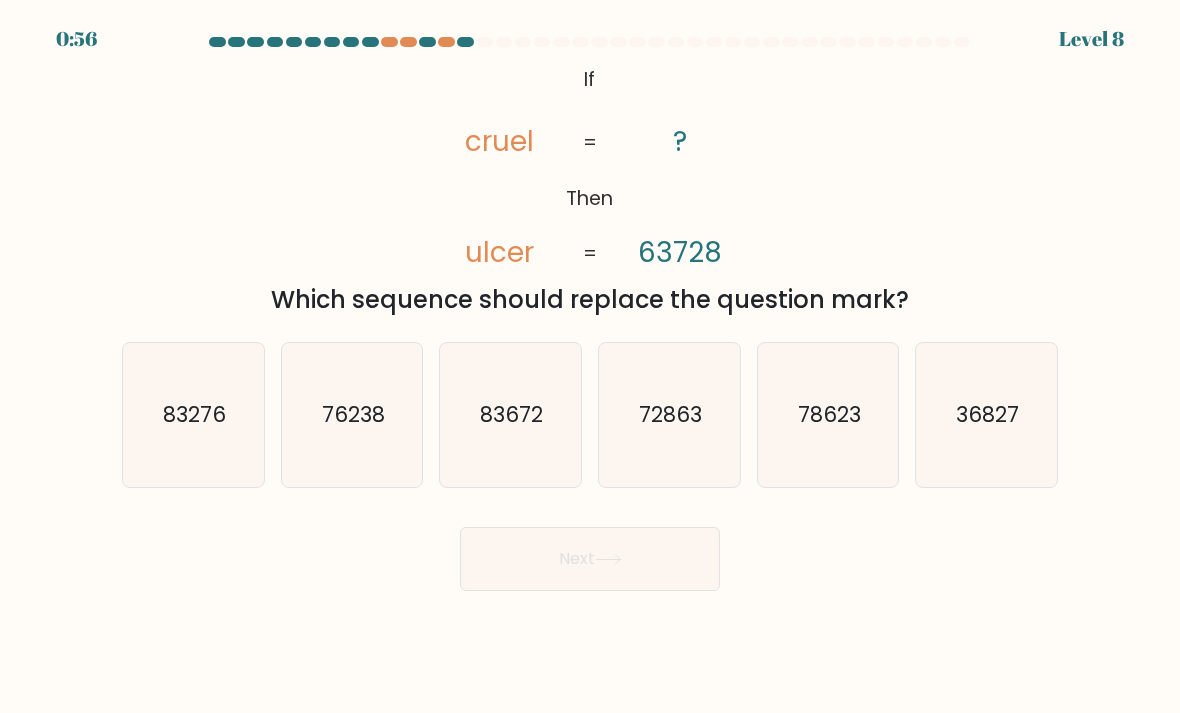 click on "78623" 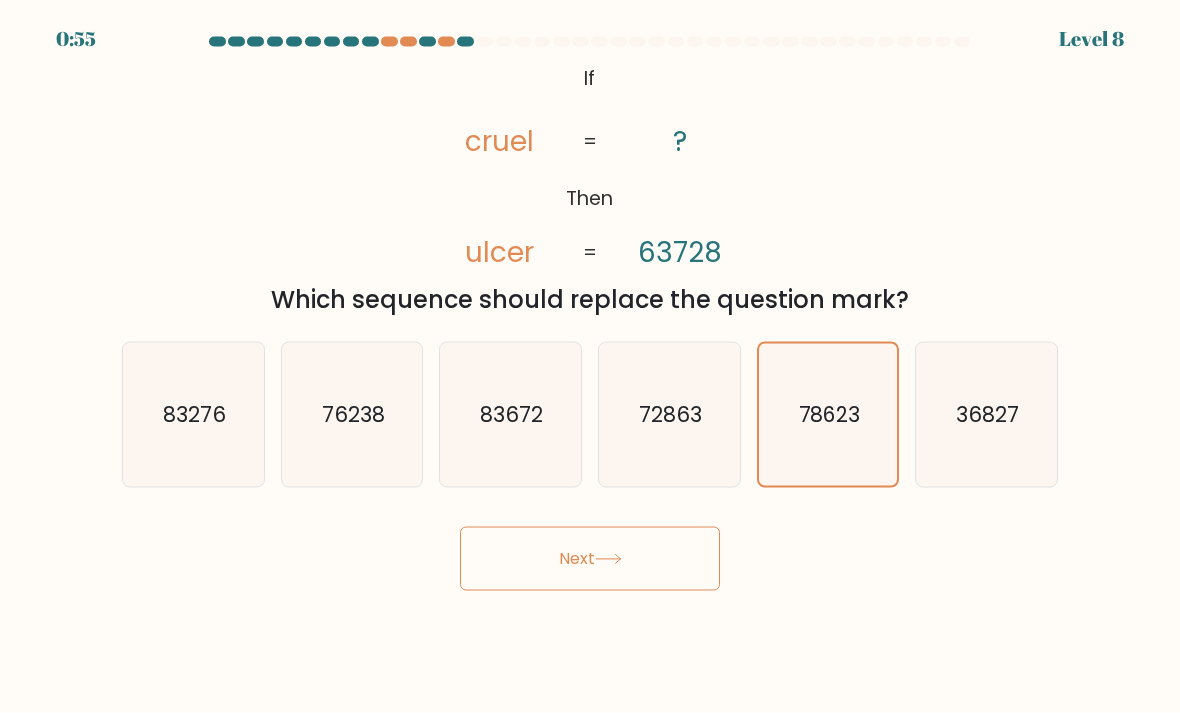 click on "Next" at bounding box center (590, 559) 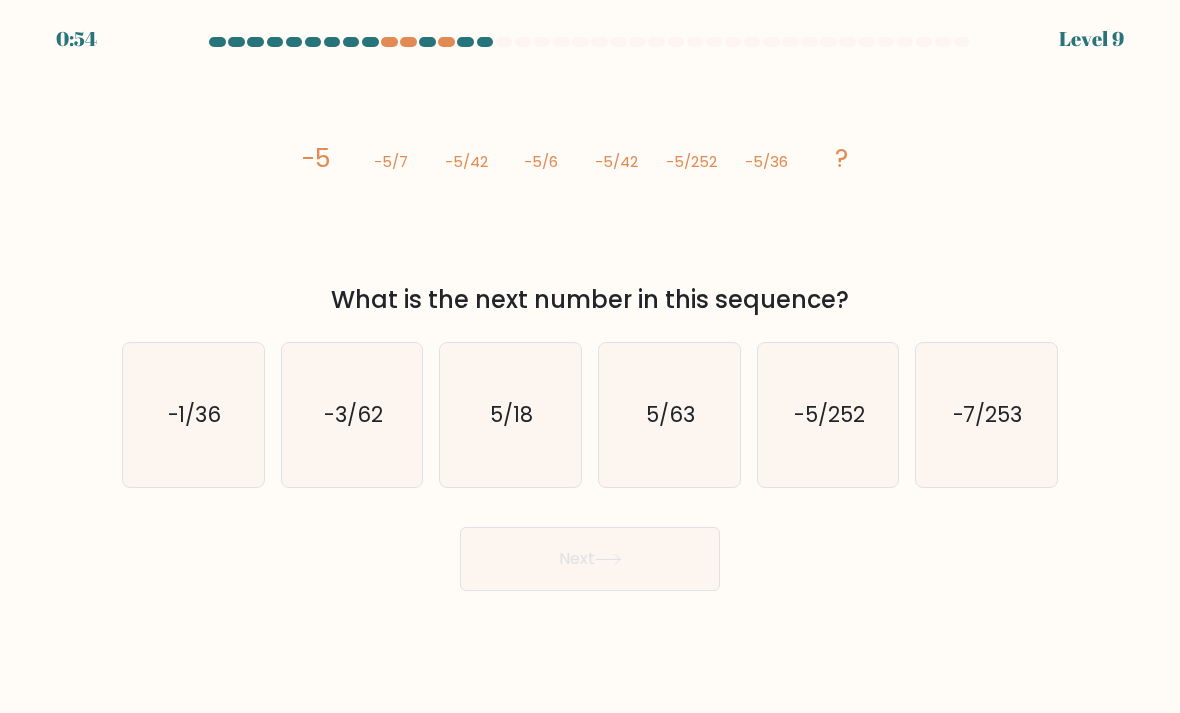 click on "Next" at bounding box center (590, 559) 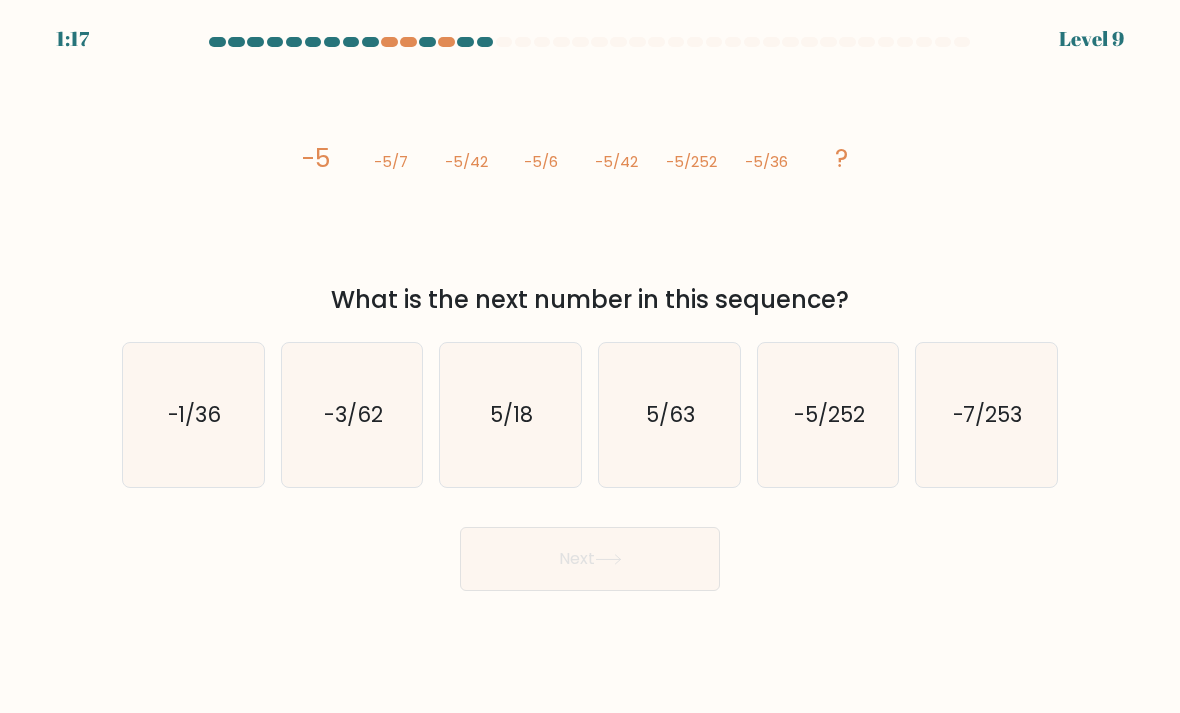 click on "-5/252" 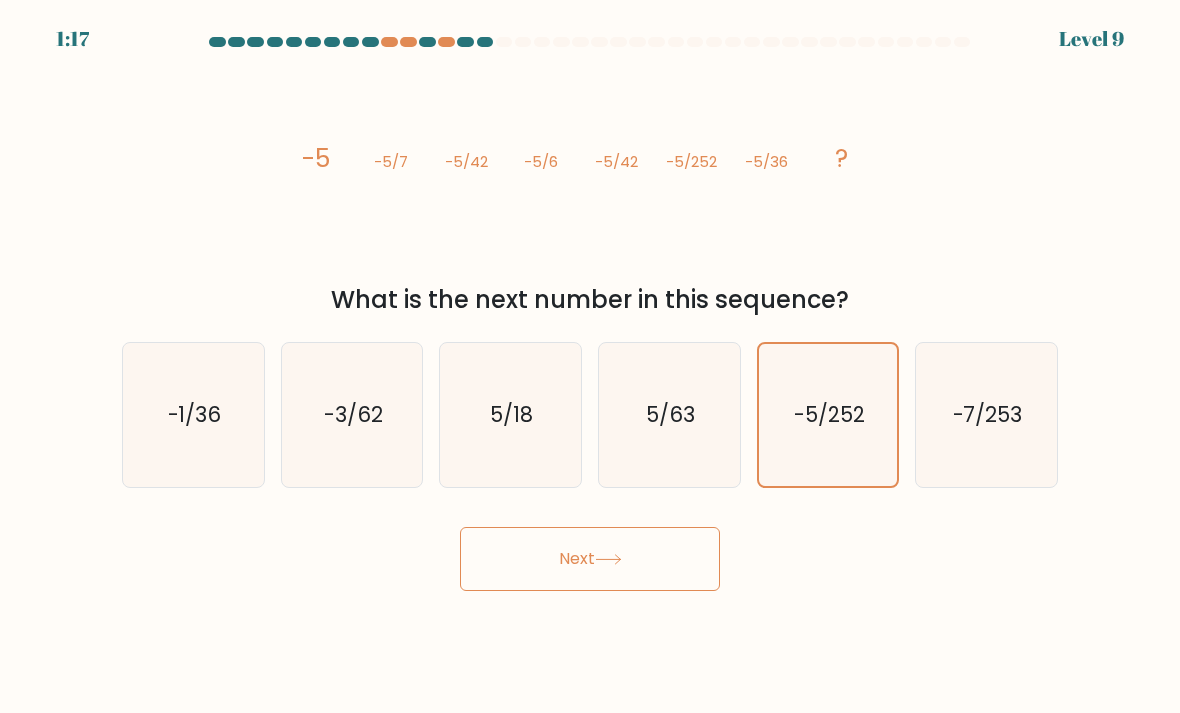 click on "Next" at bounding box center [590, 559] 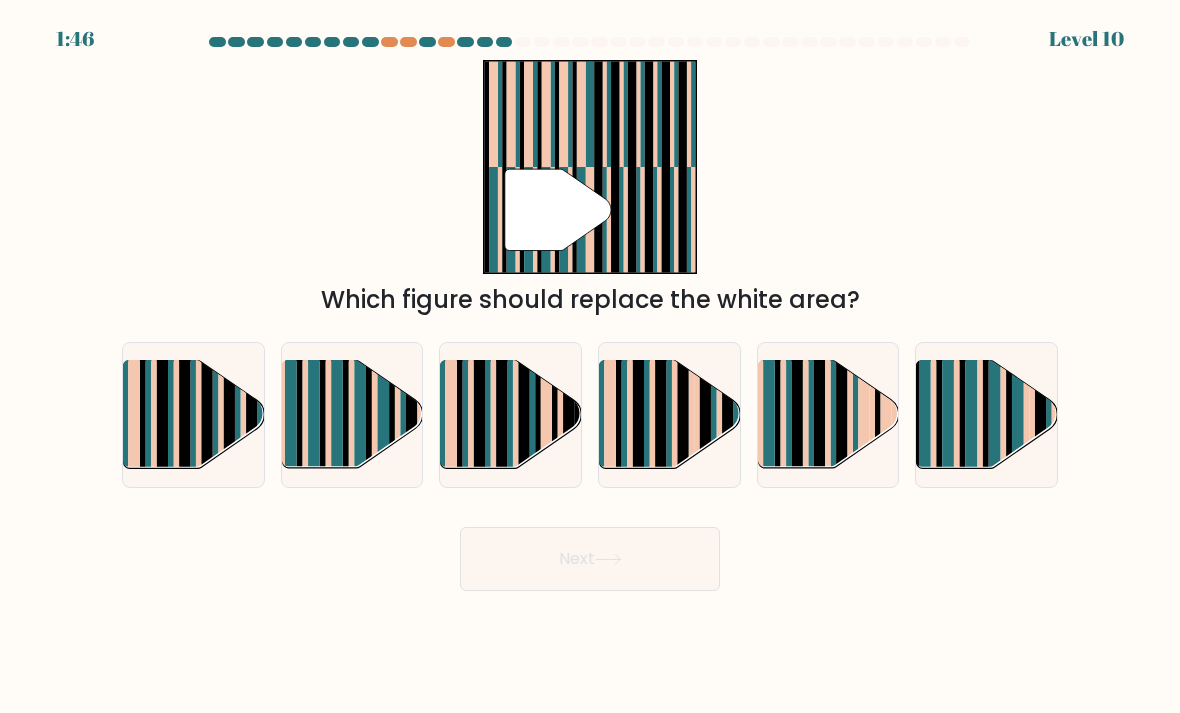 click 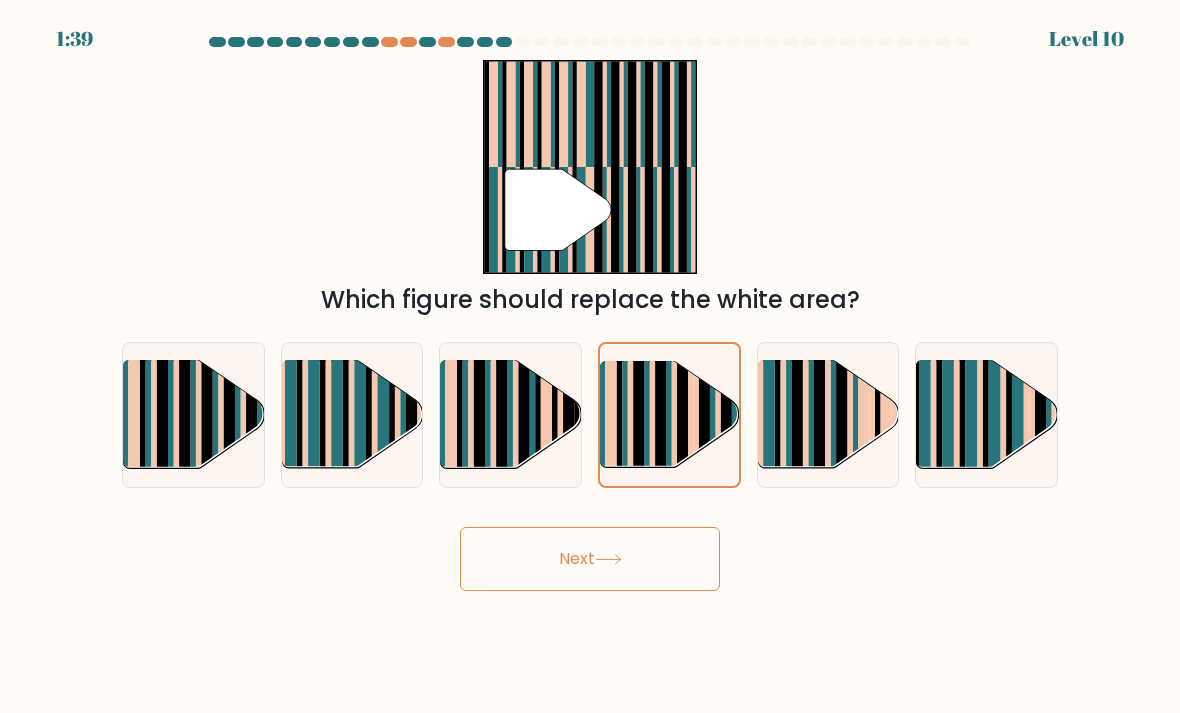 click 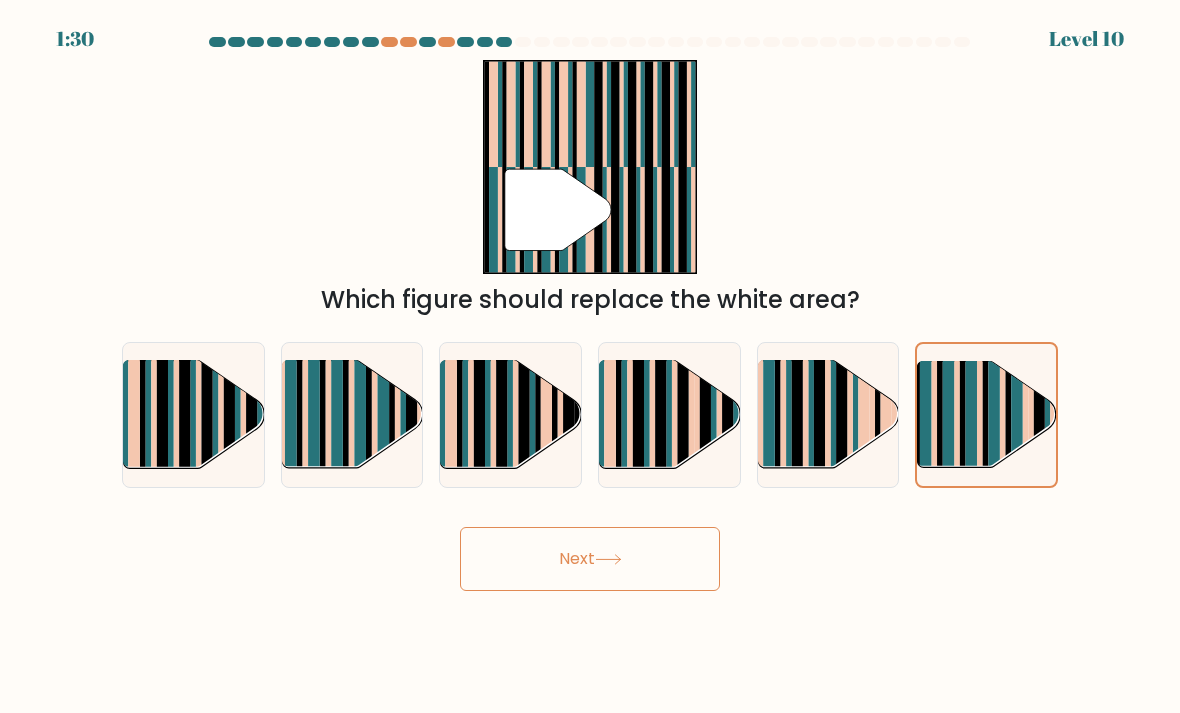 click on "Next" at bounding box center [590, 559] 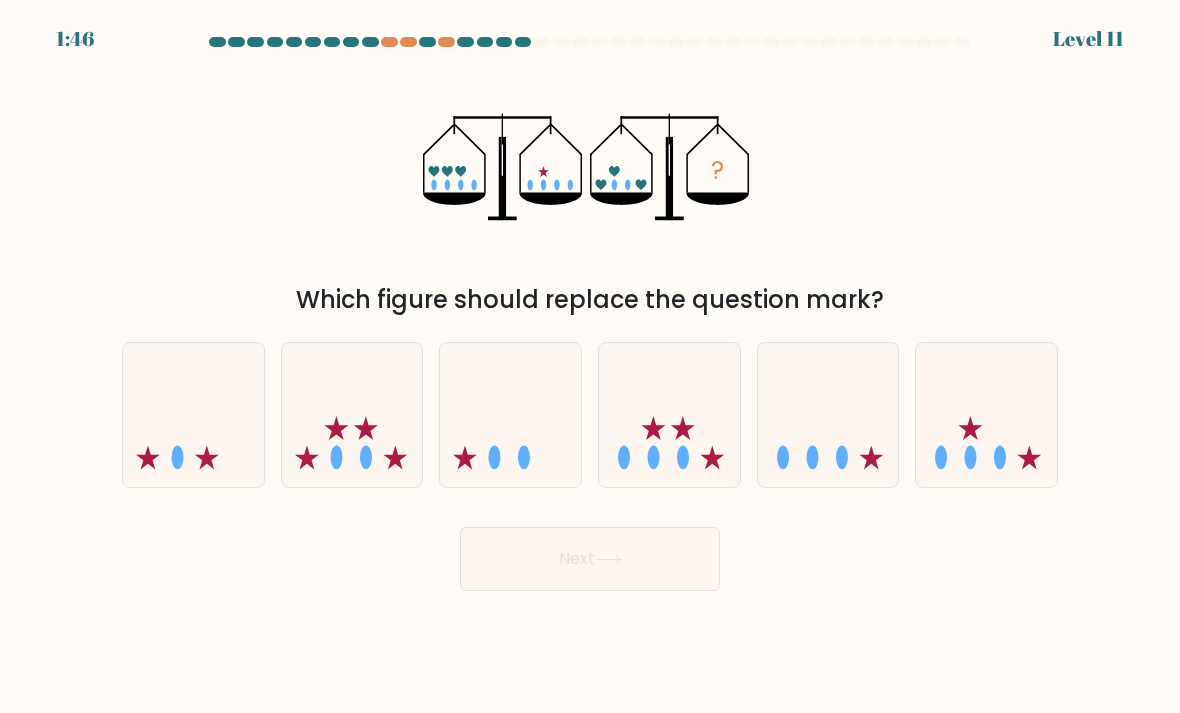 click 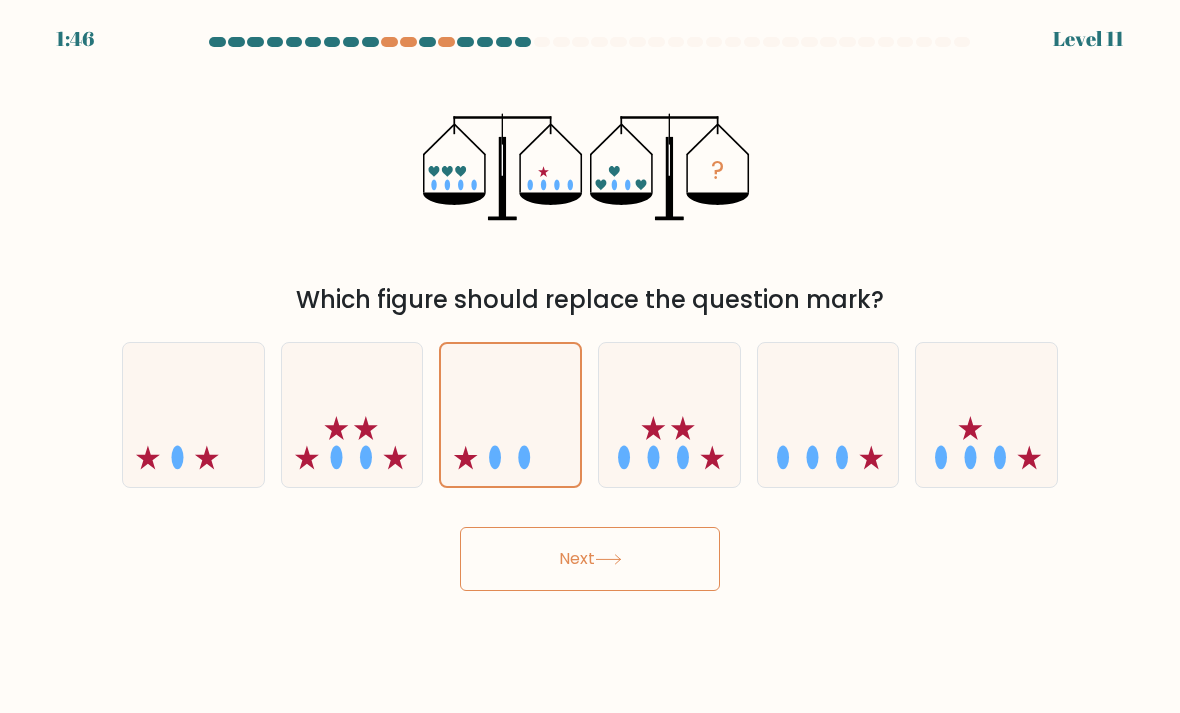 click on "Next" at bounding box center (590, 559) 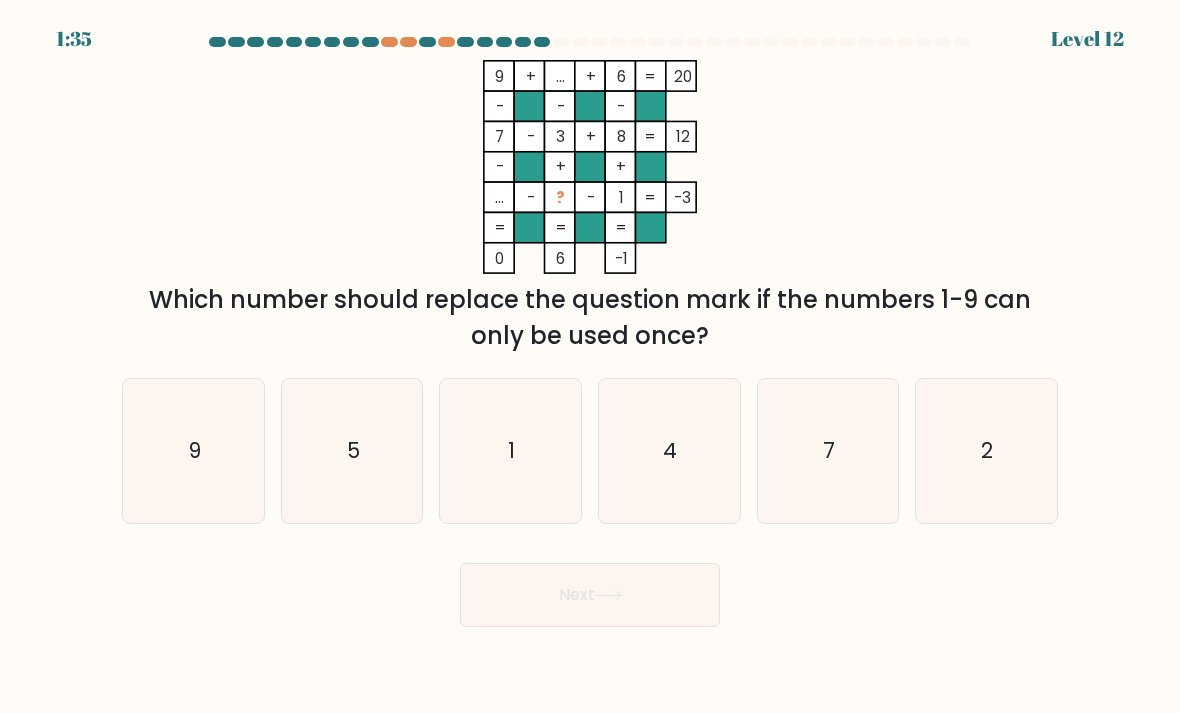 click on "4" 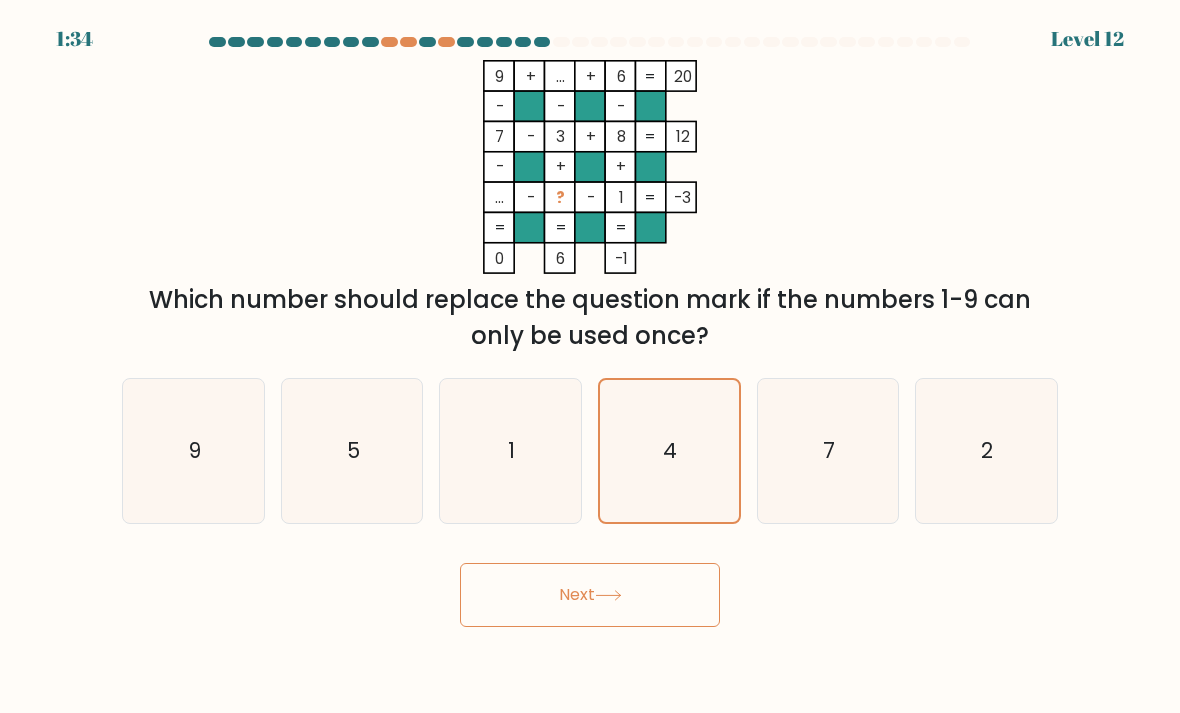 click on "Next" at bounding box center [590, 595] 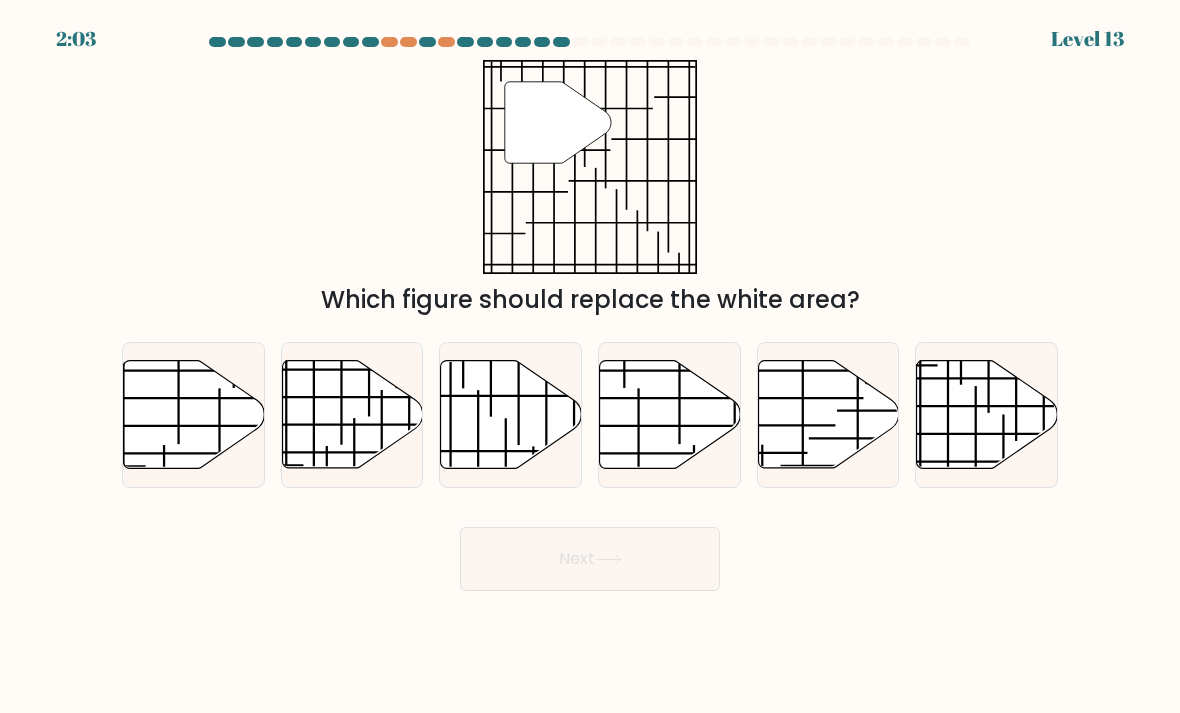 click 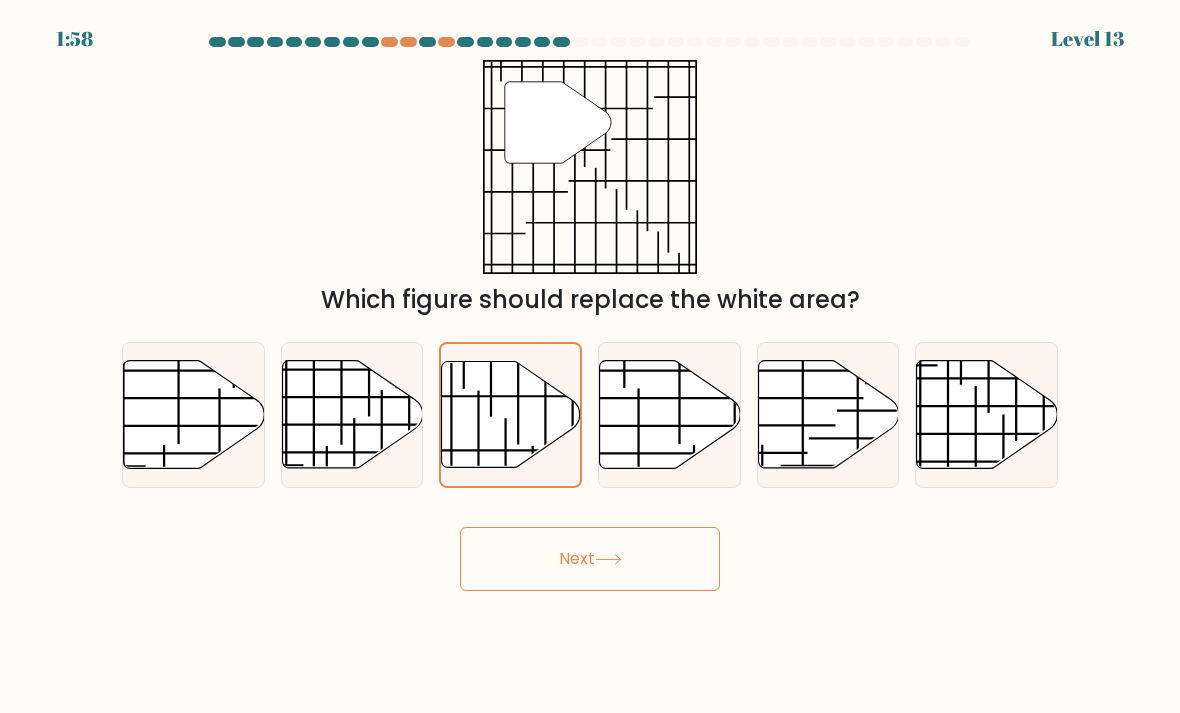 click on "Next" at bounding box center (590, 559) 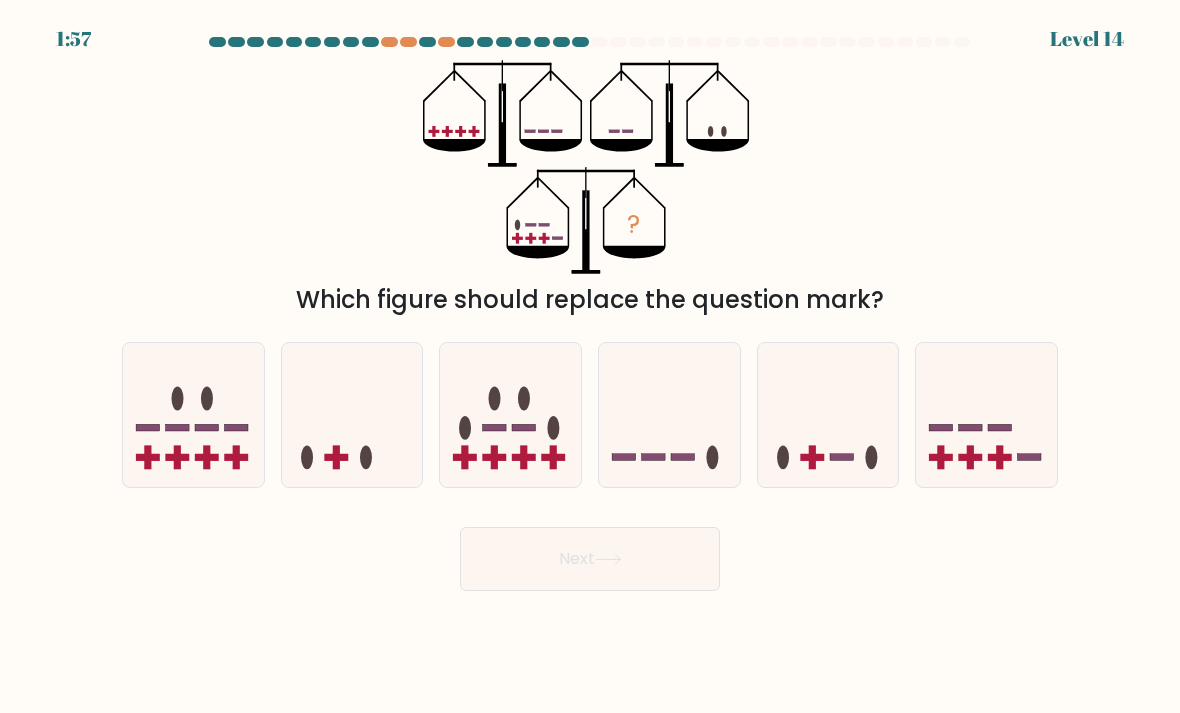 click 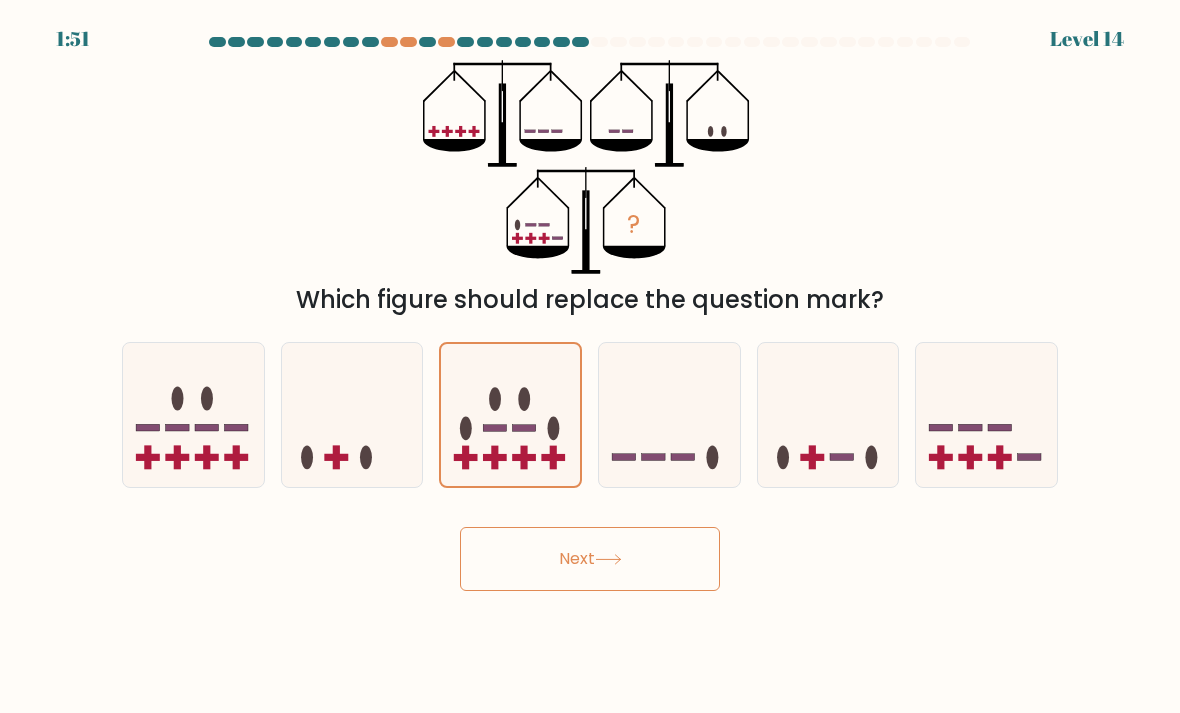 click on "Next" at bounding box center (590, 559) 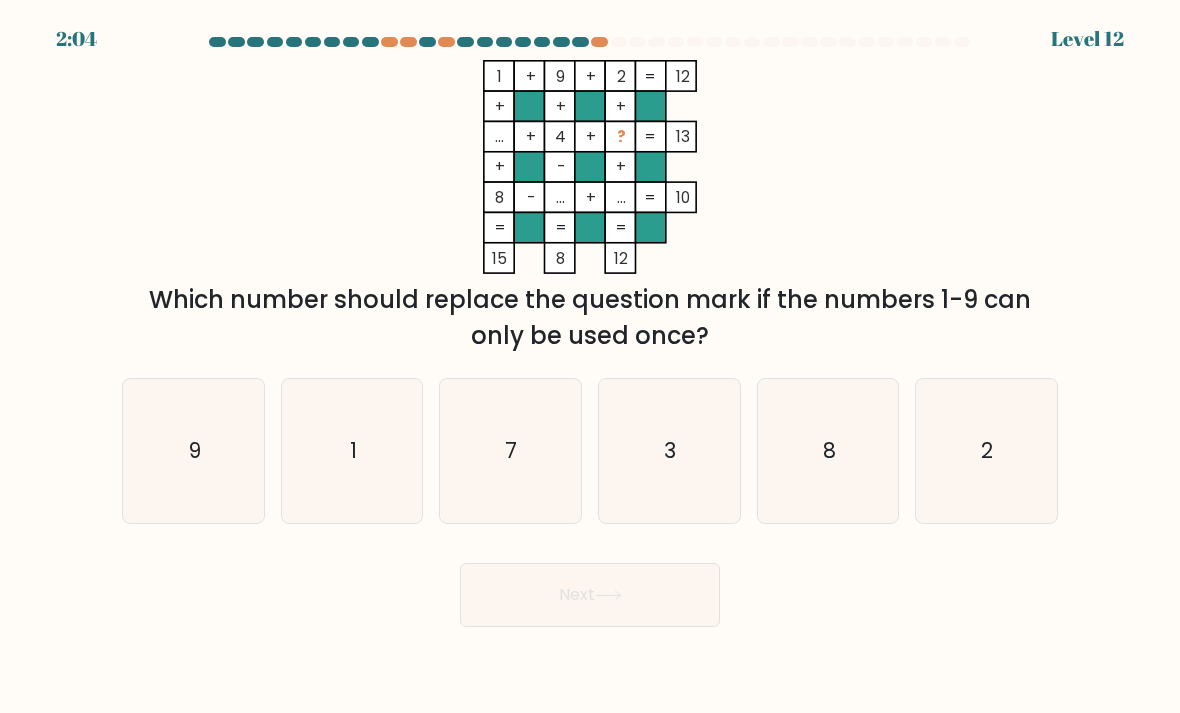 click on "3" 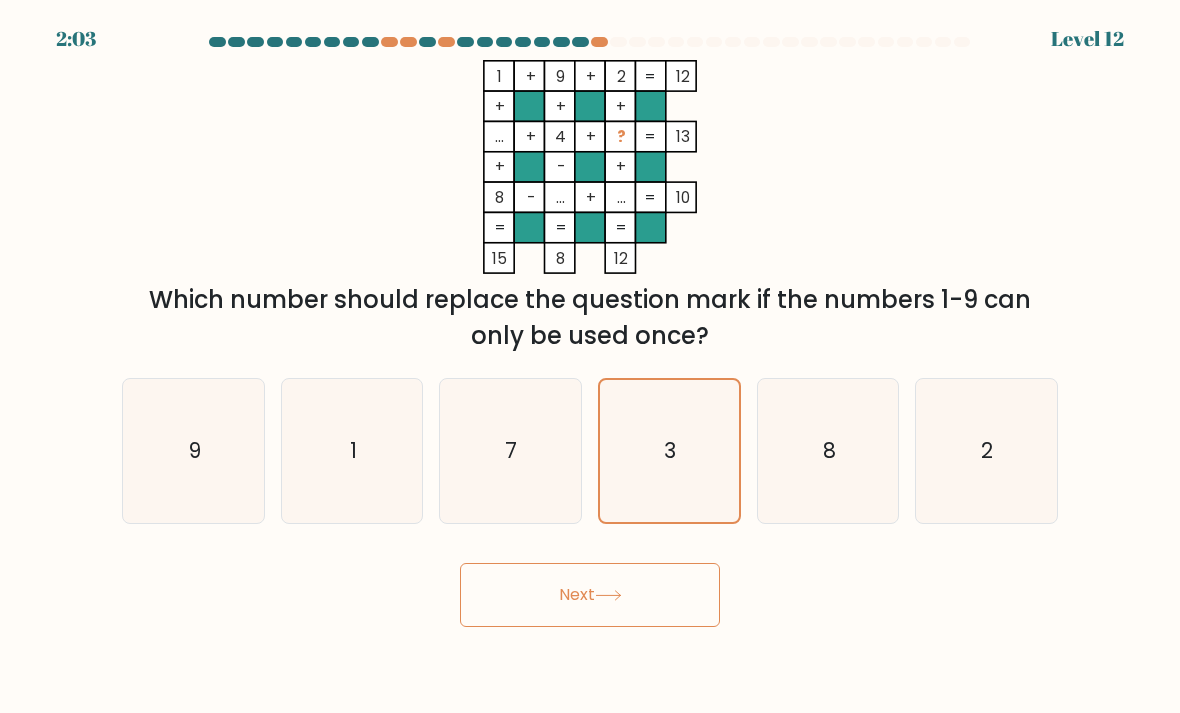 click on "Next" at bounding box center [590, 595] 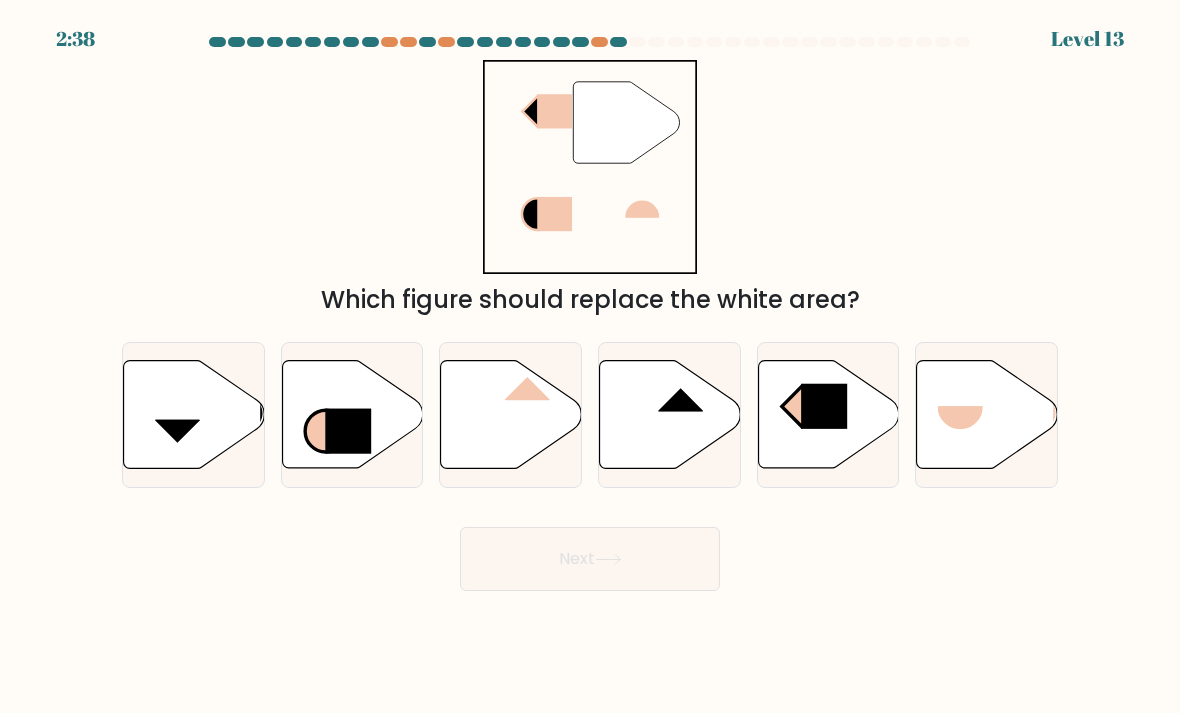 click 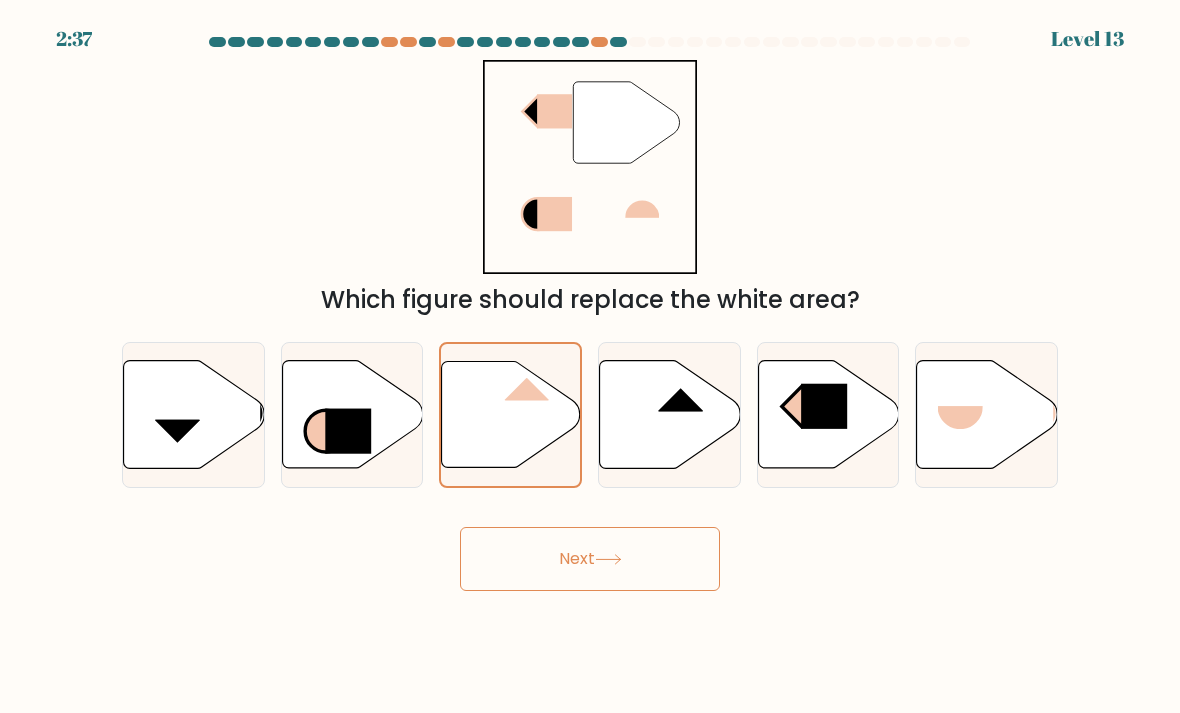 click on "Next" at bounding box center [590, 559] 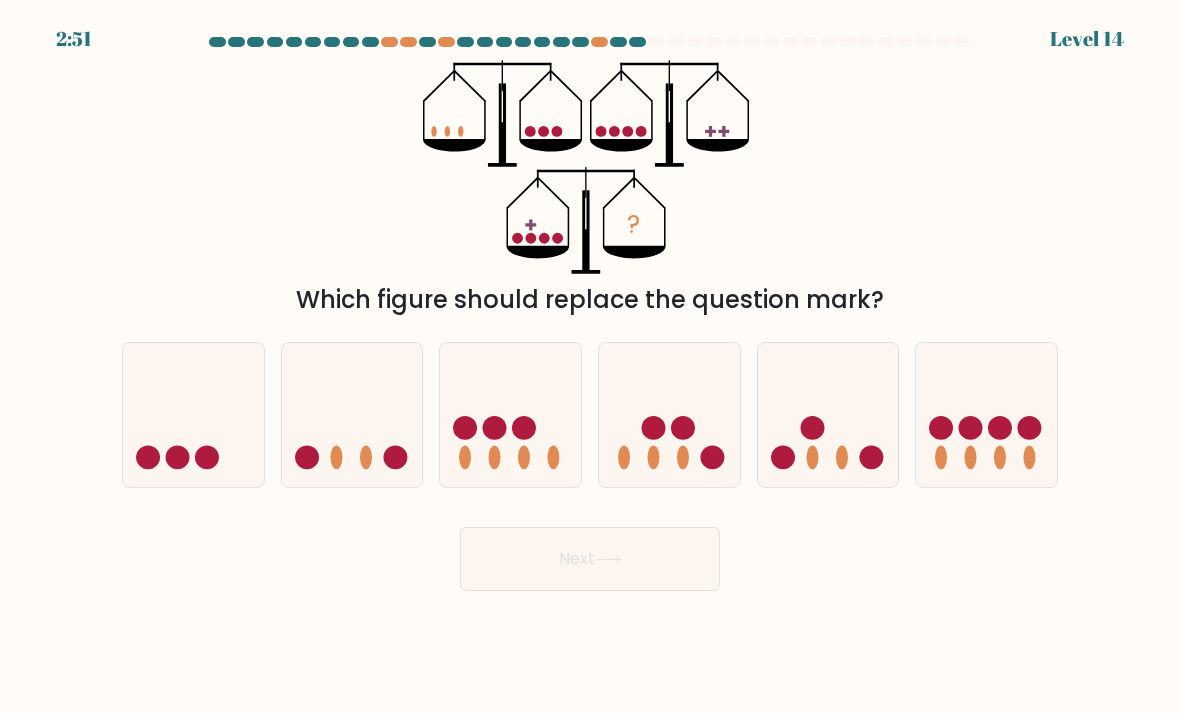 click 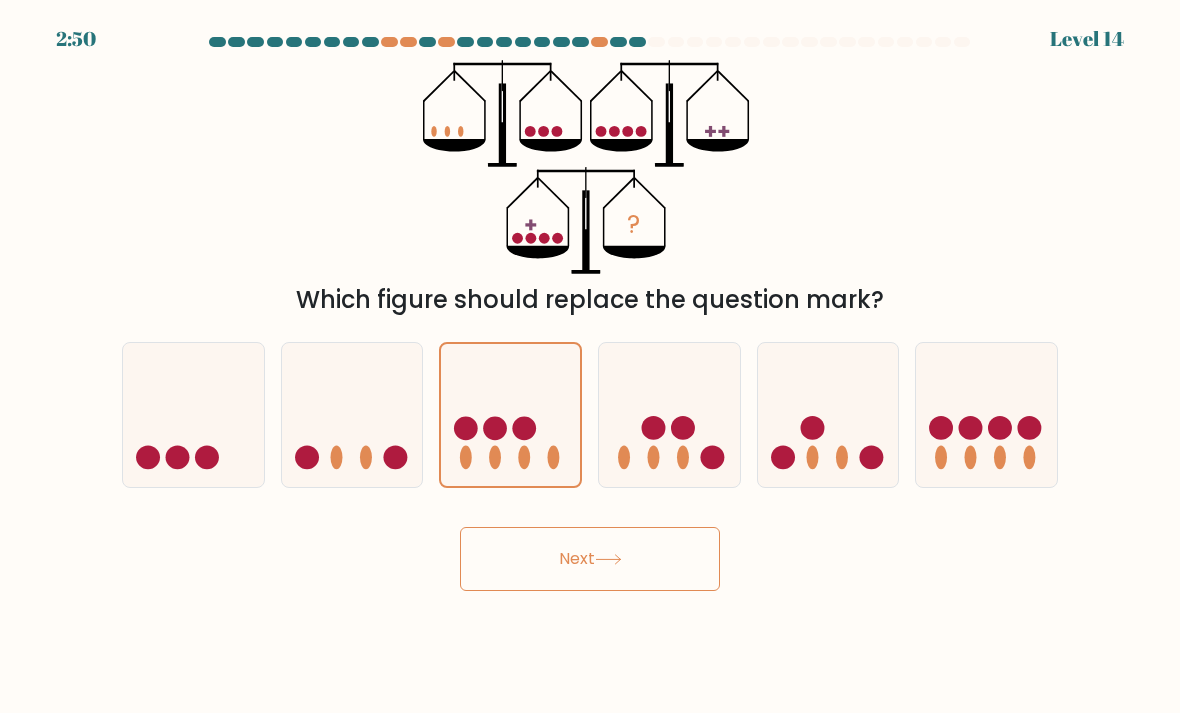 click on "Next" at bounding box center (590, 559) 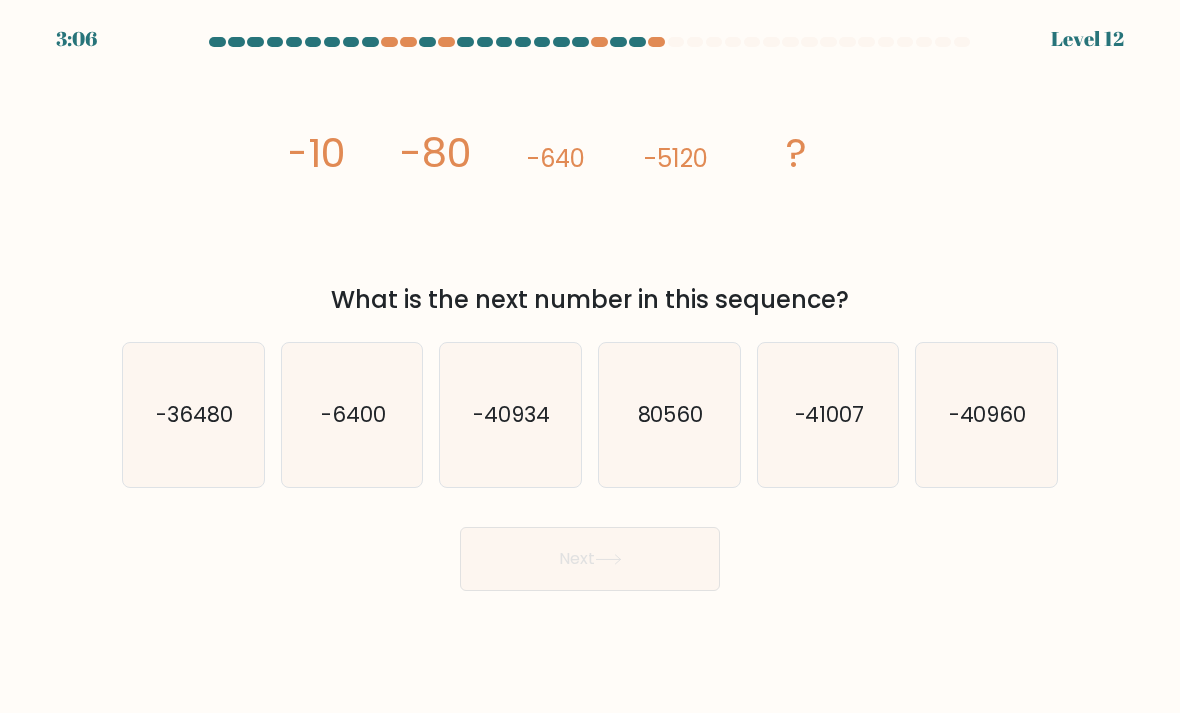 click on "80560" 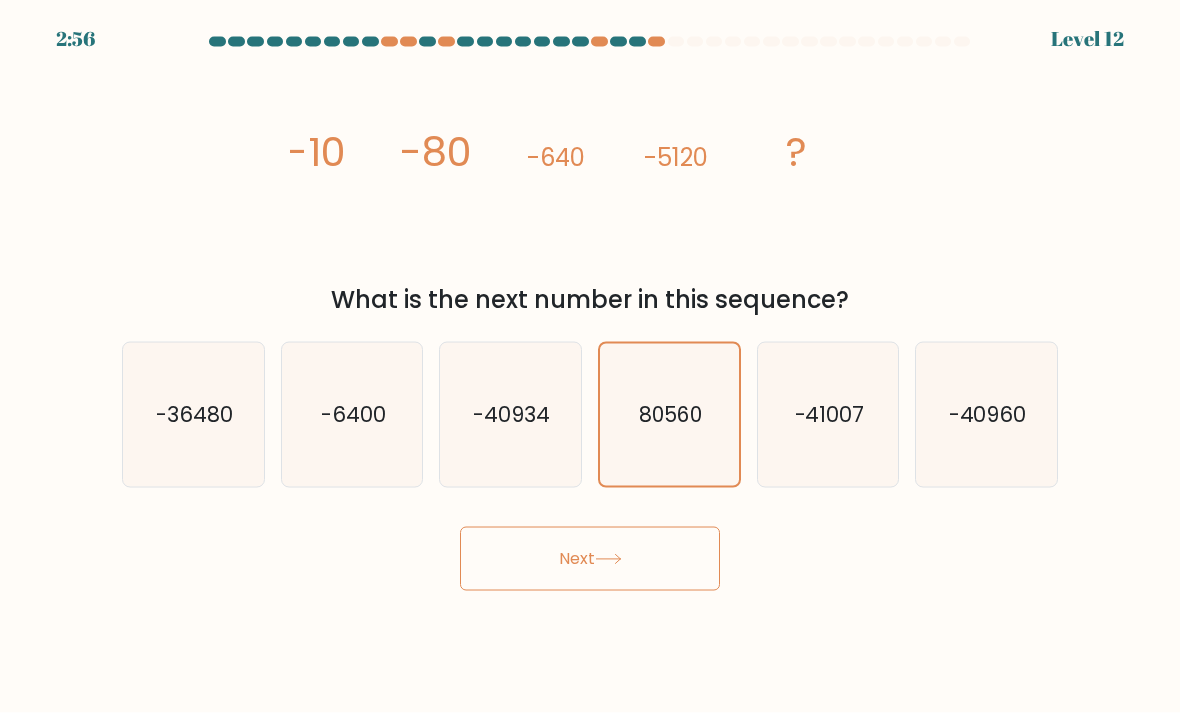 scroll, scrollTop: 14, scrollLeft: 0, axis: vertical 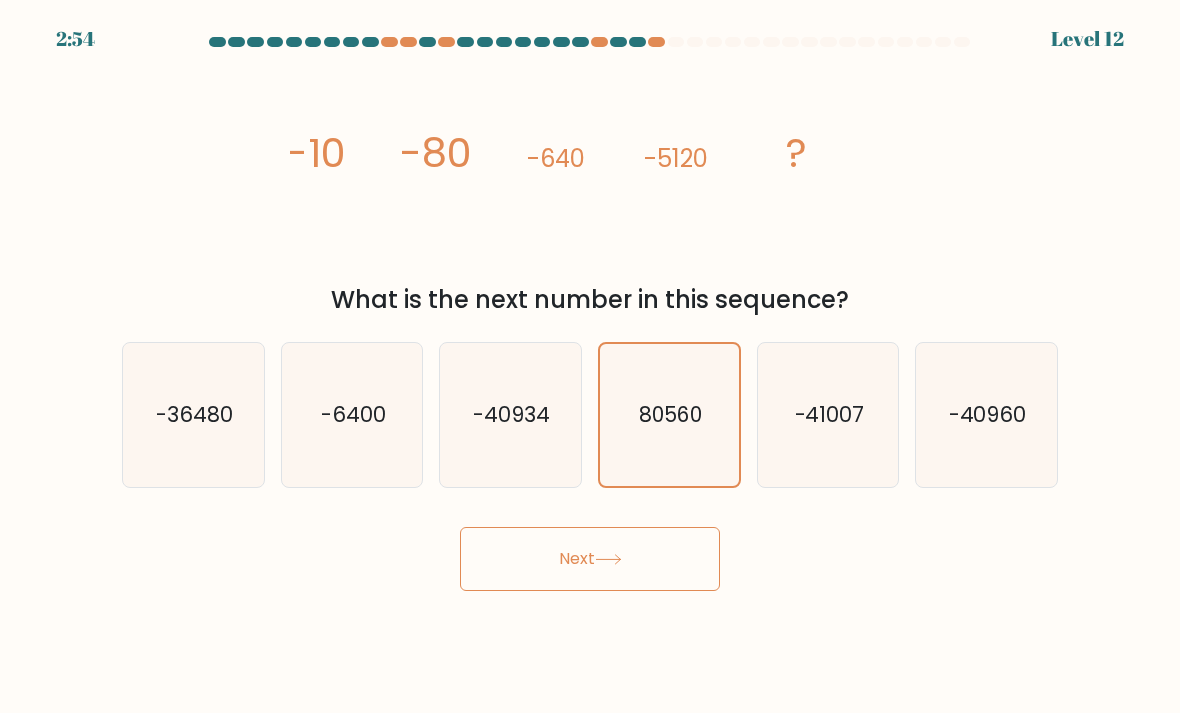 click on "-40960" 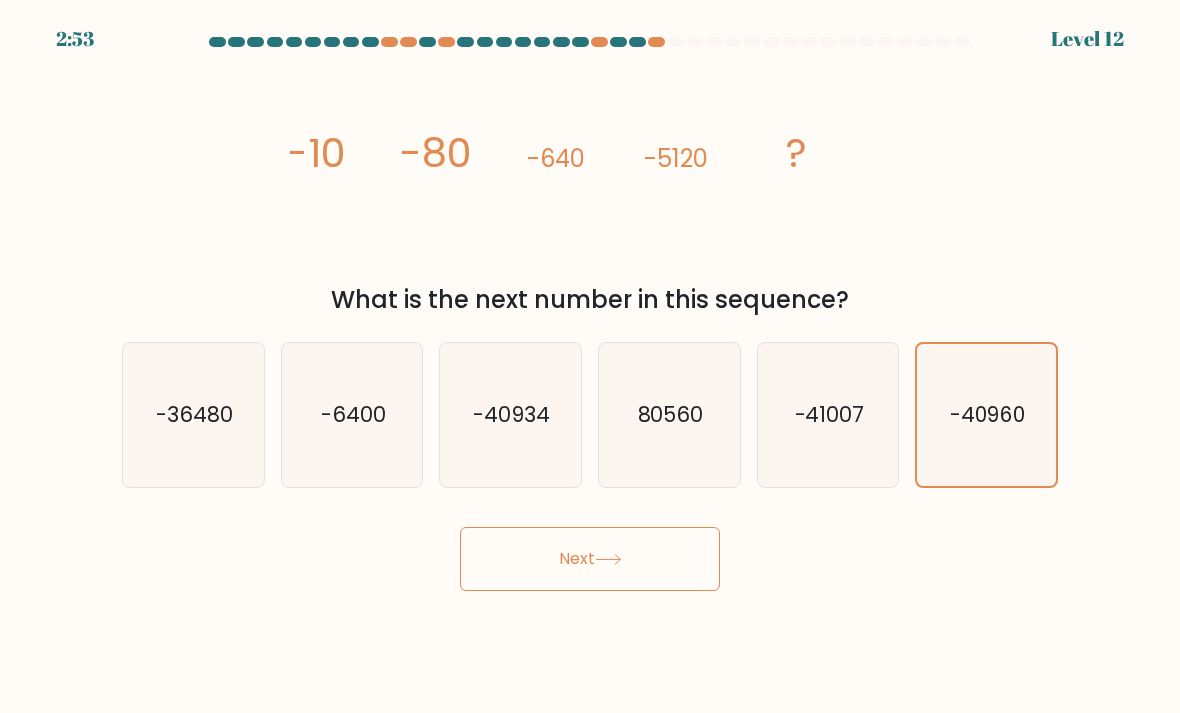 click on "Next" at bounding box center (590, 559) 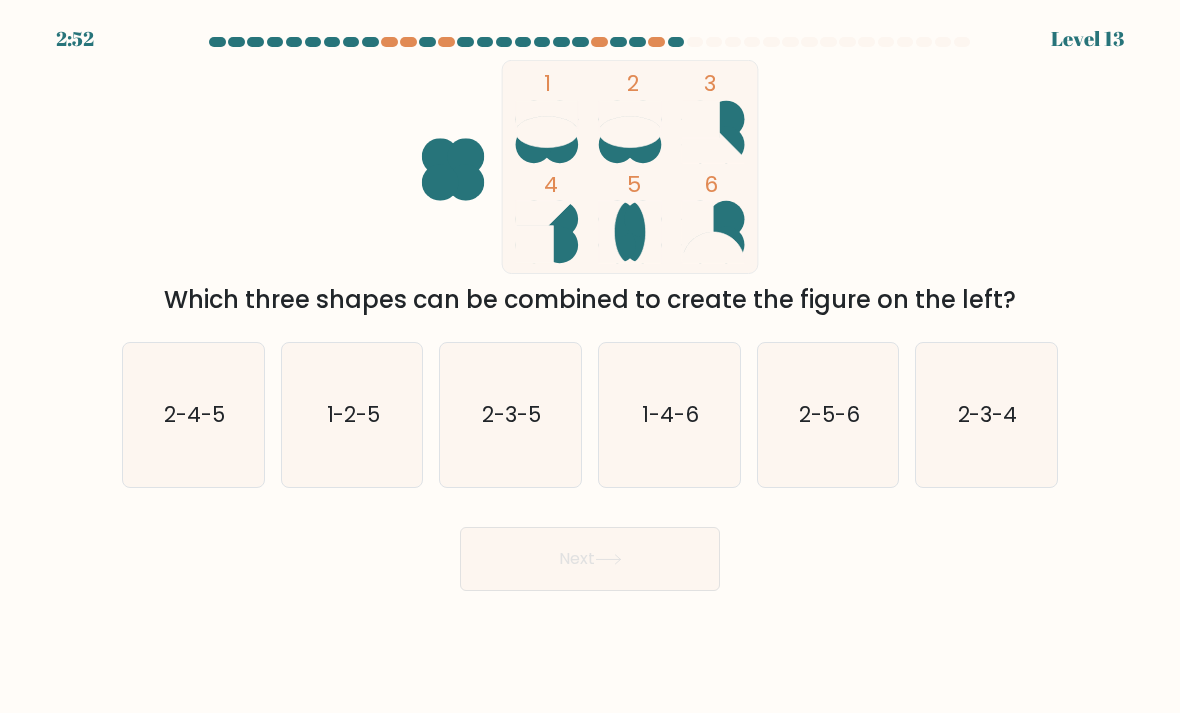 click on "1-4-6" 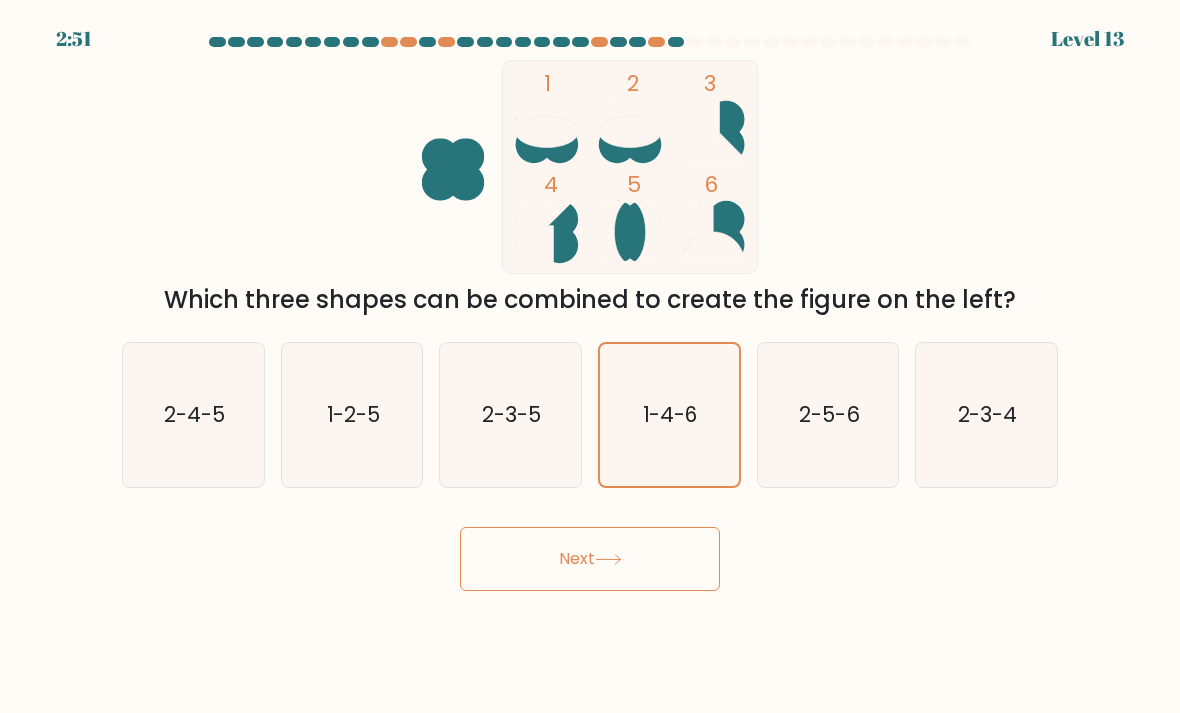 click on "Next" at bounding box center [590, 559] 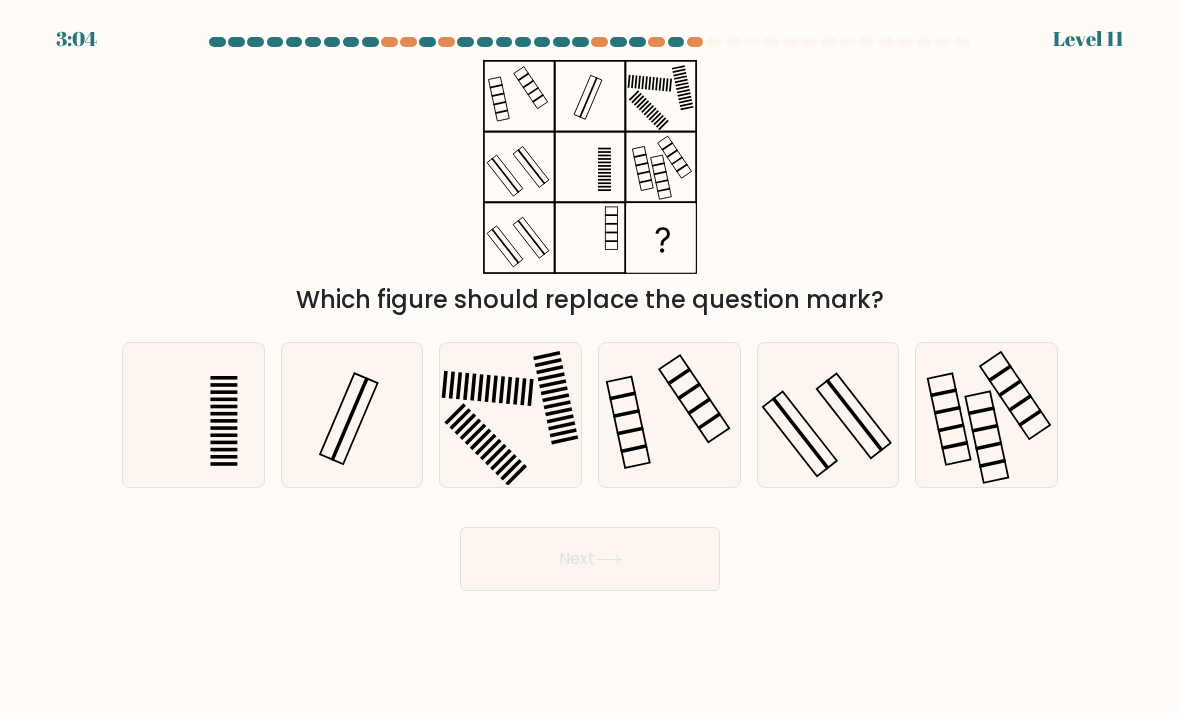 click 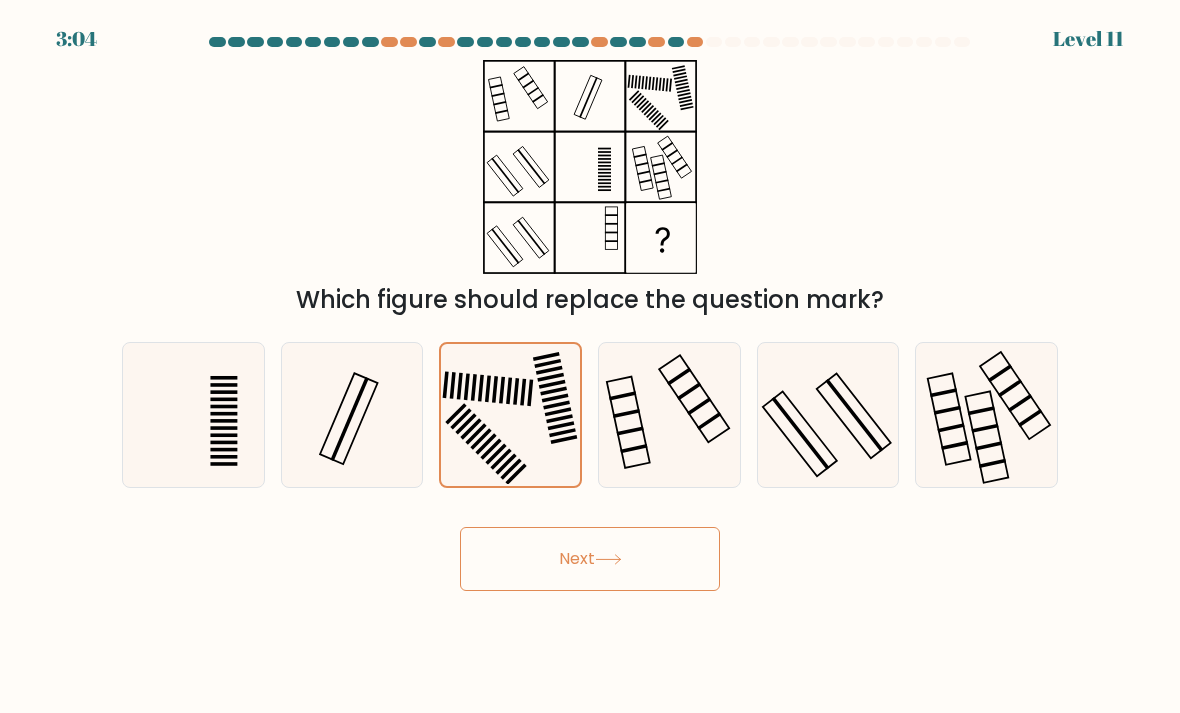 click on "Next" at bounding box center [590, 559] 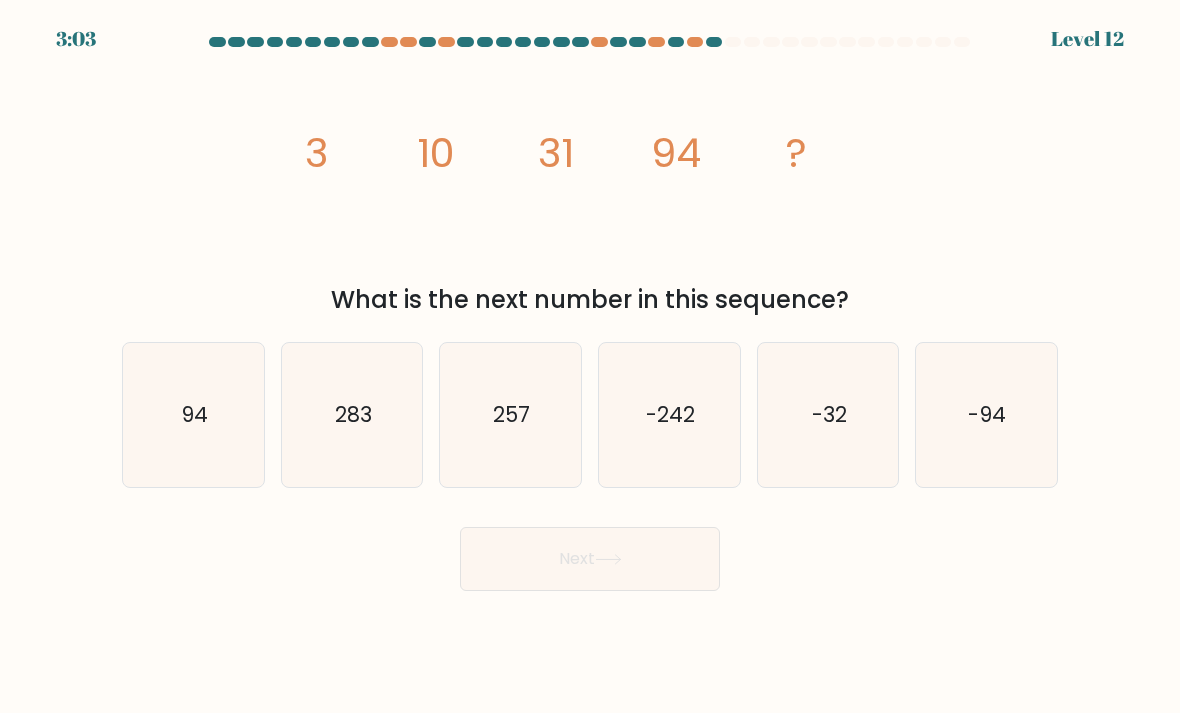 click on "257" 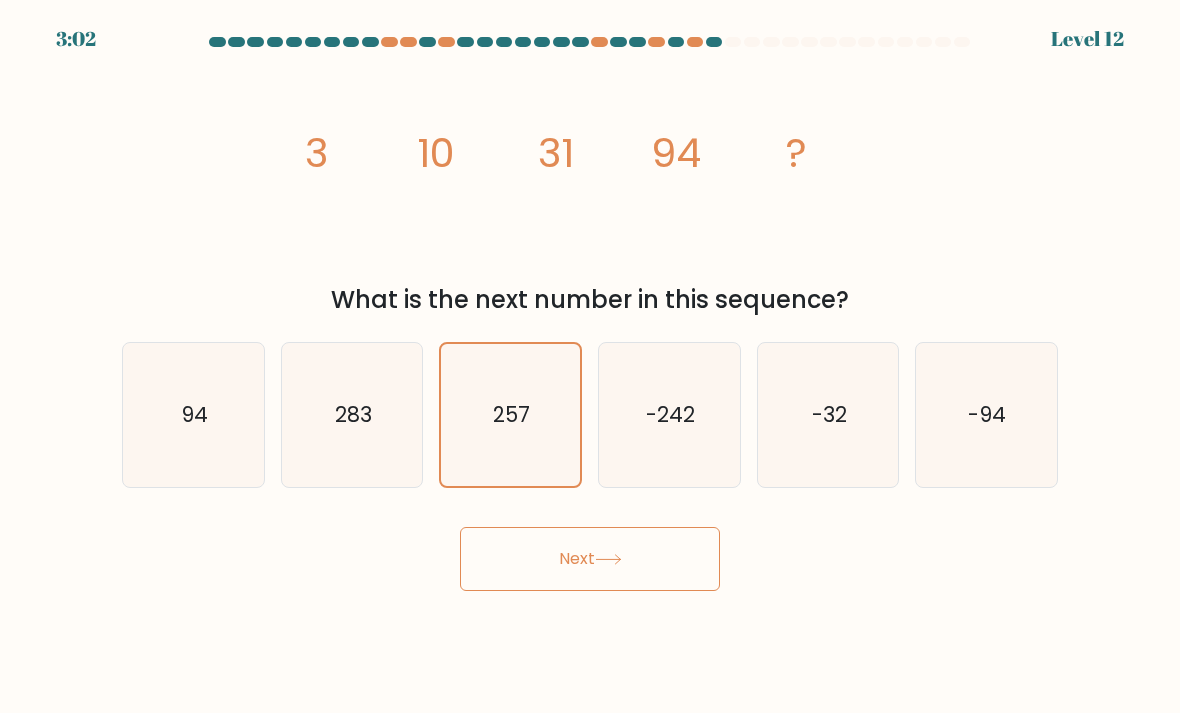 click on "283" 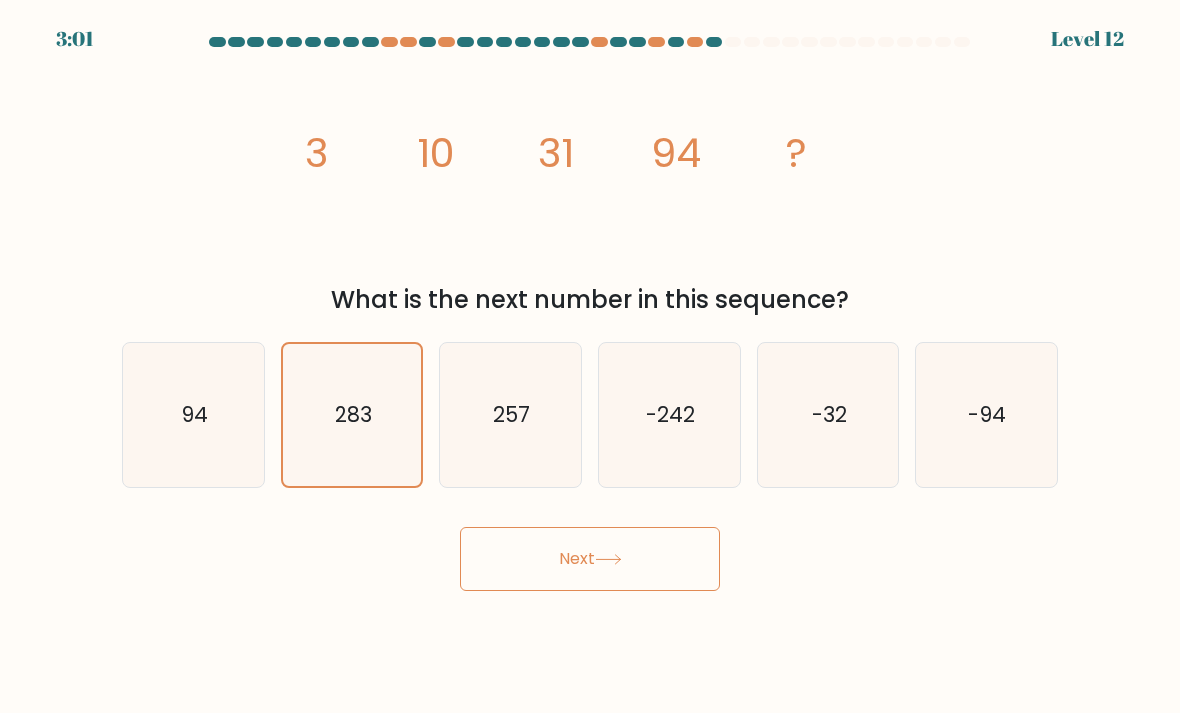 click on "Next" at bounding box center (590, 559) 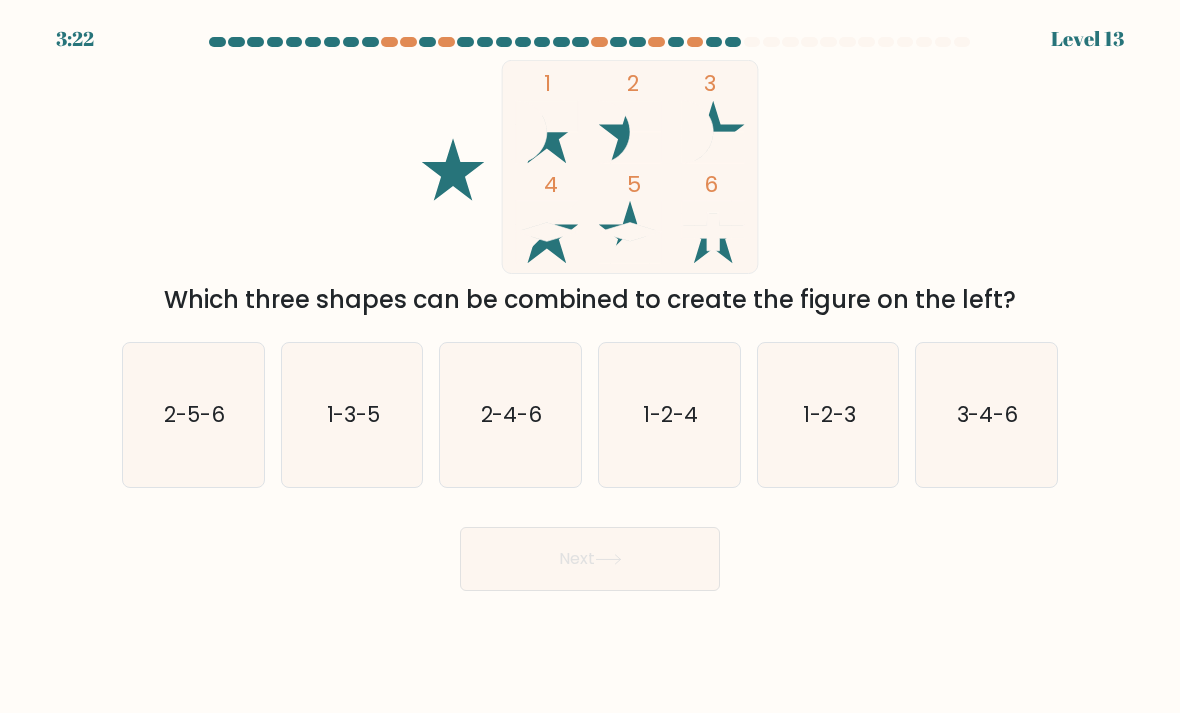 click on "1-2-4" 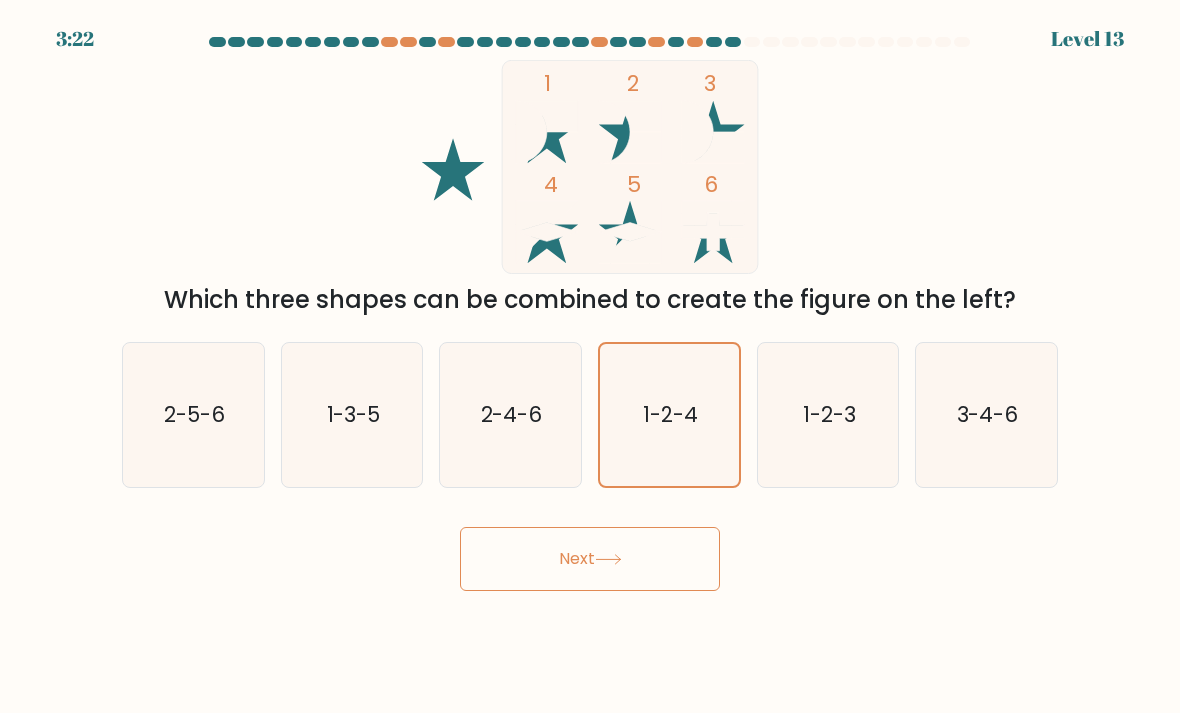 click on "Next" at bounding box center [590, 559] 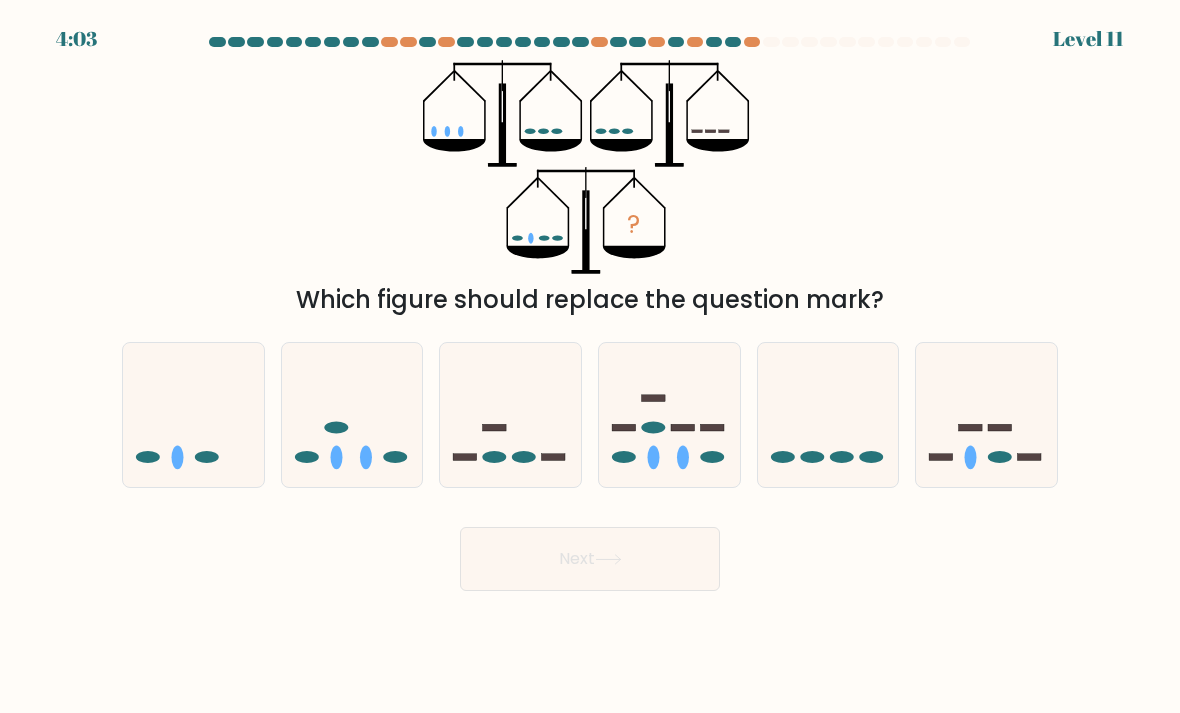 click at bounding box center (669, 415) 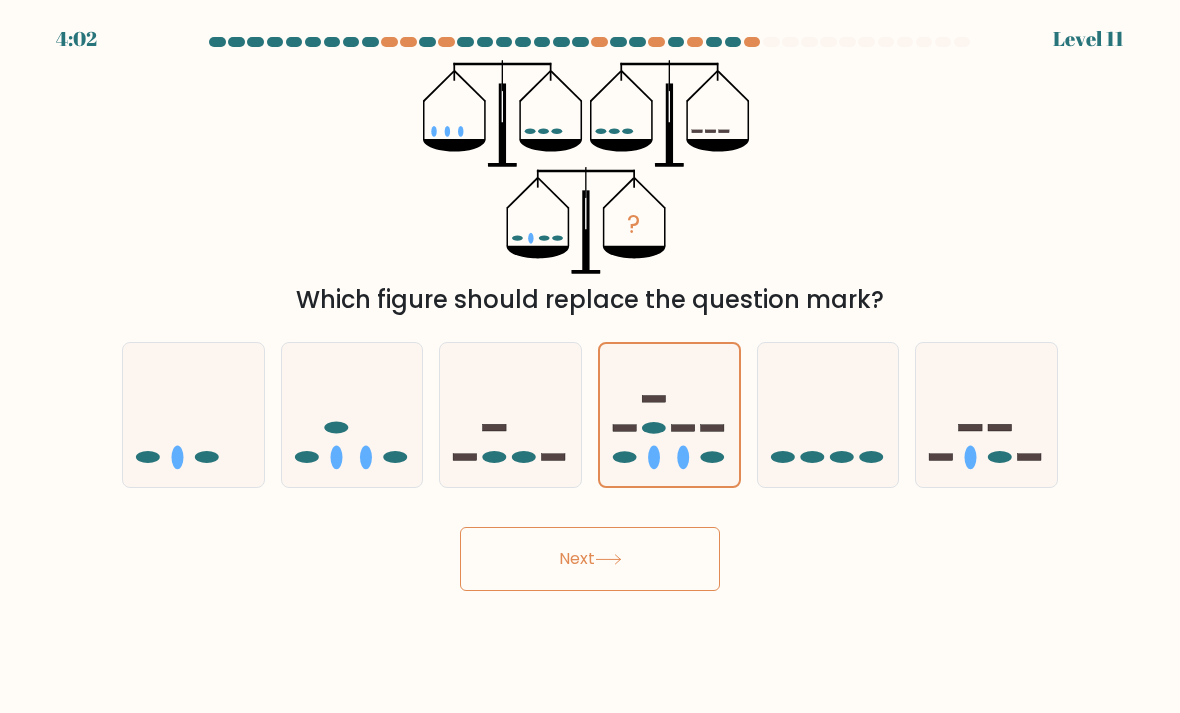 click 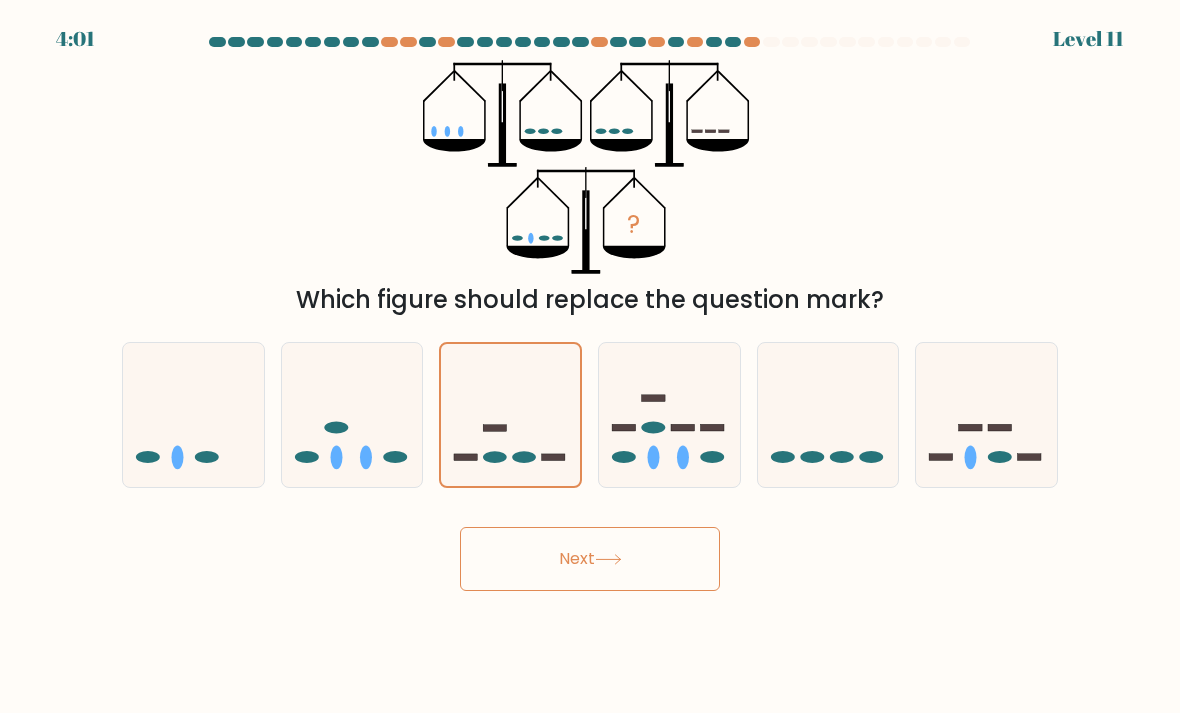 click 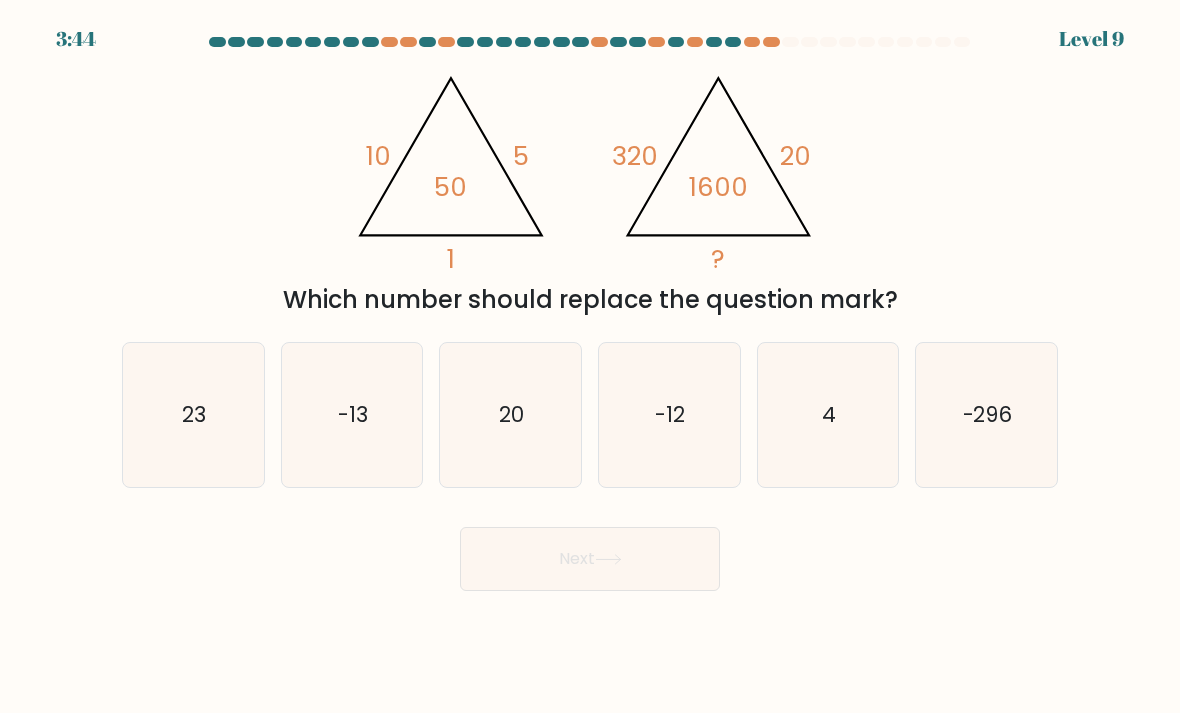 click on "23" 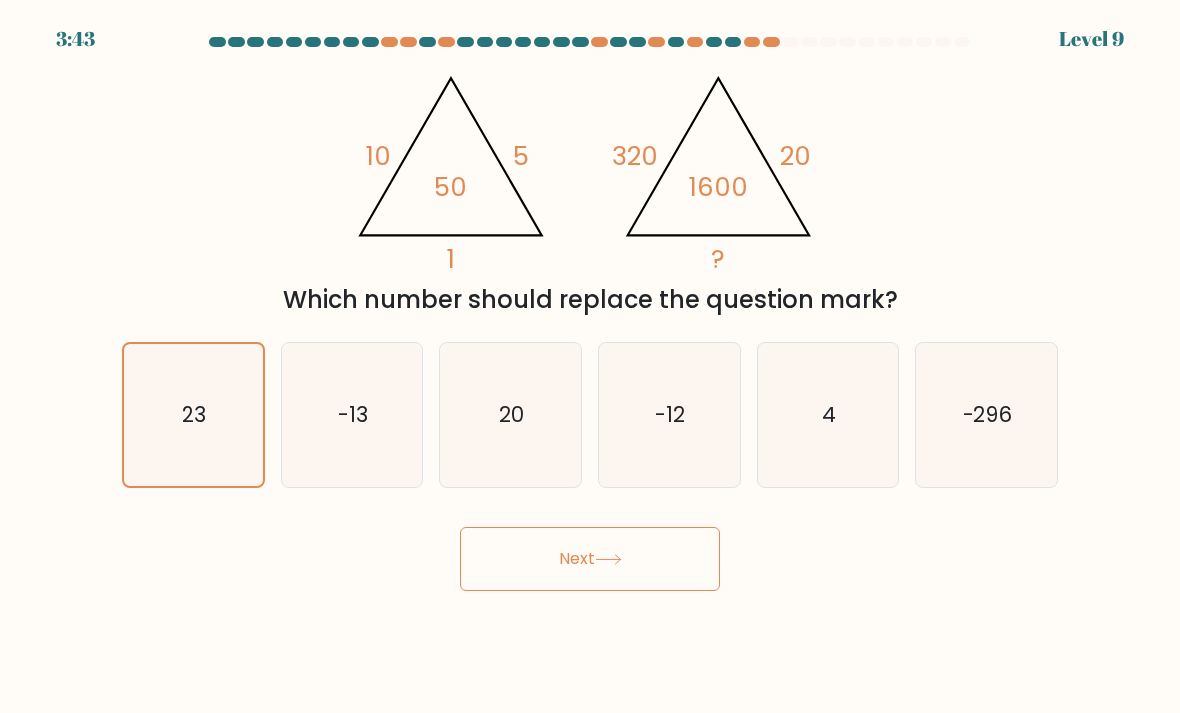 click on "Next" at bounding box center (590, 559) 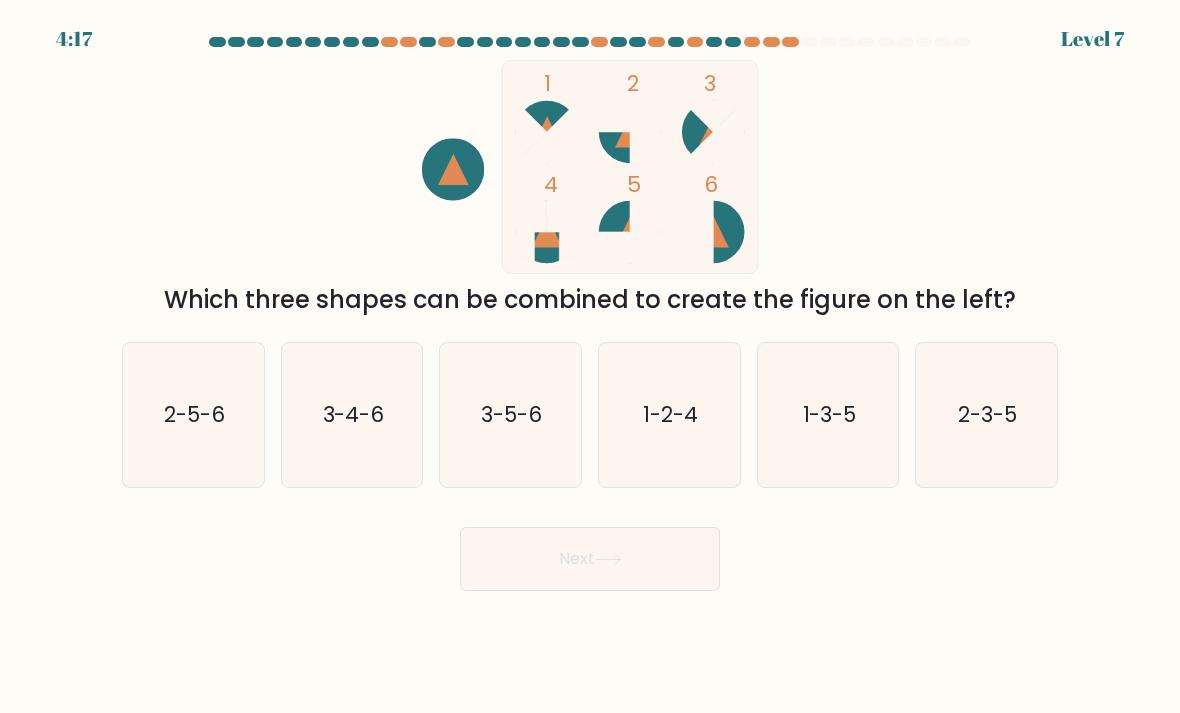 click on "2-5-6" 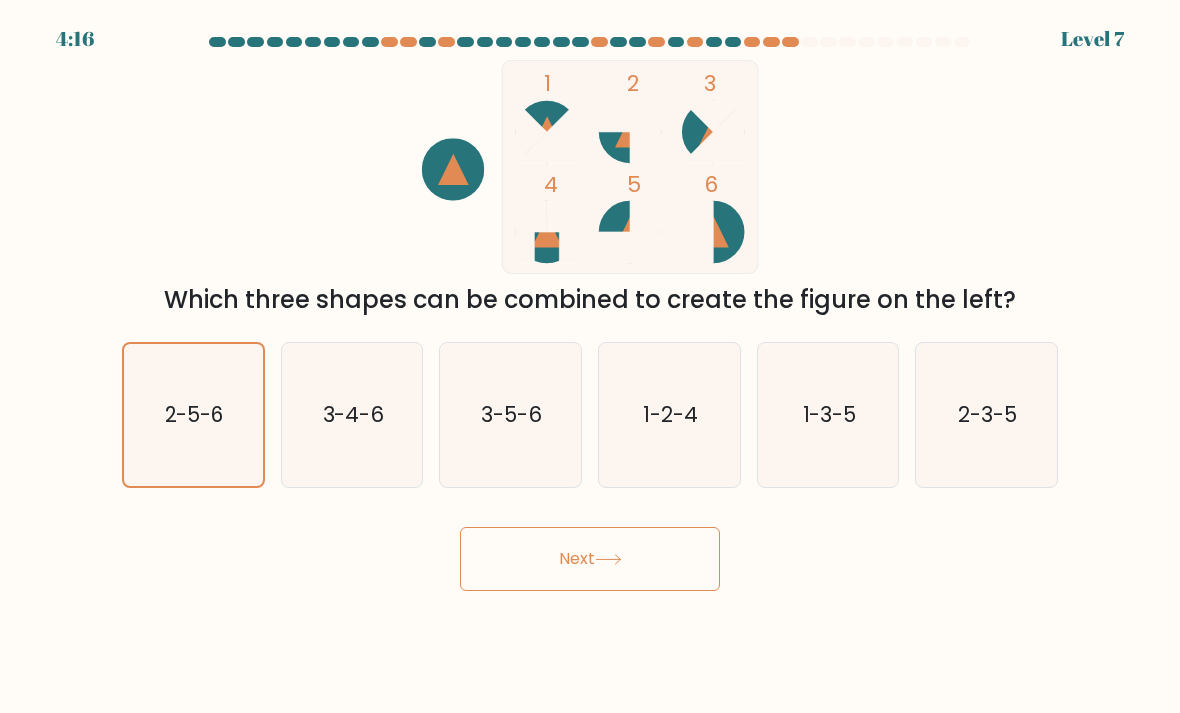 click on "Next" at bounding box center [590, 559] 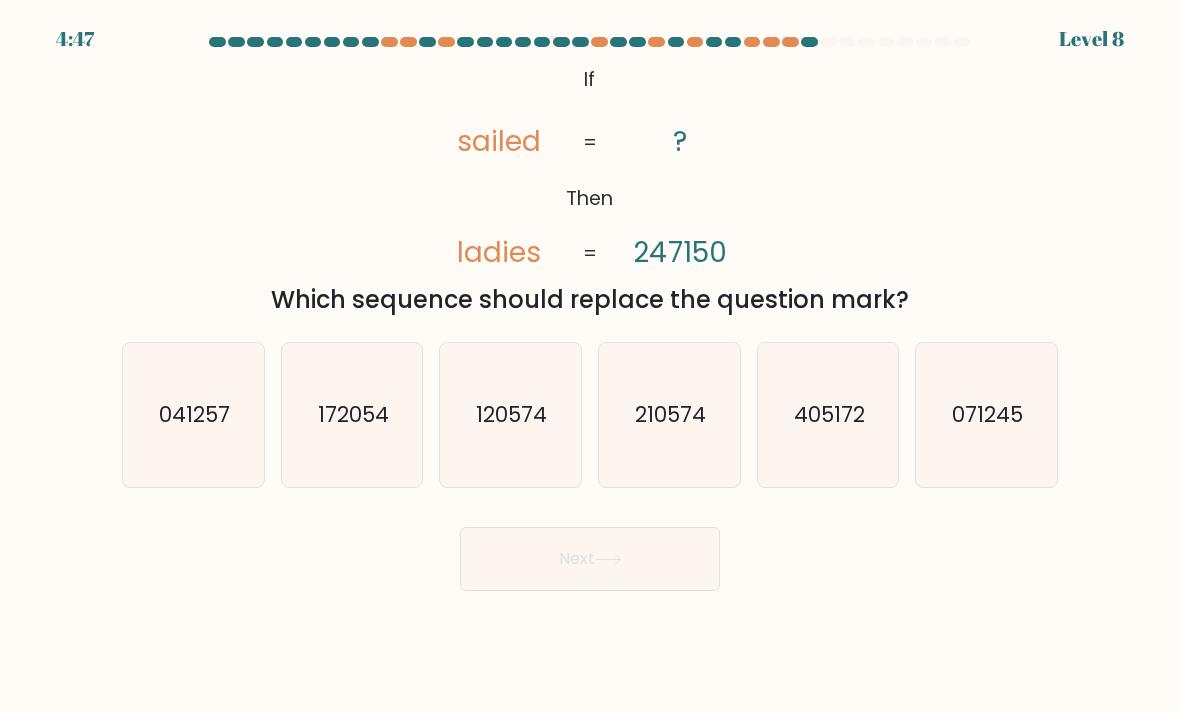 click on "041257" 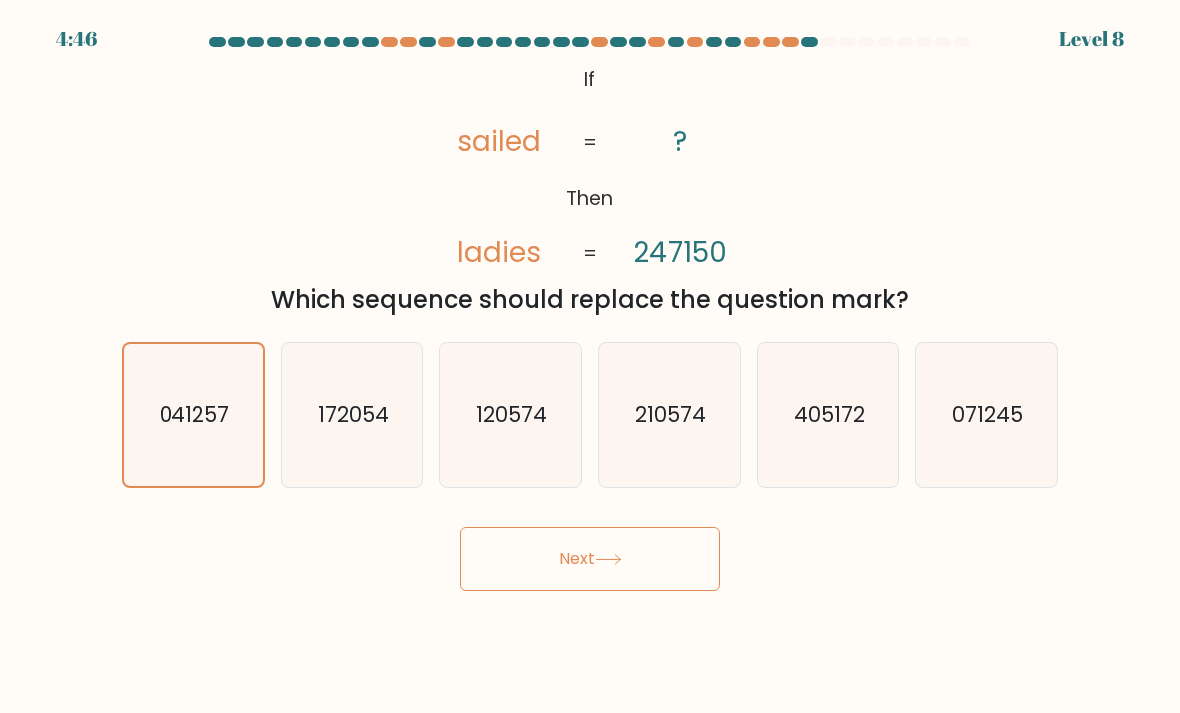 click on "4:46
Level 8
If" at bounding box center (590, 356) 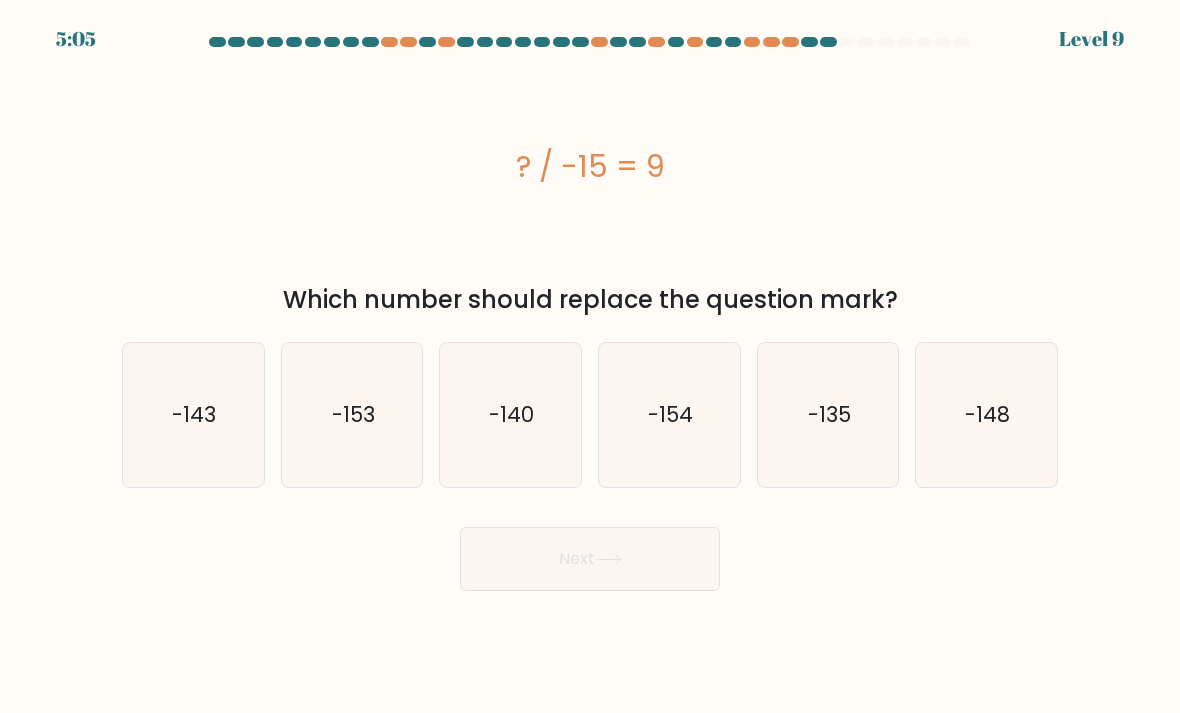 click on "-135" 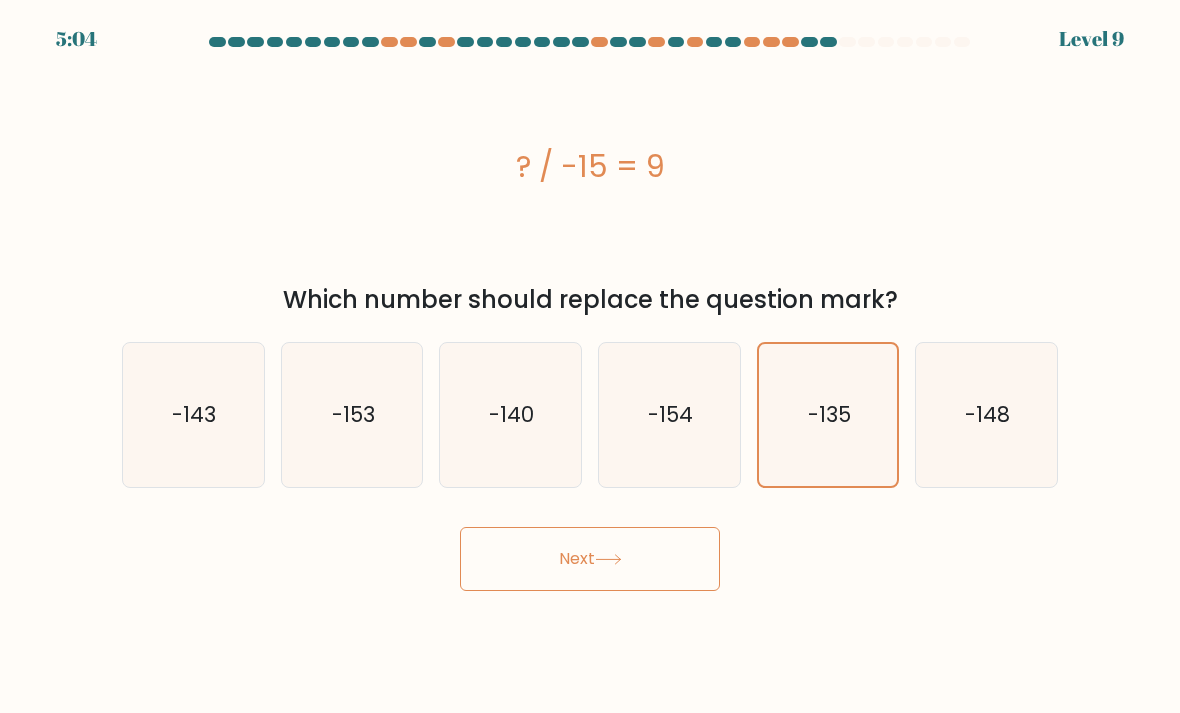 click on "Next" at bounding box center (590, 559) 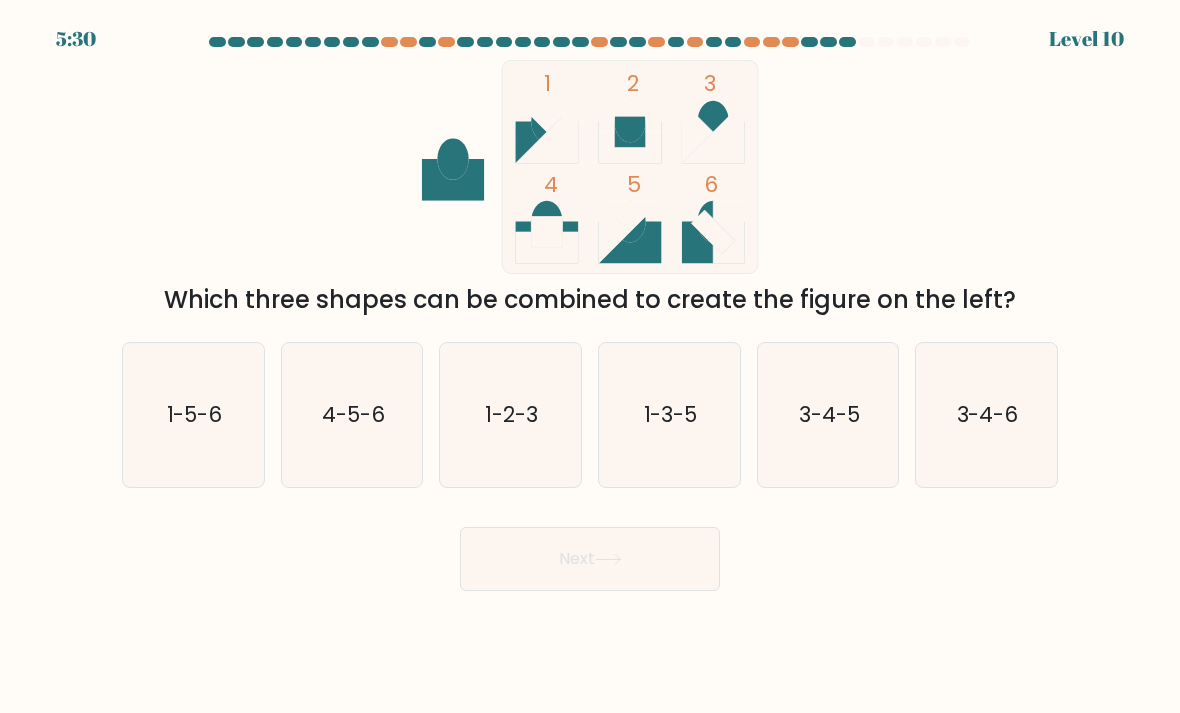 click on "1-3-5" 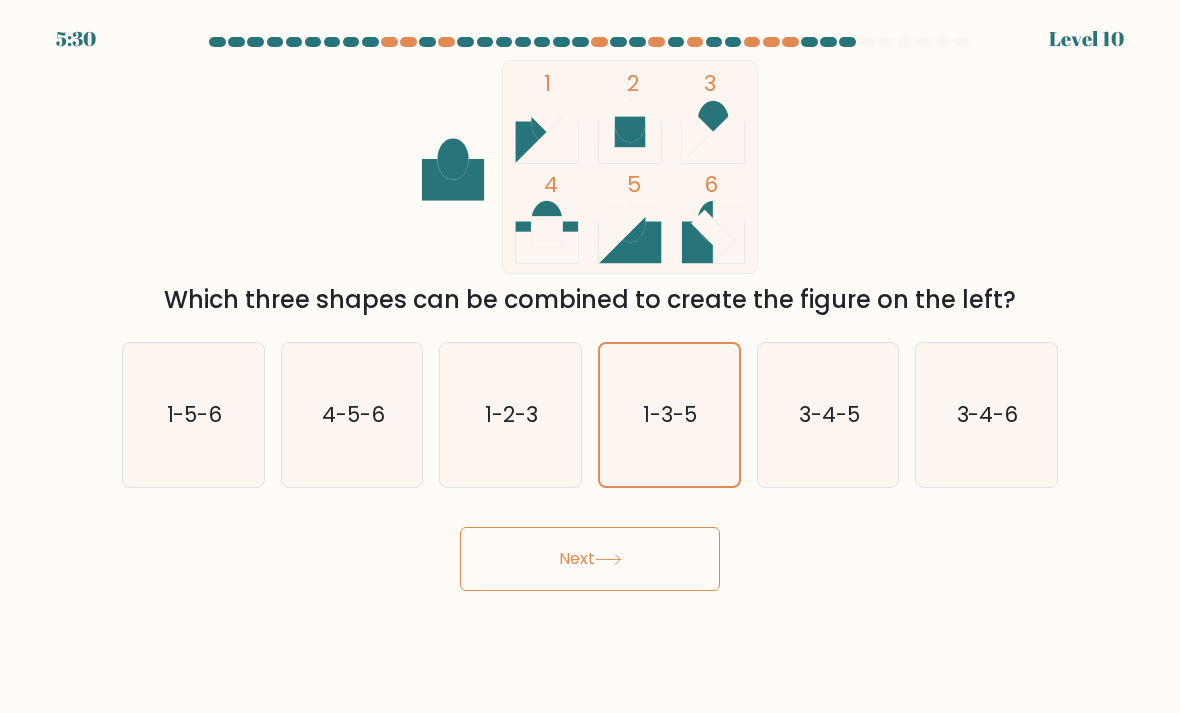 click on "Next" at bounding box center (590, 559) 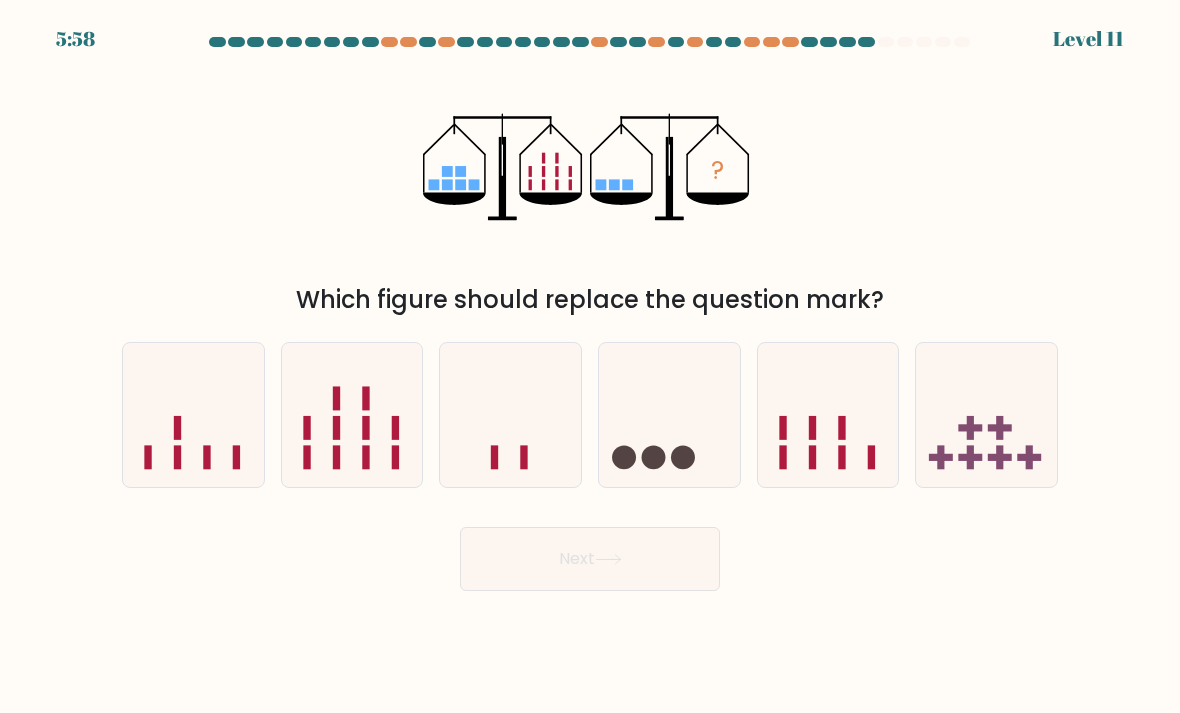 click 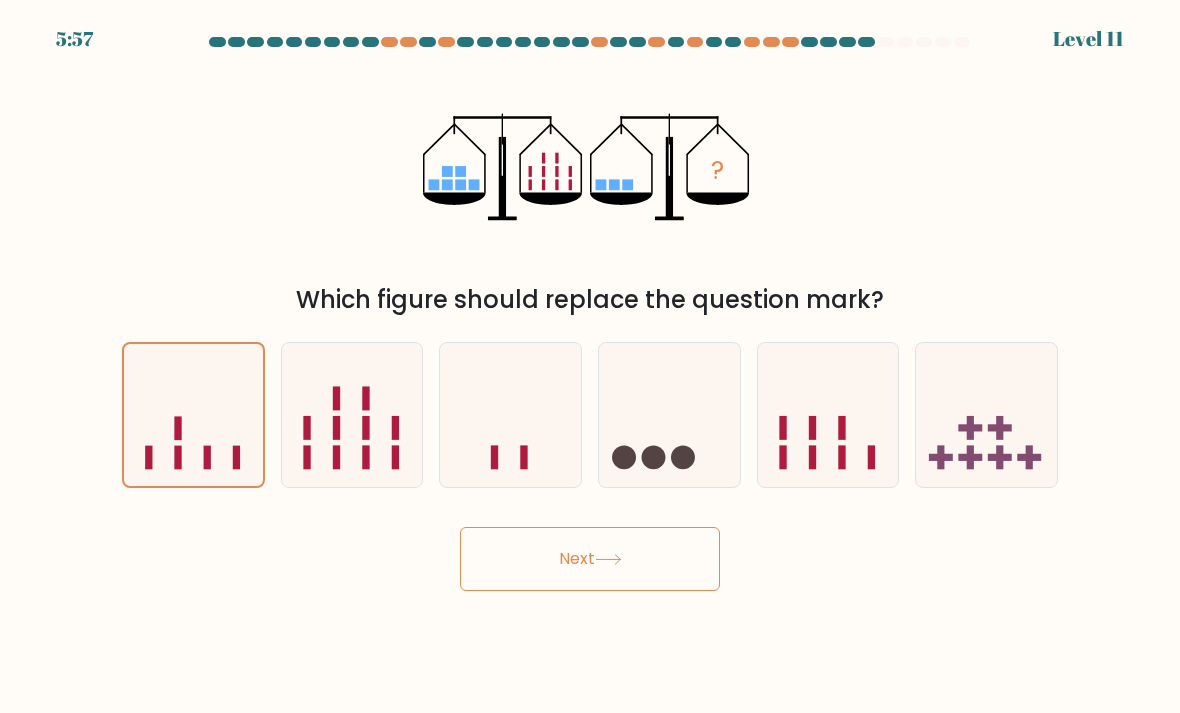 click on "Next" at bounding box center [590, 559] 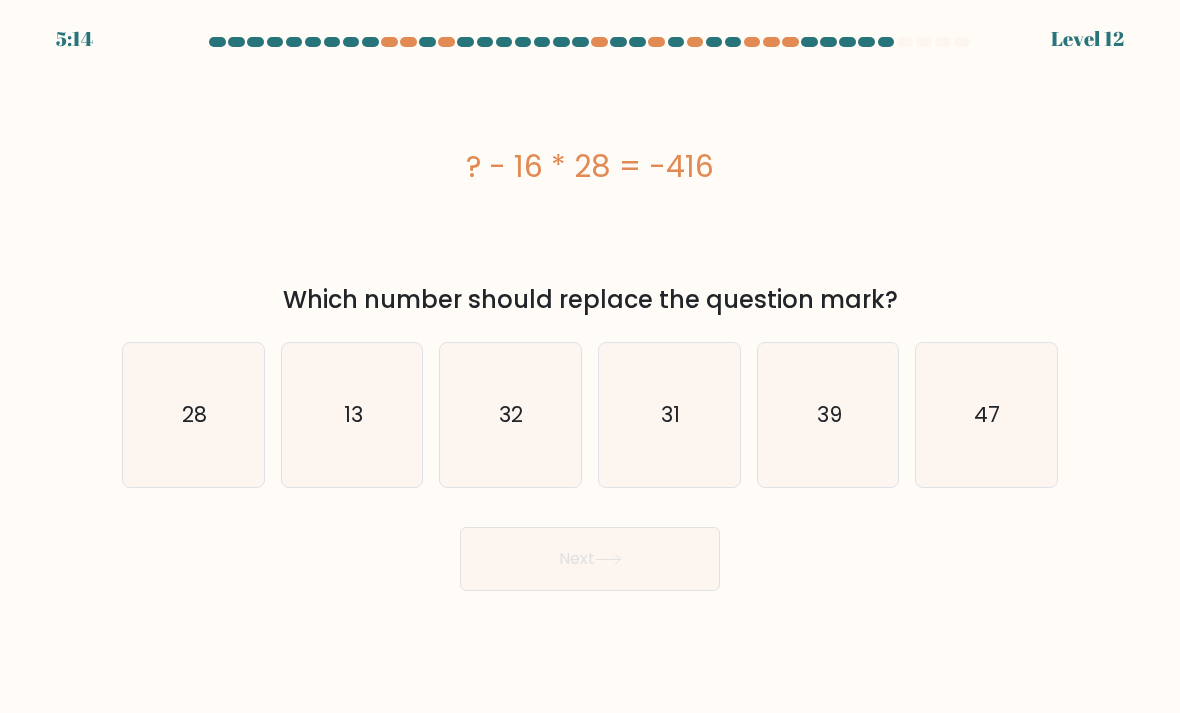 click on "32" 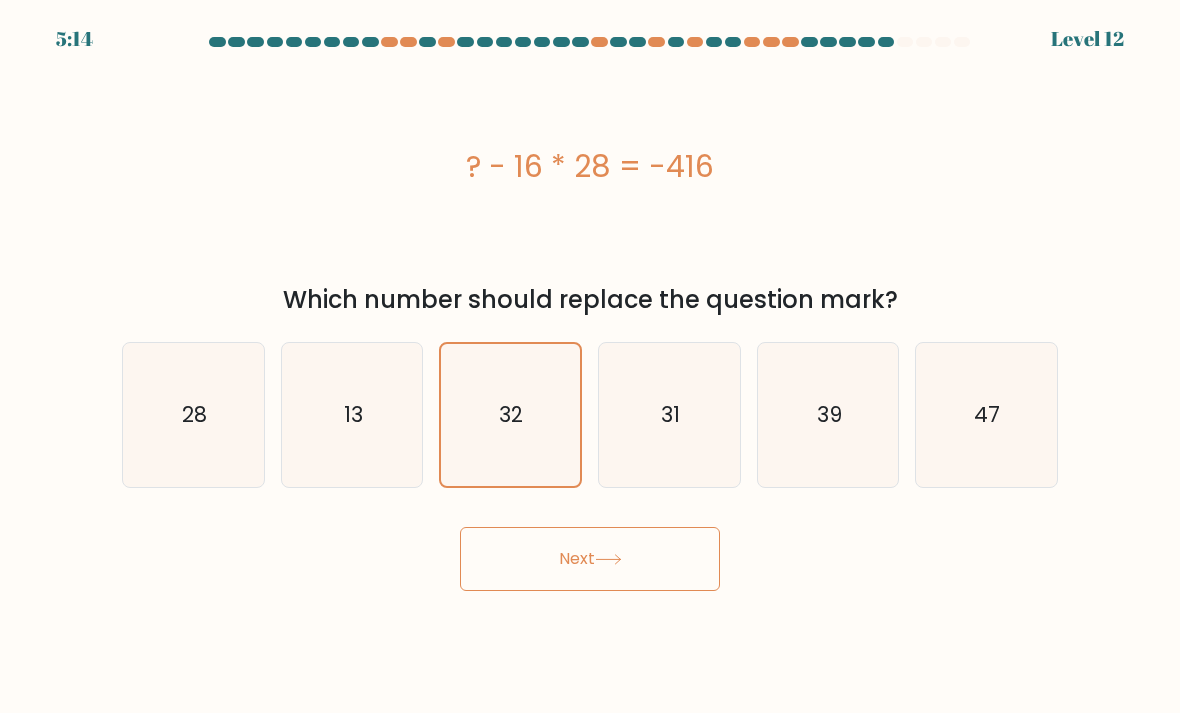 click on "Next" at bounding box center (590, 559) 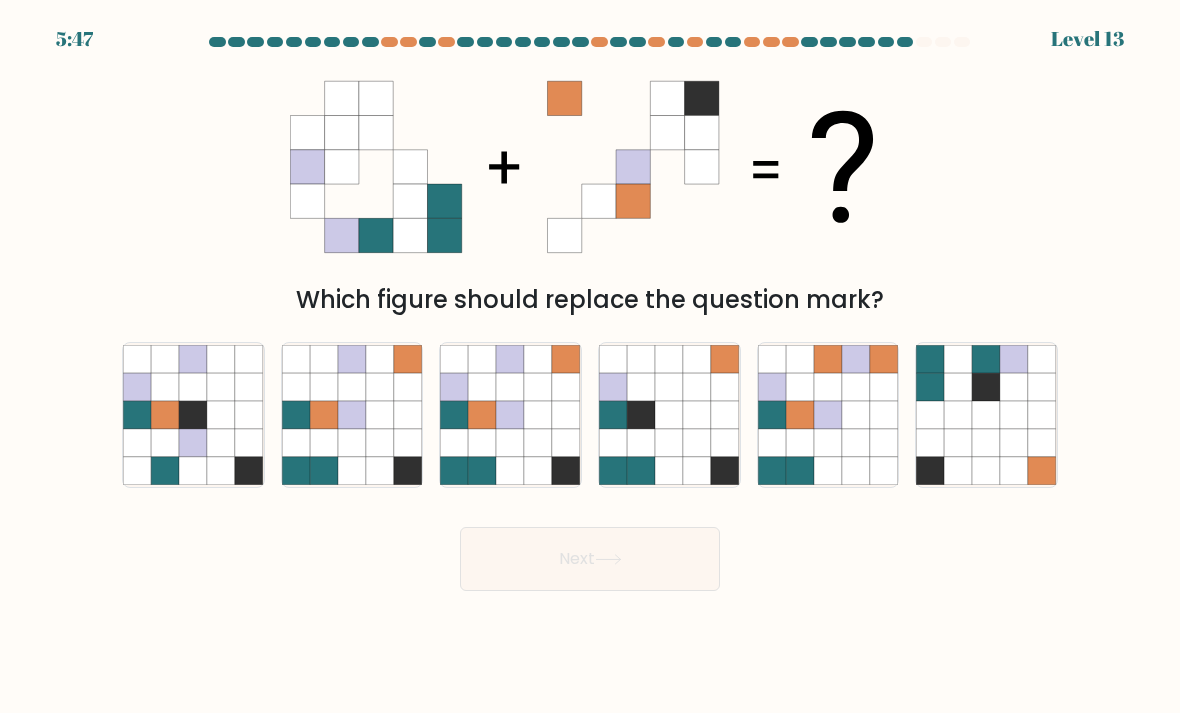 click 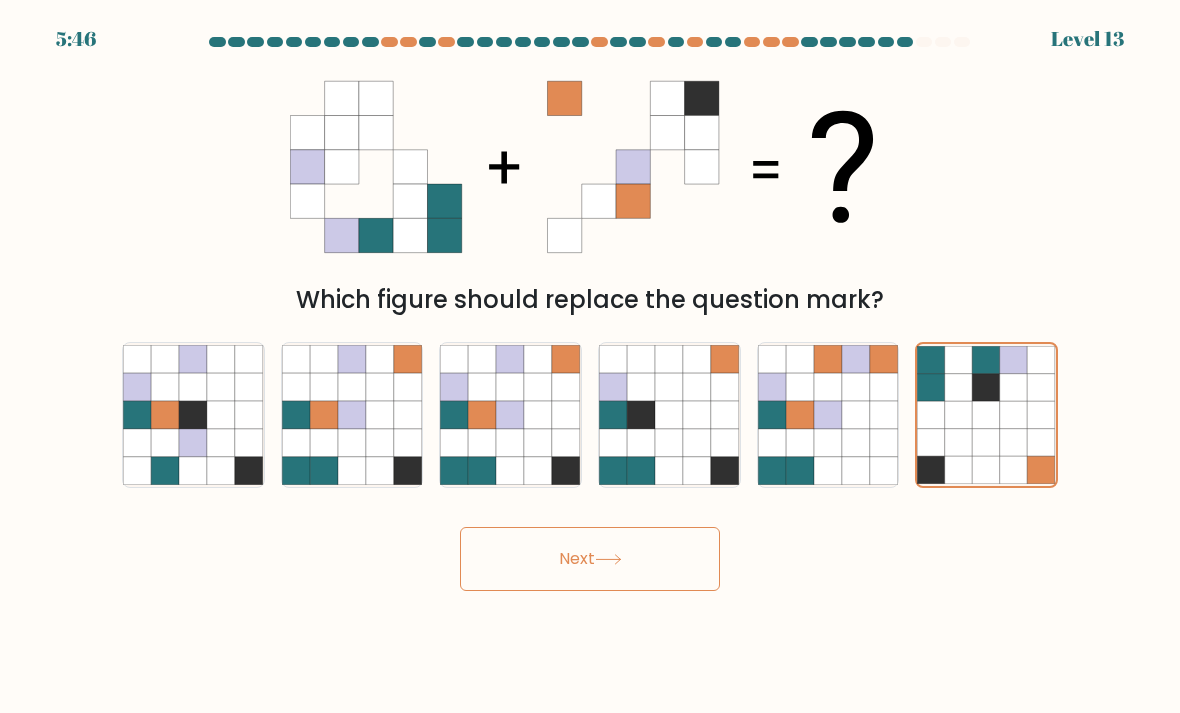 click on "Next" at bounding box center (590, 559) 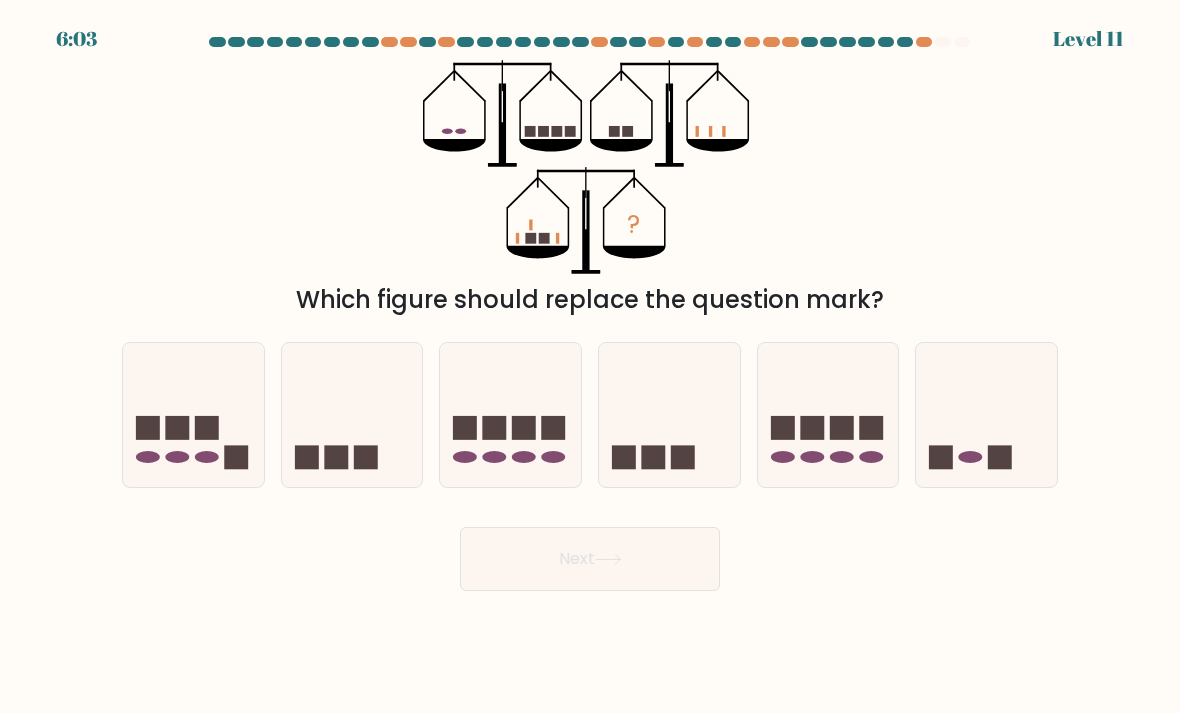 click 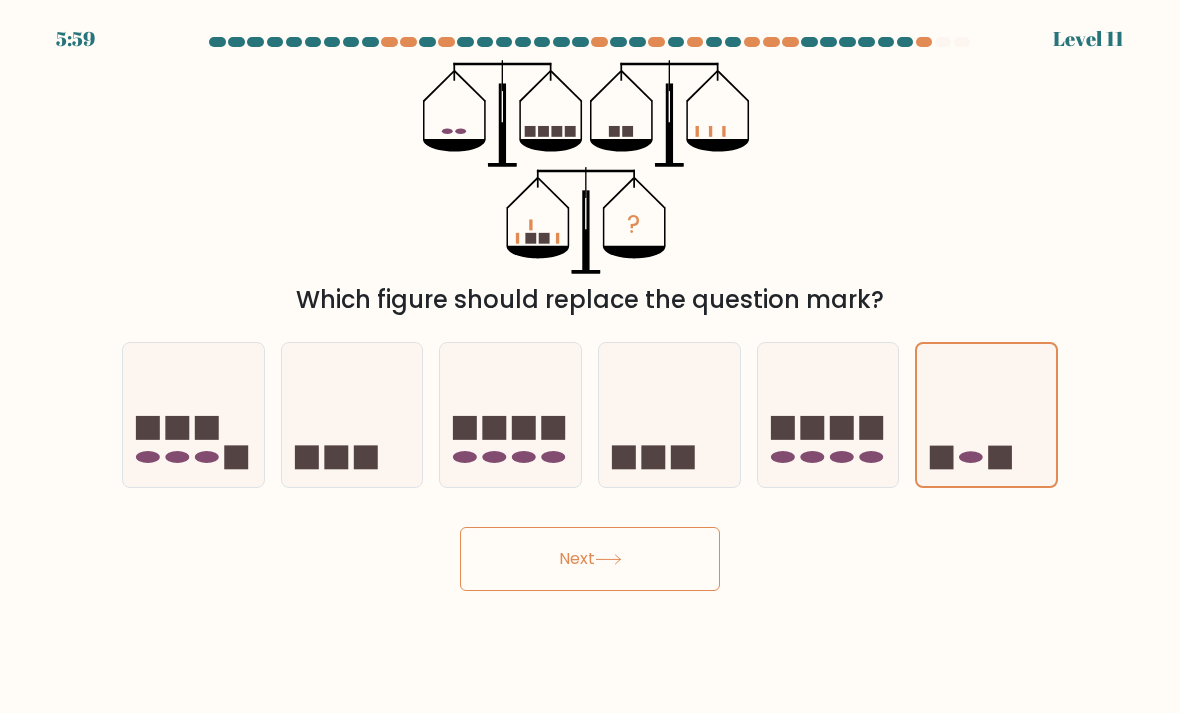 click on "Next" at bounding box center [590, 559] 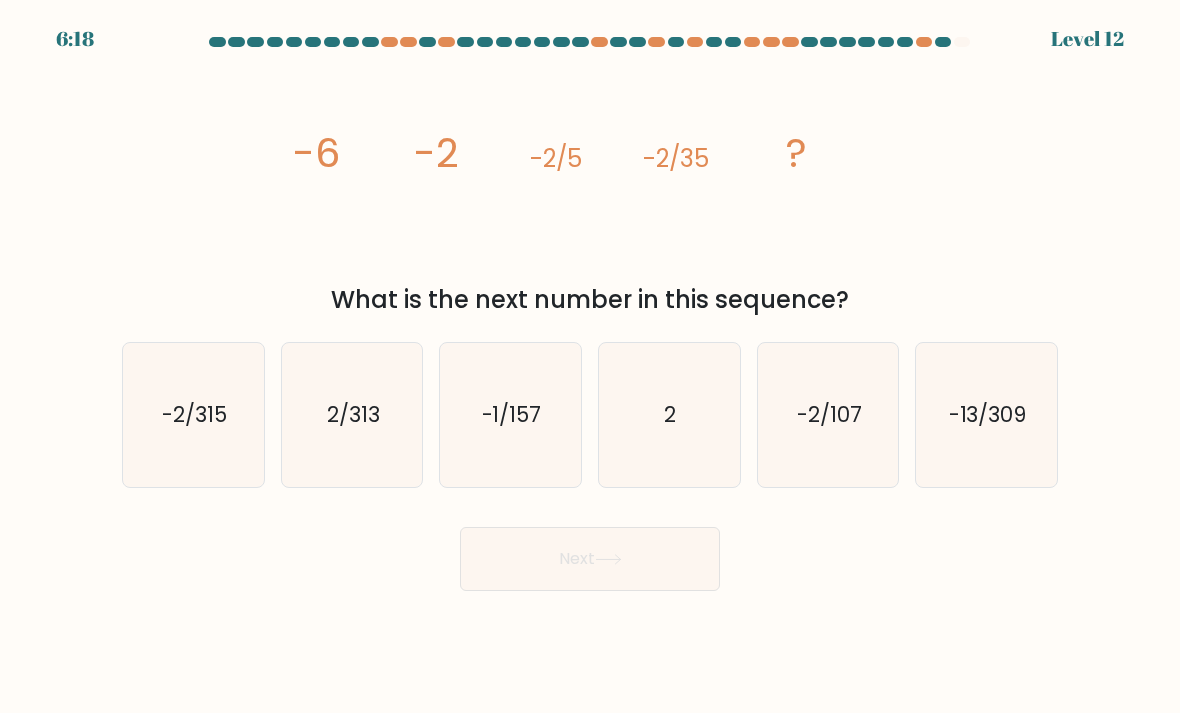 click on "-2/107" 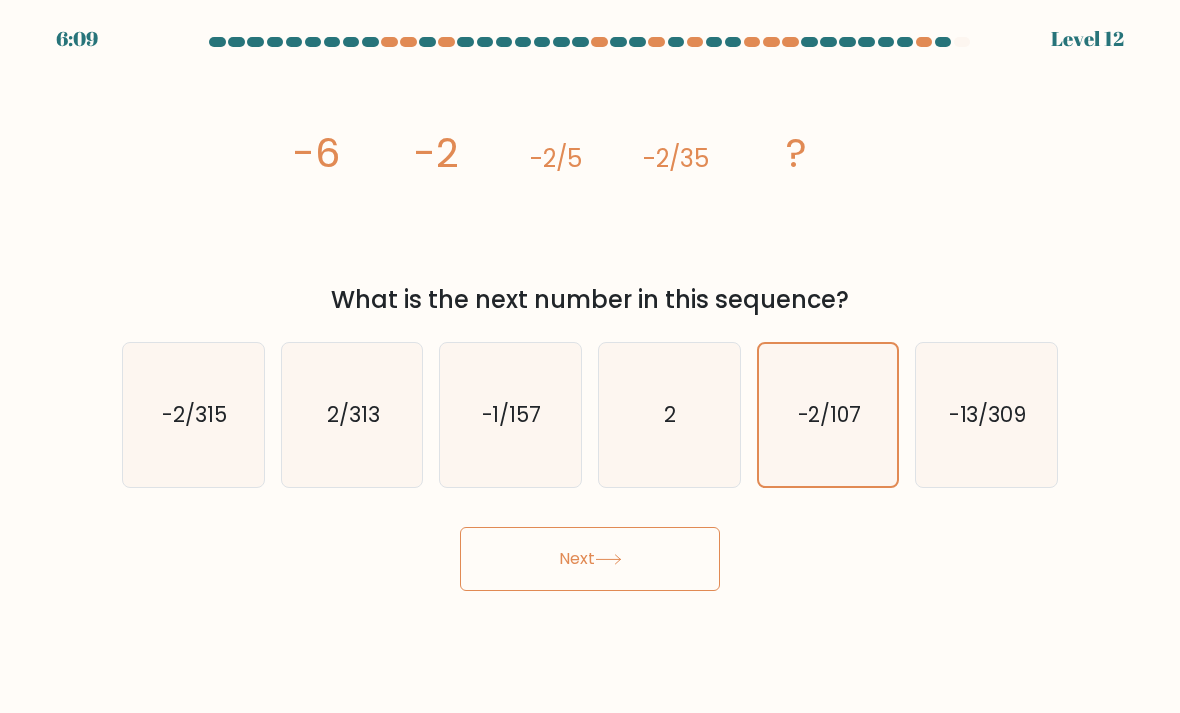 click on "-2/315" 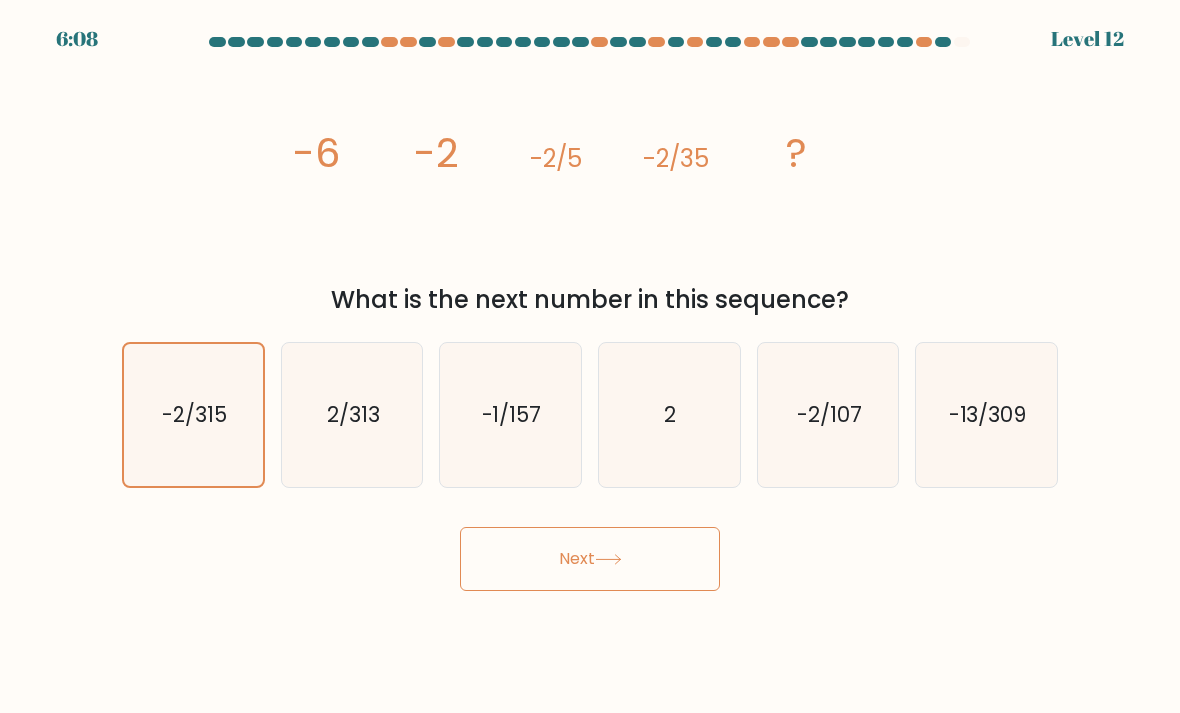 click on "Next" at bounding box center [590, 559] 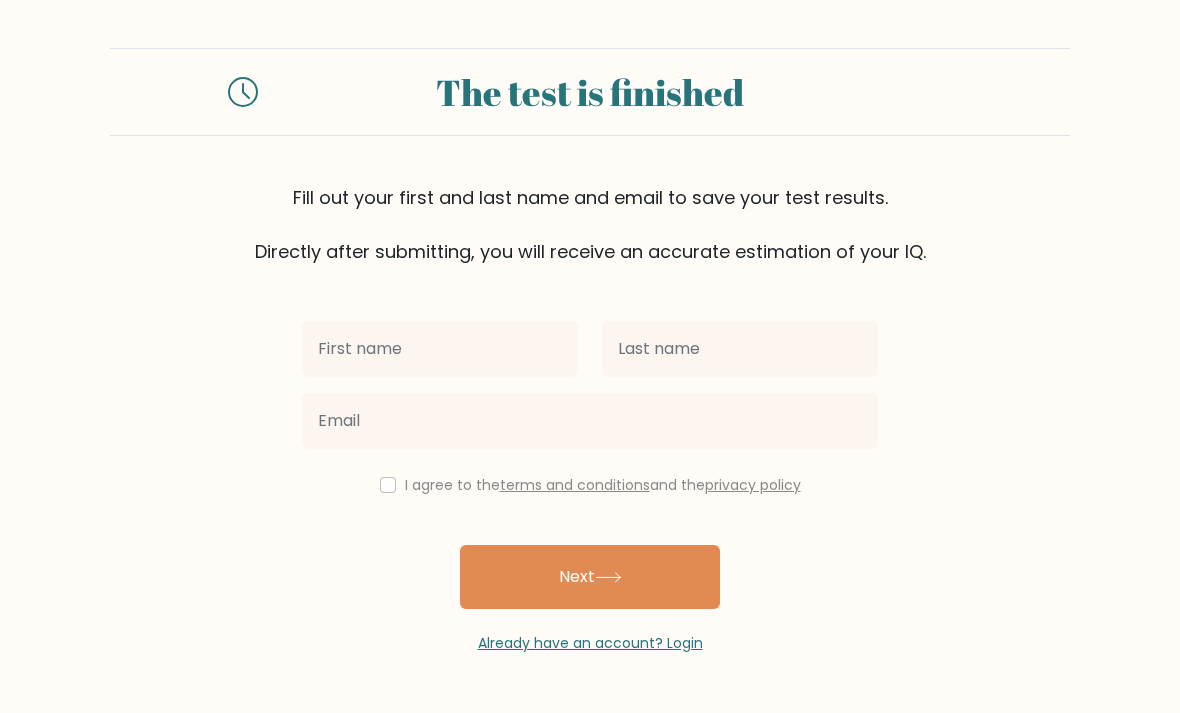 scroll, scrollTop: 0, scrollLeft: 0, axis: both 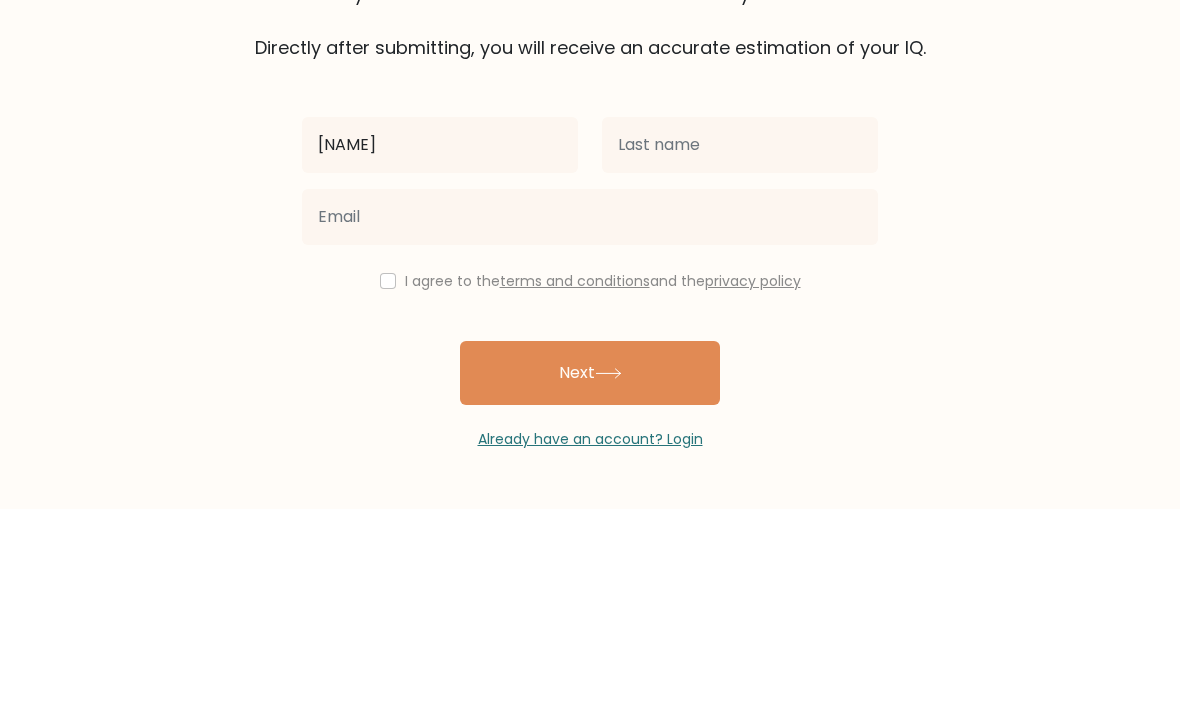type on "[PERSON]" 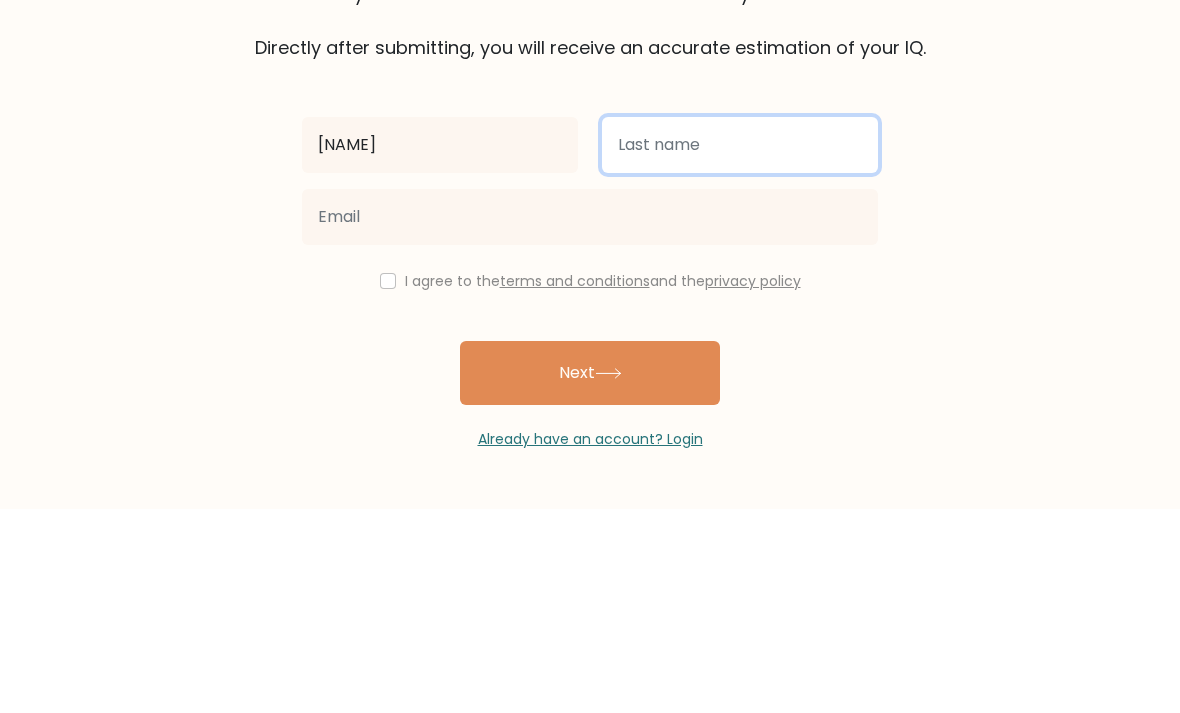 click at bounding box center [740, 349] 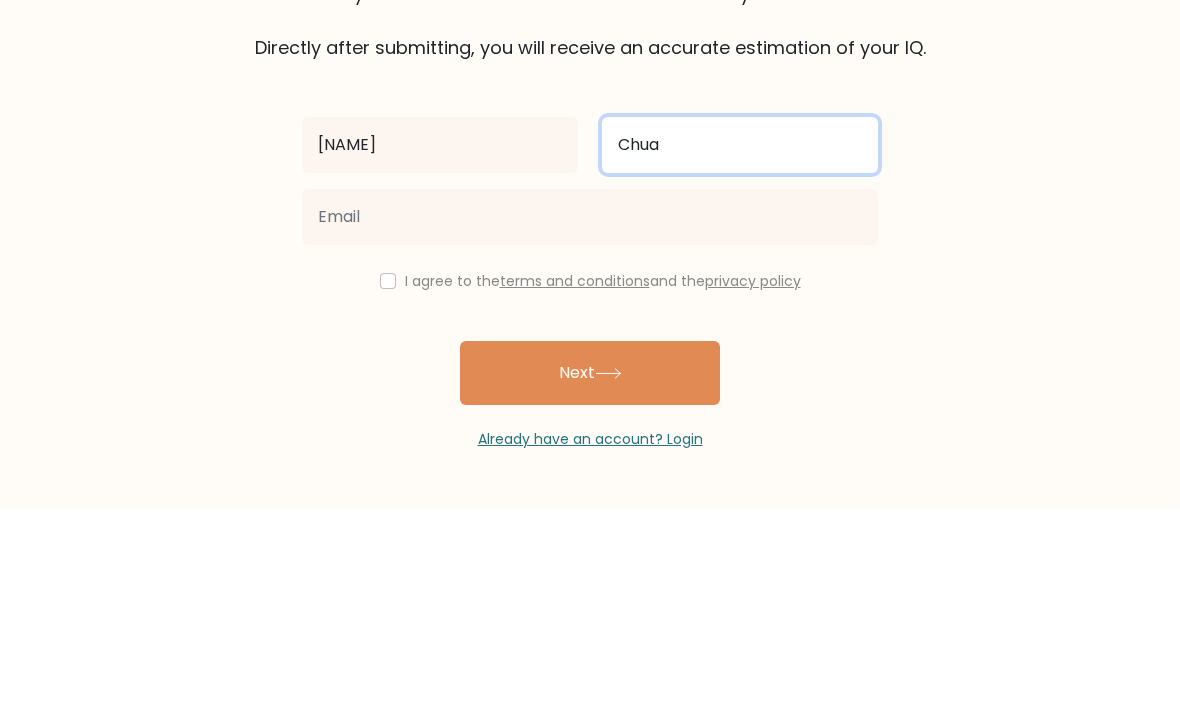 type on "Chua" 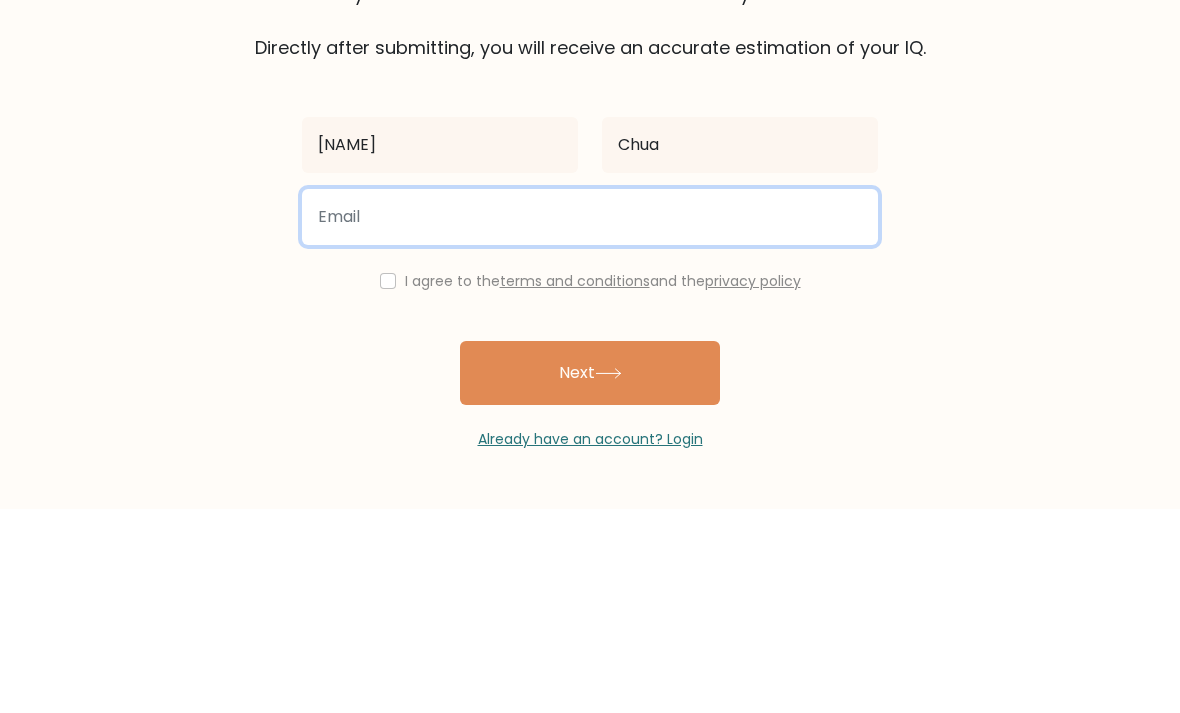 click at bounding box center (590, 421) 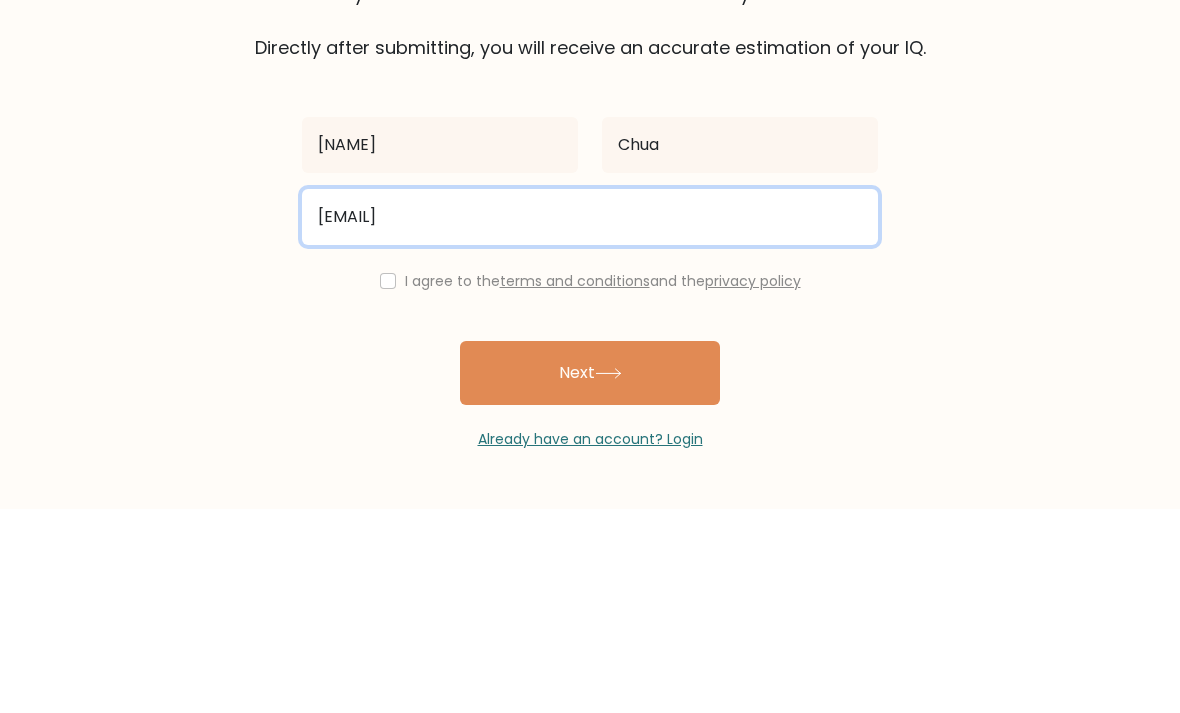 type on "sophiachua07@gmail.com" 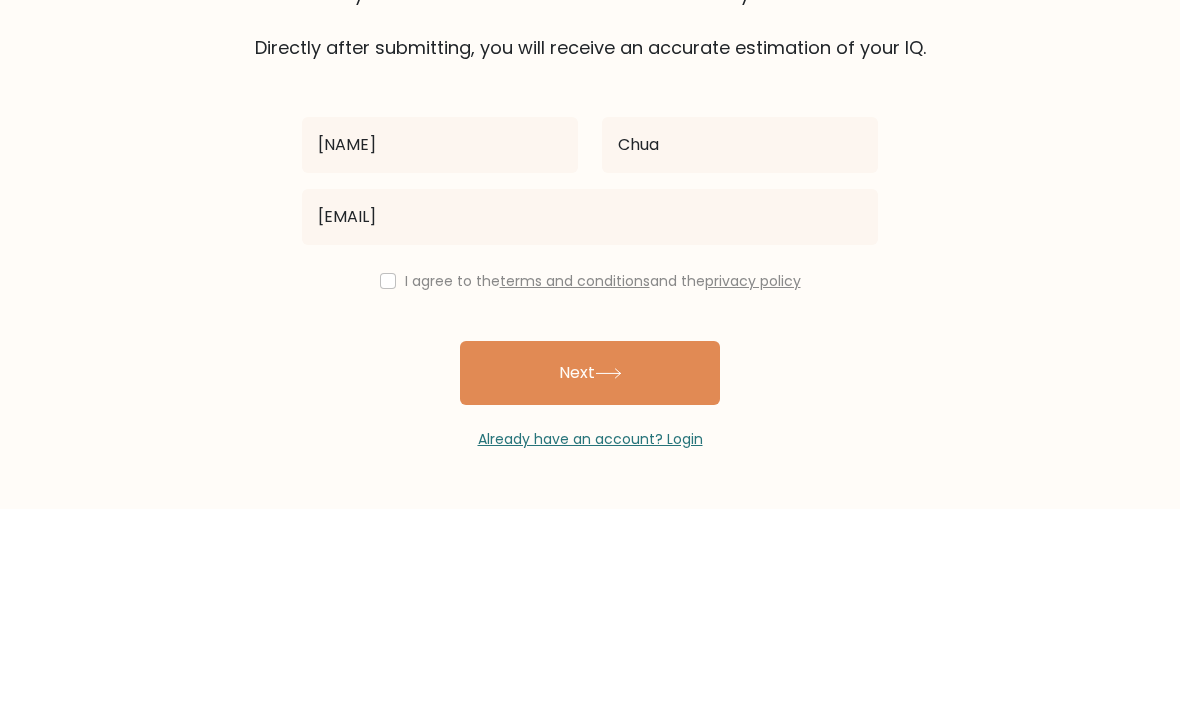 click at bounding box center [388, 485] 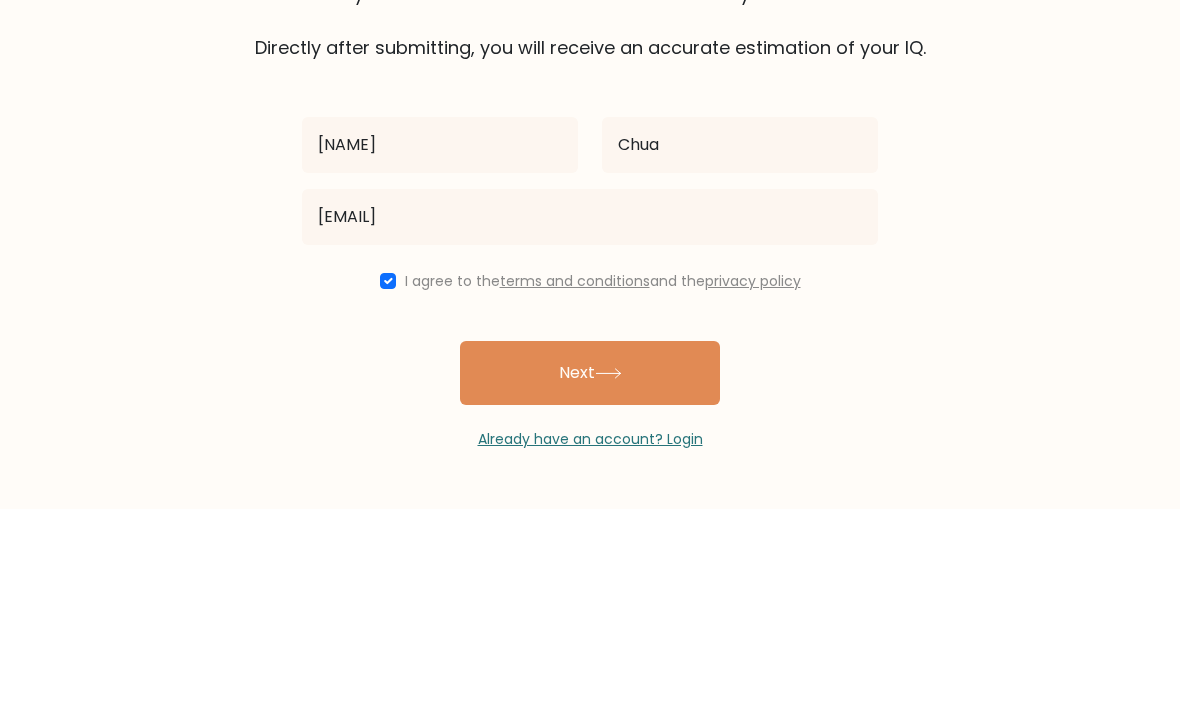 scroll, scrollTop: 64, scrollLeft: 0, axis: vertical 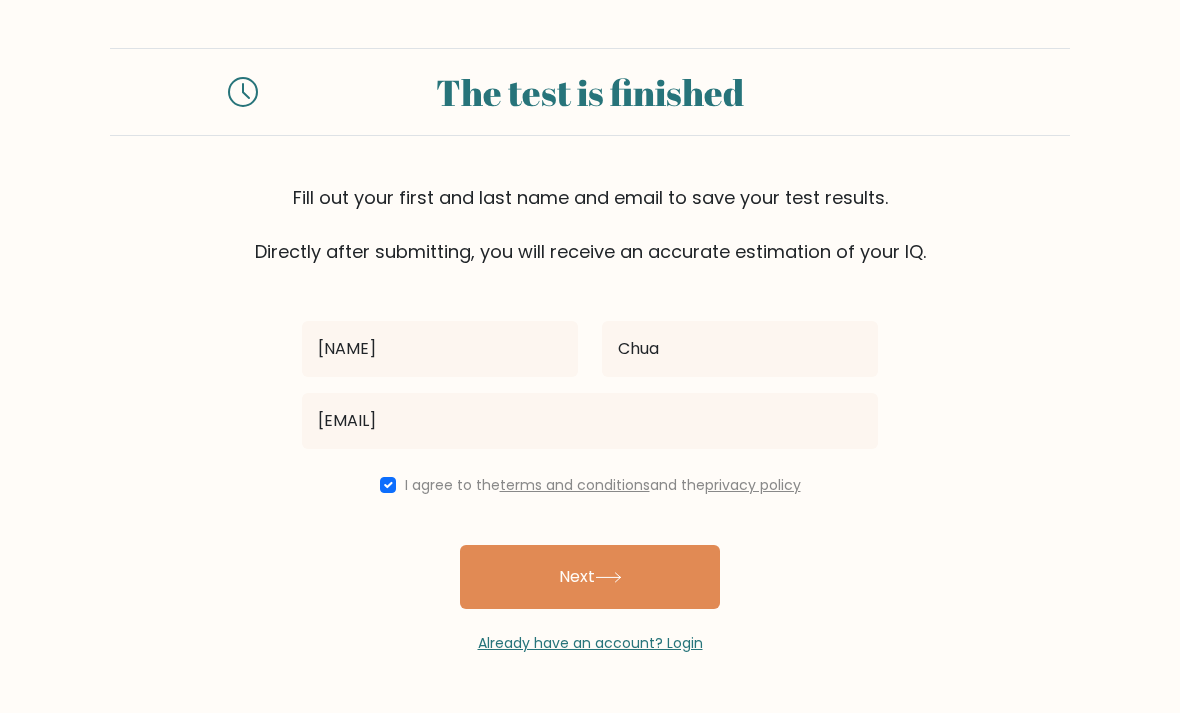 click on "Next" at bounding box center (590, 577) 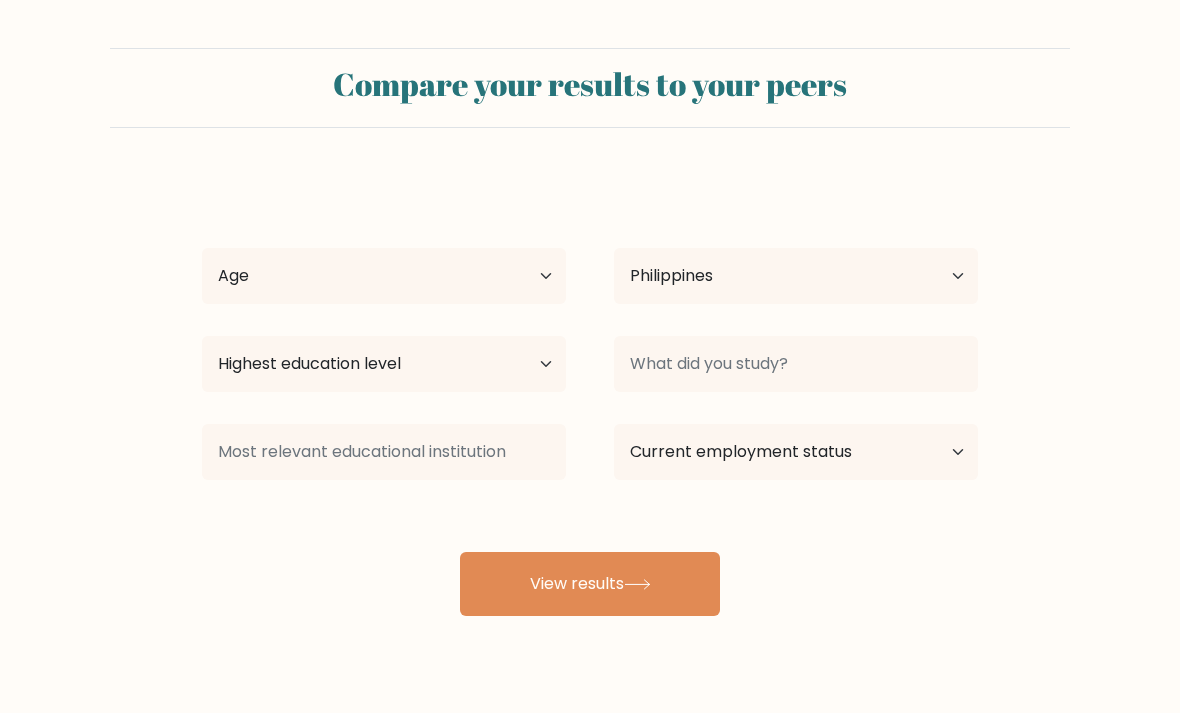 select on "PH" 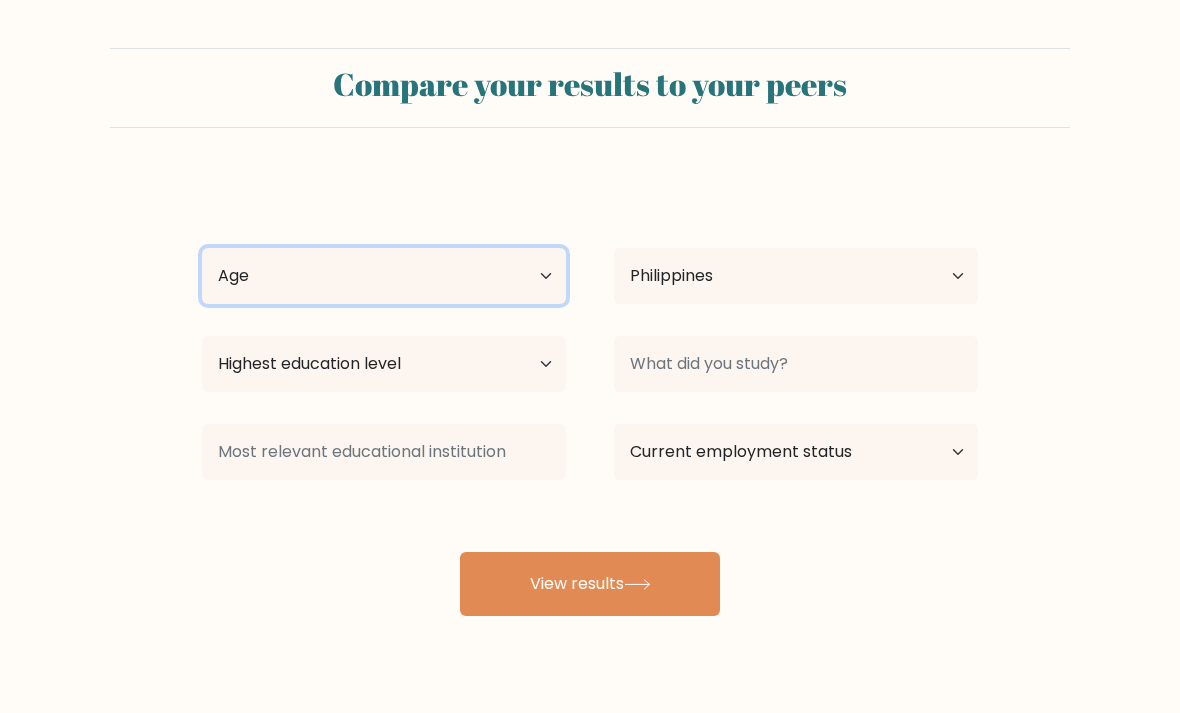 click on "Age
Under 18 years old
18-24 years old
25-34 years old
35-44 years old
45-54 years old
55-64 years old
65 years old and above" at bounding box center [384, 276] 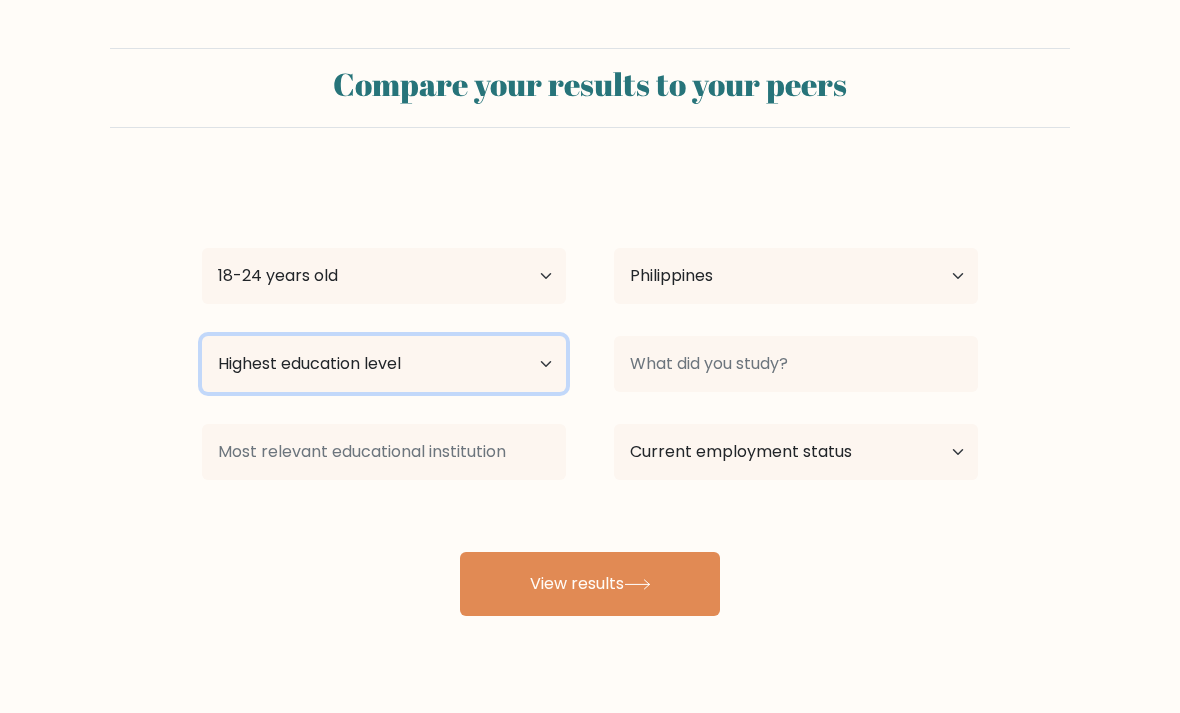 click on "Highest education level
No schooling
Primary
Lower Secondary
Upper Secondary
Occupation Specific
Bachelor's degree
Master's degree
Doctoral degree" at bounding box center (384, 364) 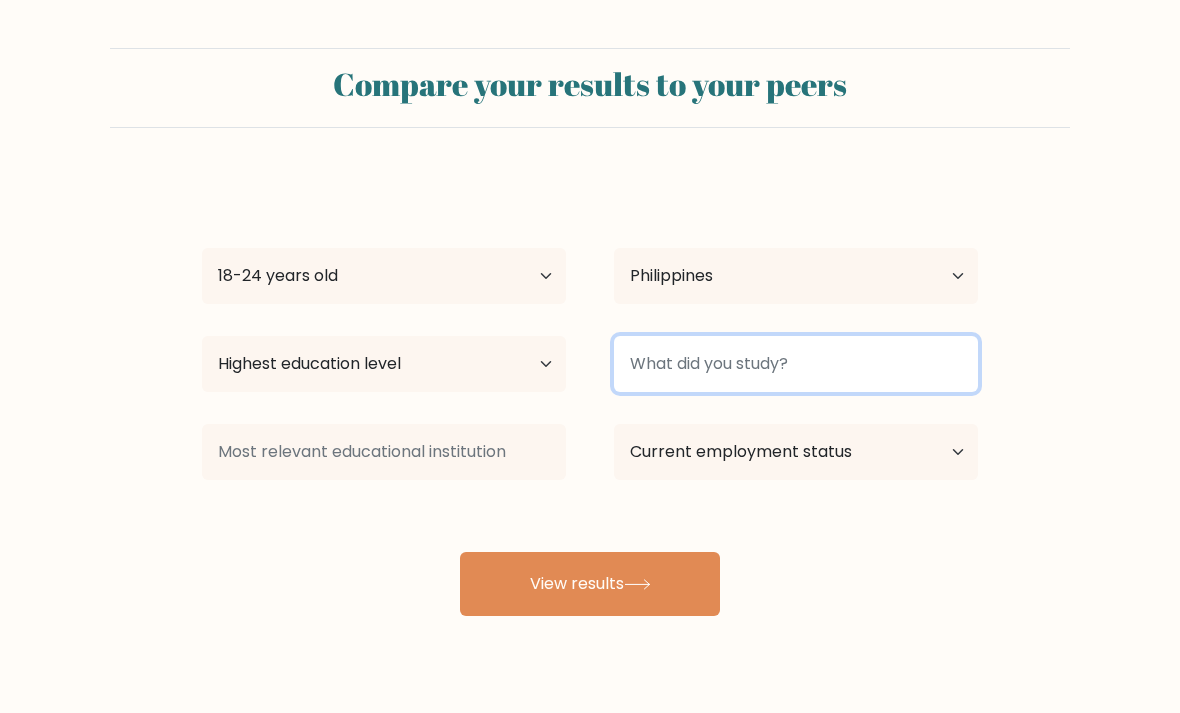 click at bounding box center [796, 364] 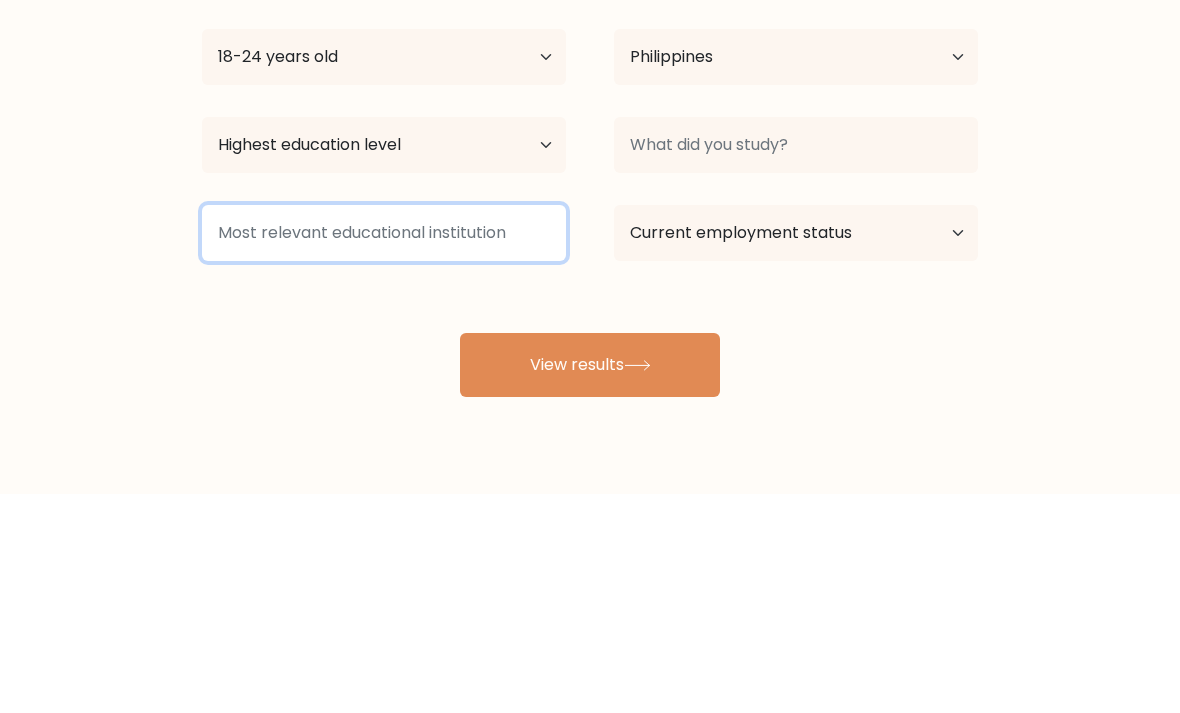 click at bounding box center [384, 452] 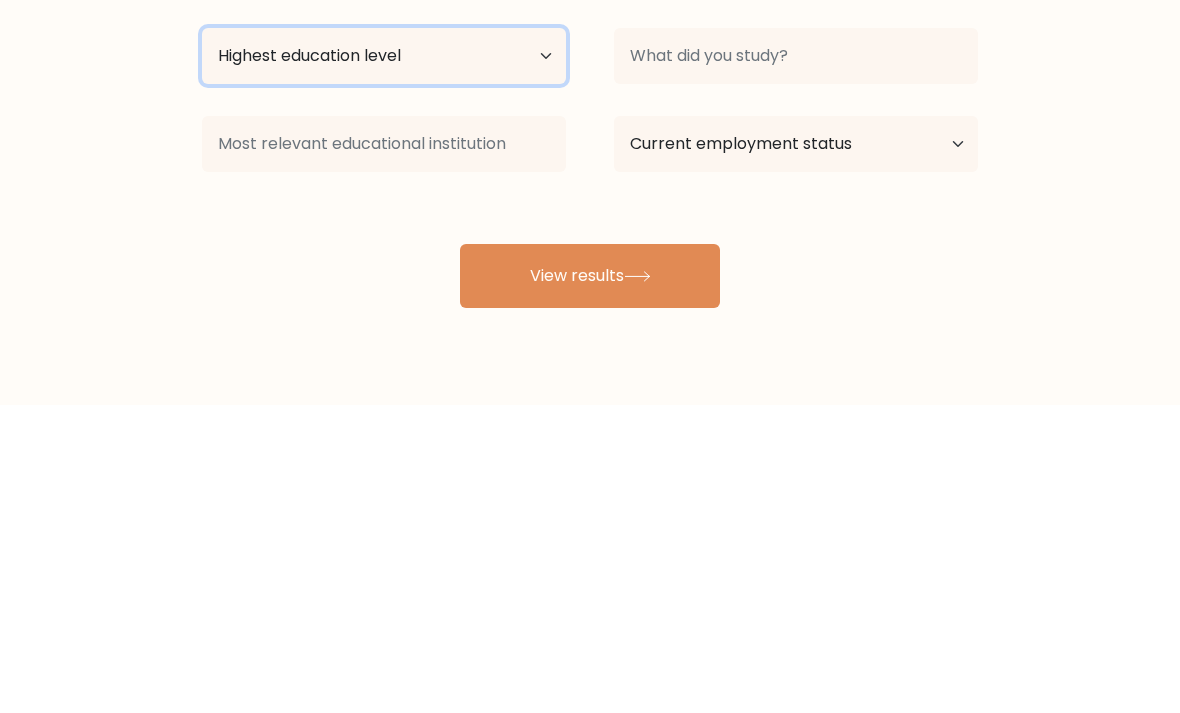 click on "Highest education level
No schooling
Primary
Lower Secondary
Upper Secondary
Occupation Specific
Bachelor's degree
Master's degree
Doctoral degree" at bounding box center [384, 364] 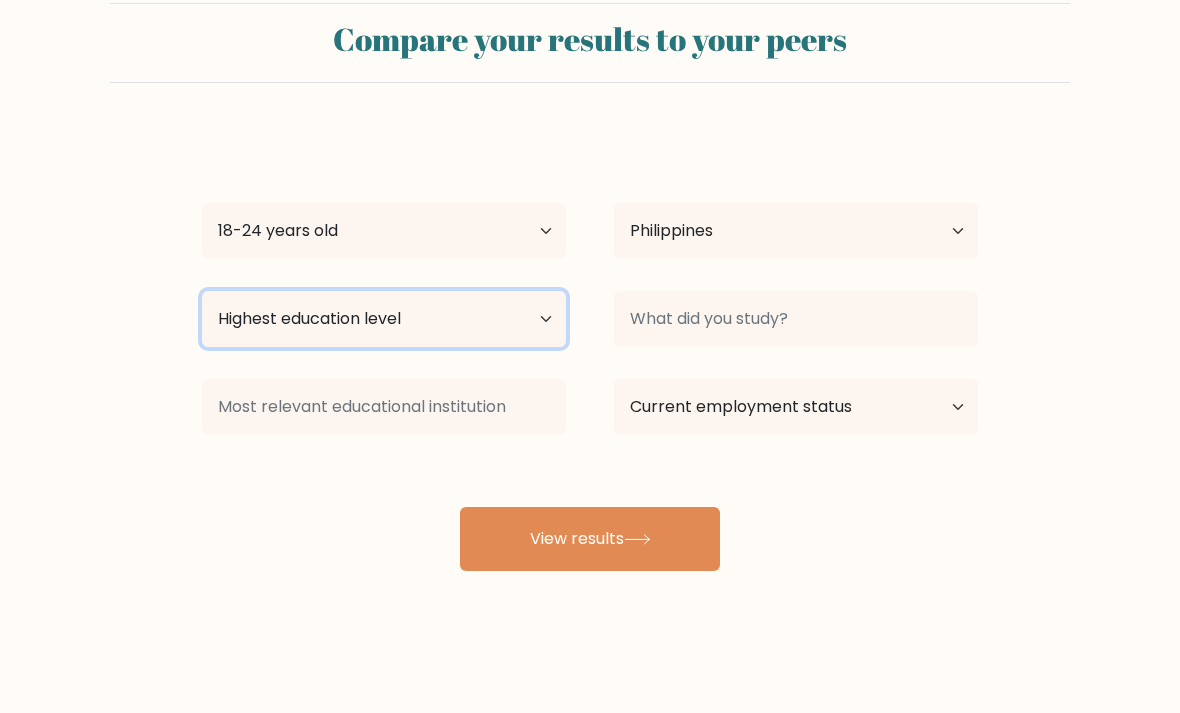 click on "Highest education level
No schooling
Primary
Lower Secondary
Upper Secondary
Occupation Specific
Bachelor's degree
Master's degree
Doctoral degree" at bounding box center (384, 319) 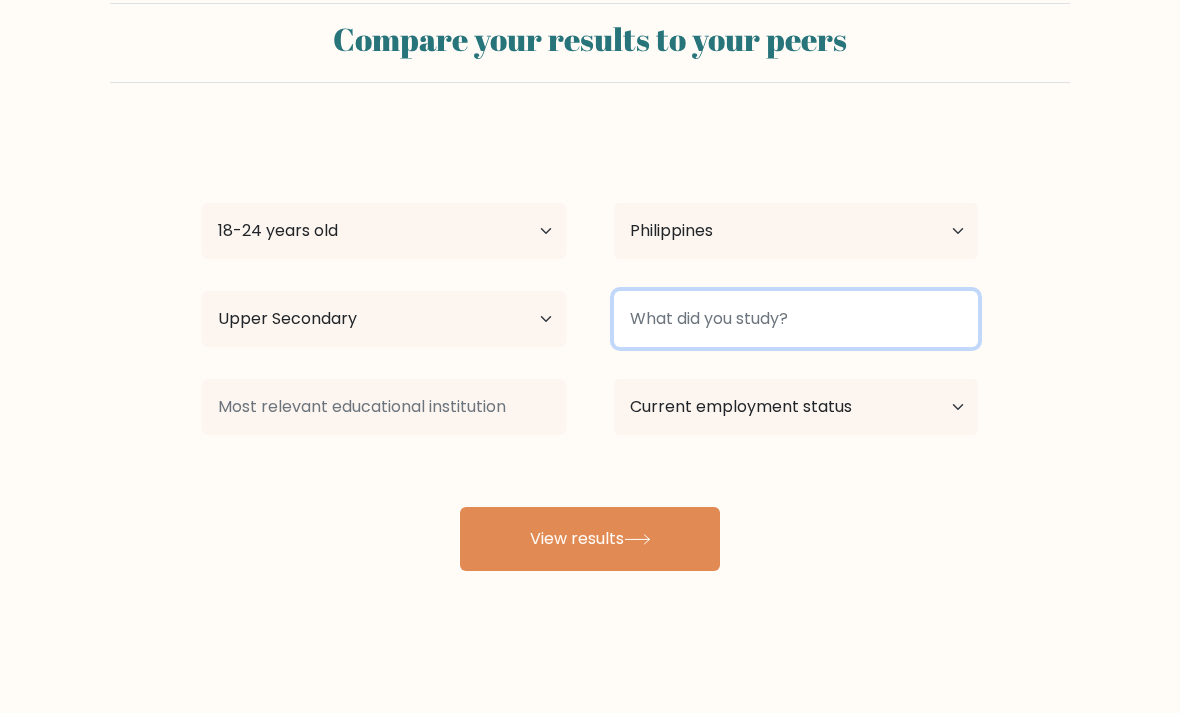 click at bounding box center [796, 319] 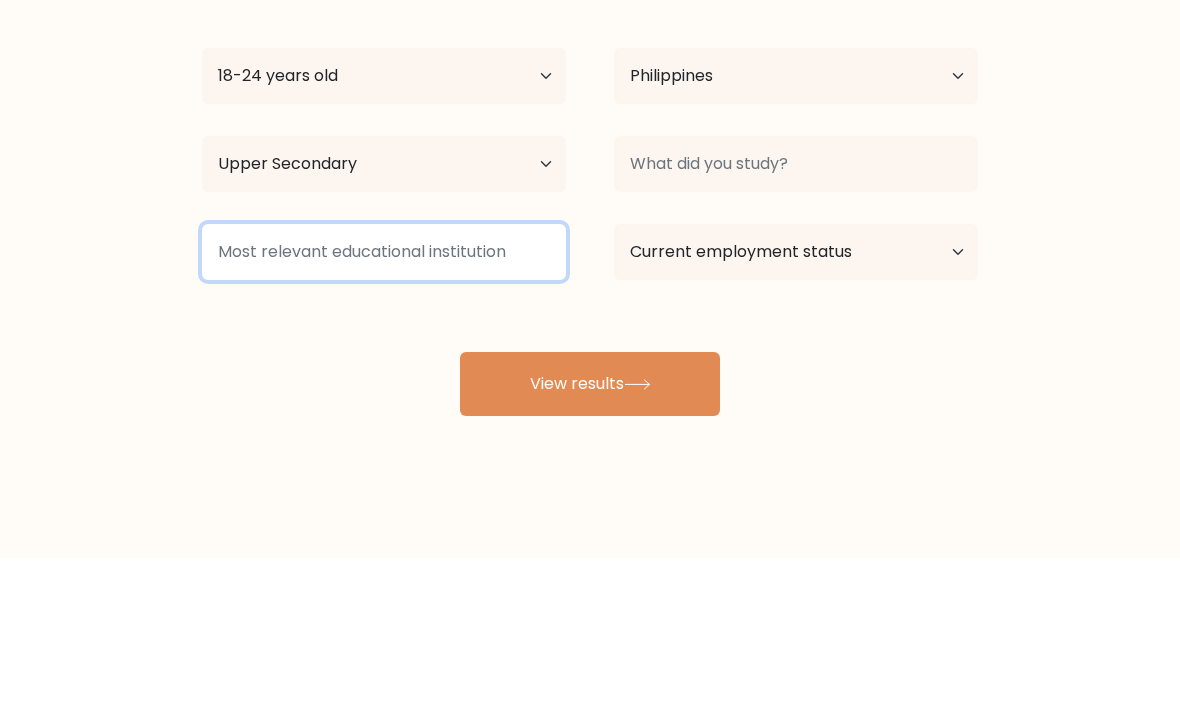 click at bounding box center (384, 407) 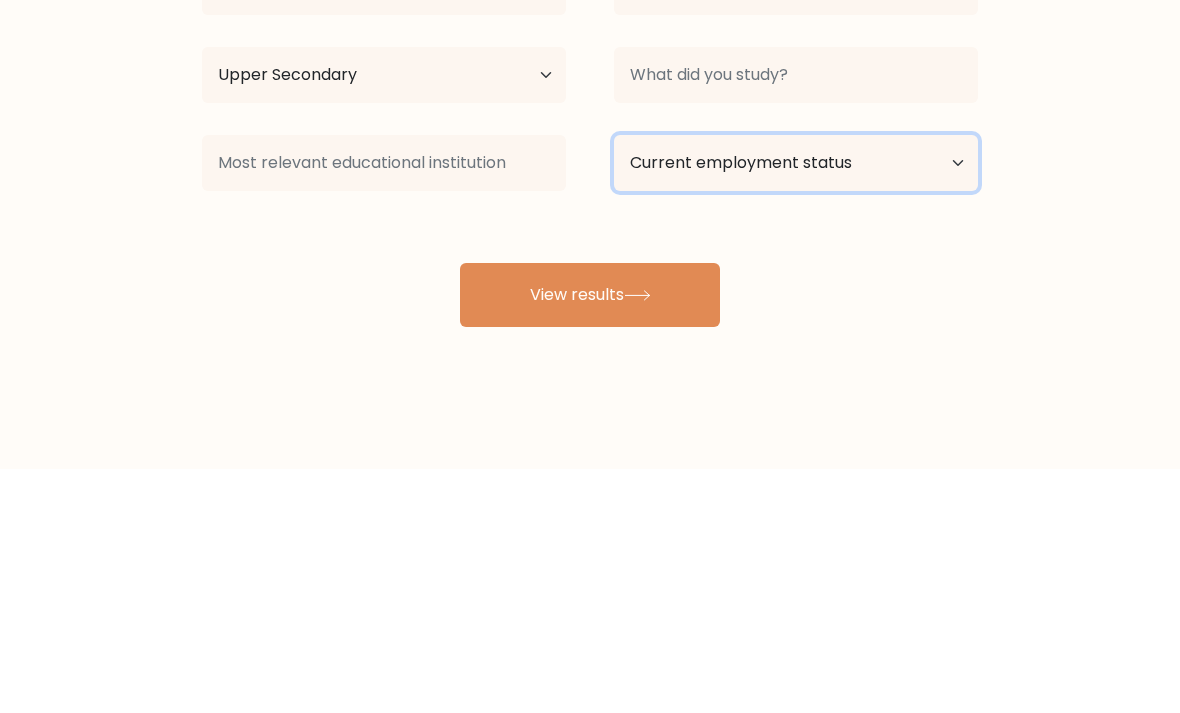 click on "Current employment status
Employed
Student
Retired
Other / prefer not to answer" at bounding box center [796, 407] 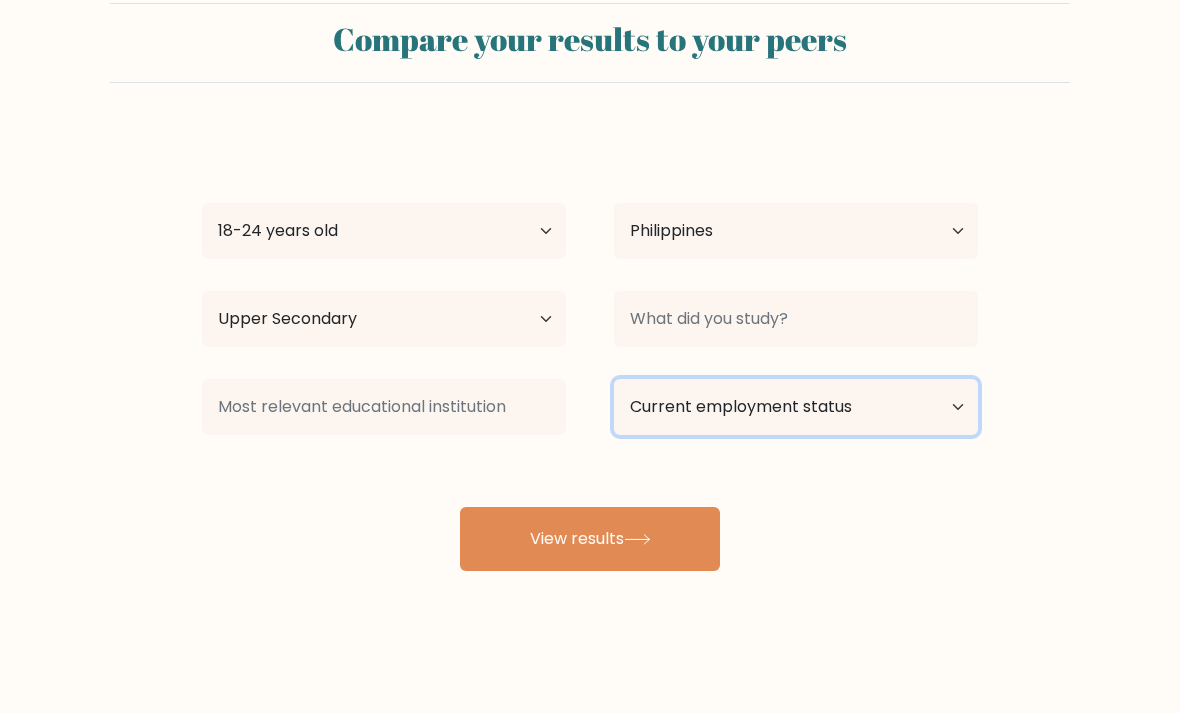 select on "student" 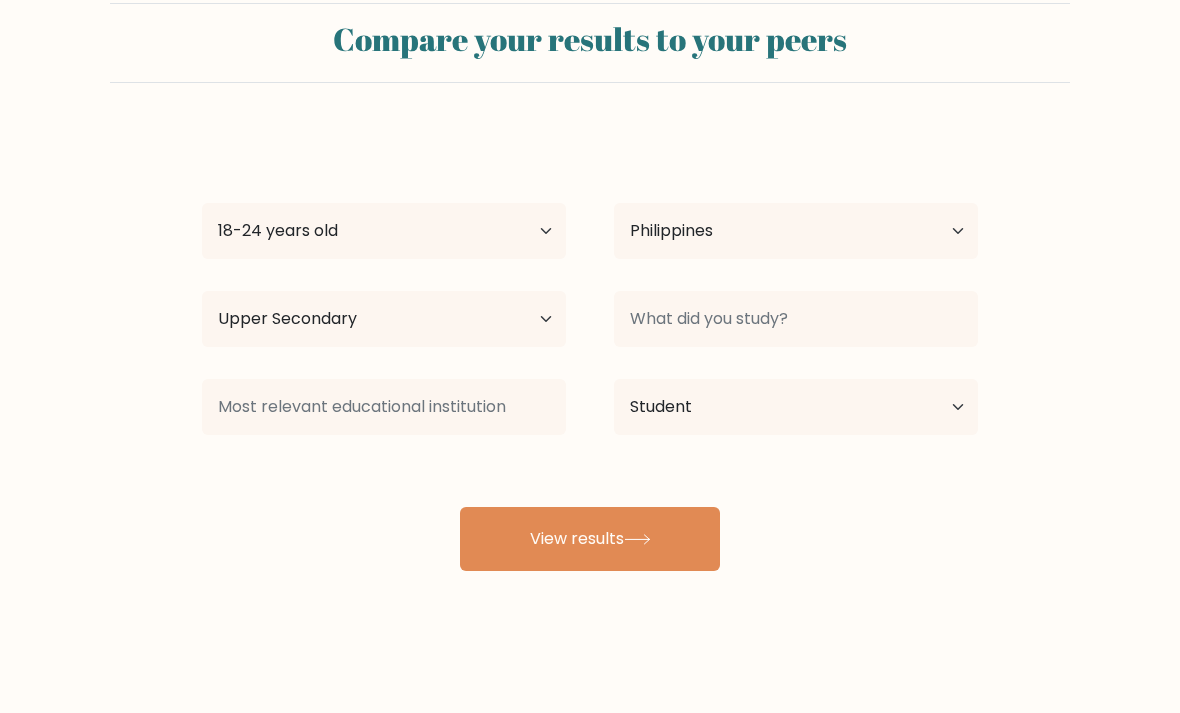 click on "View results" at bounding box center (590, 539) 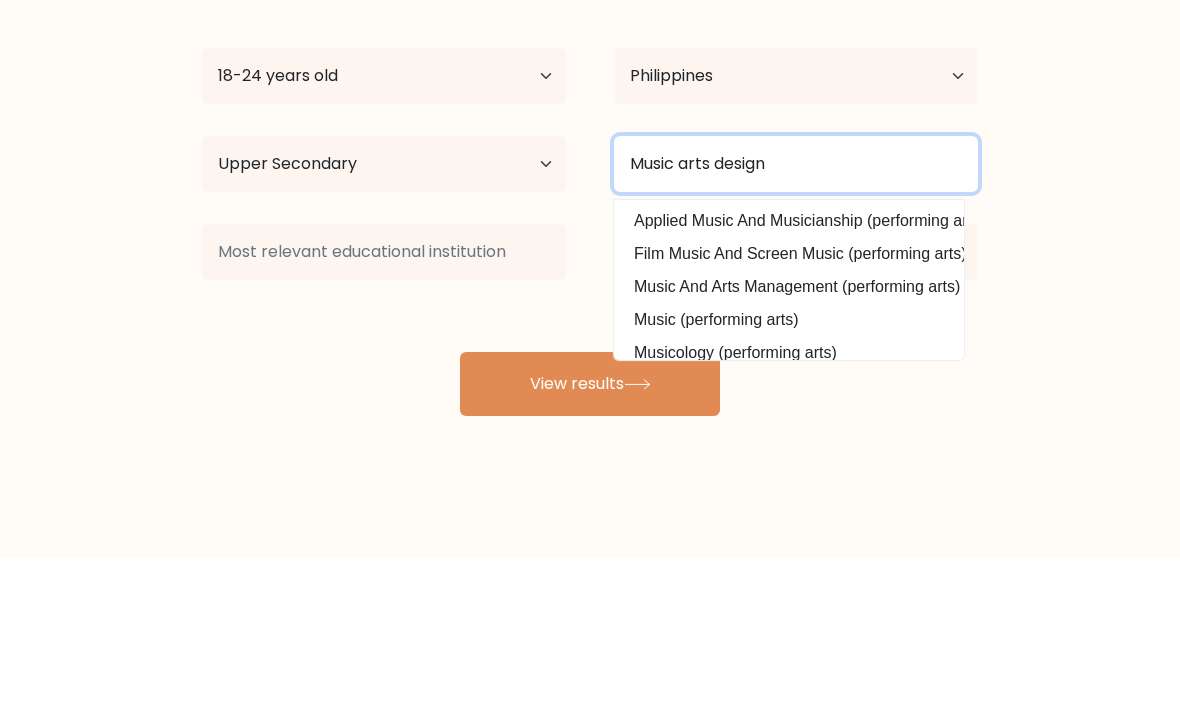 type on "Music arts design" 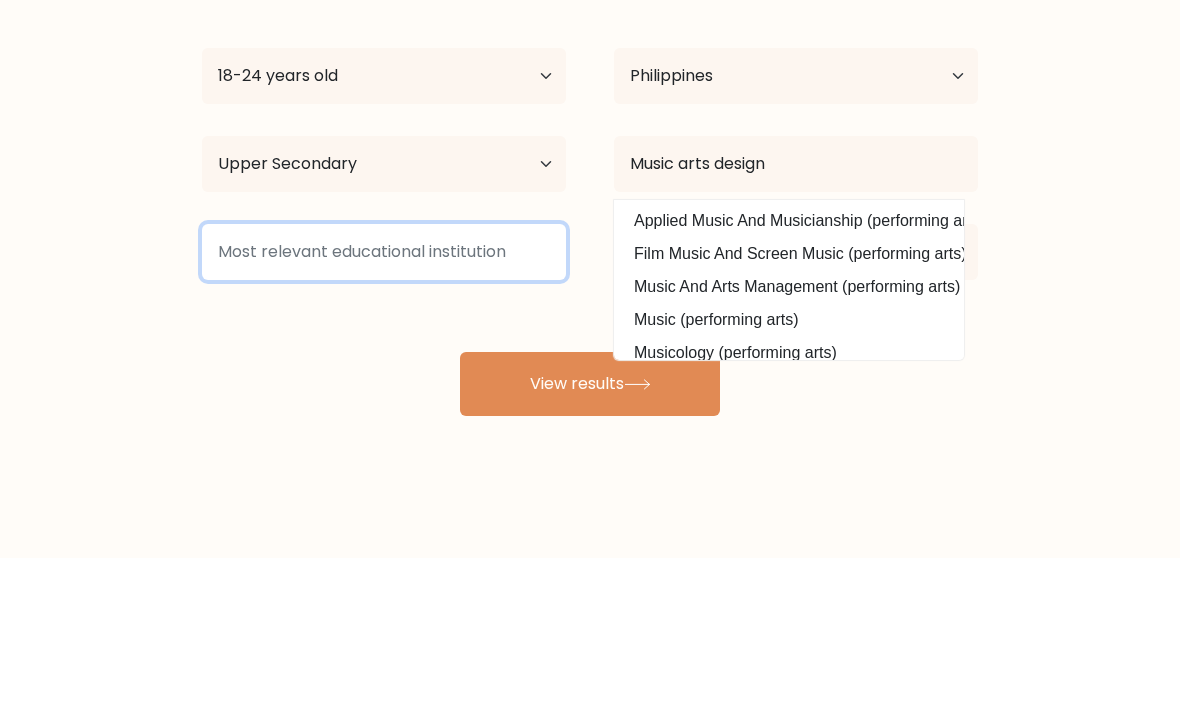 click at bounding box center [384, 407] 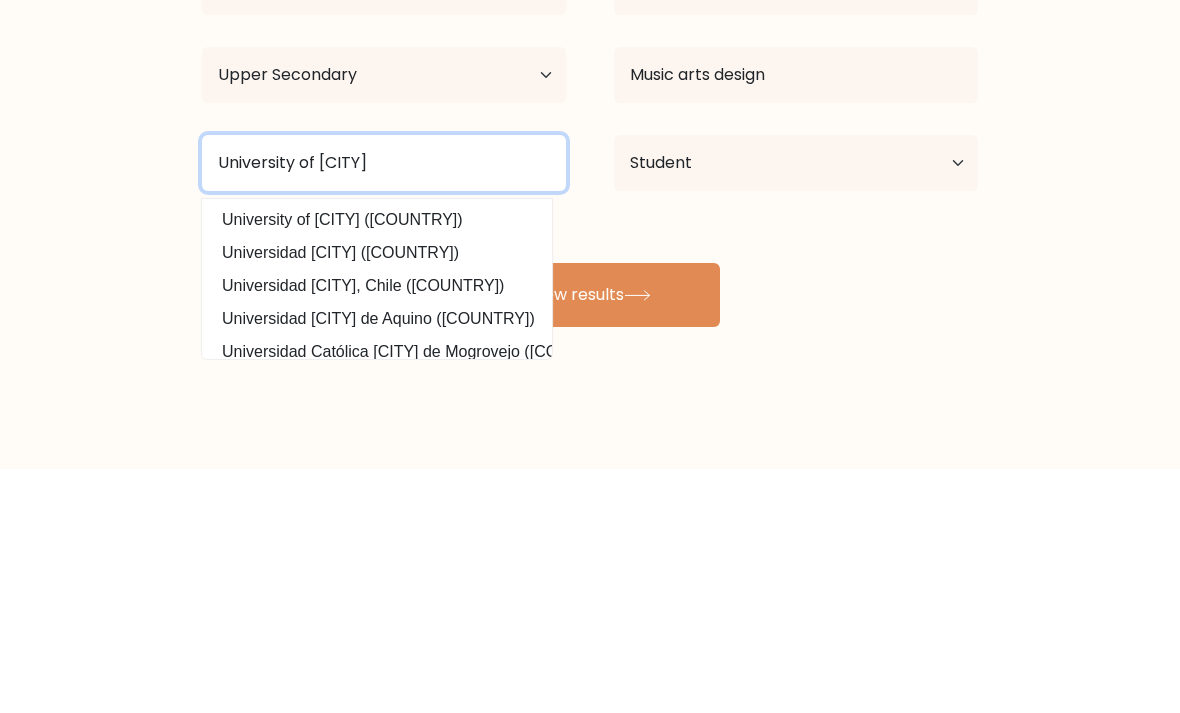 type on "University of [CITY]" 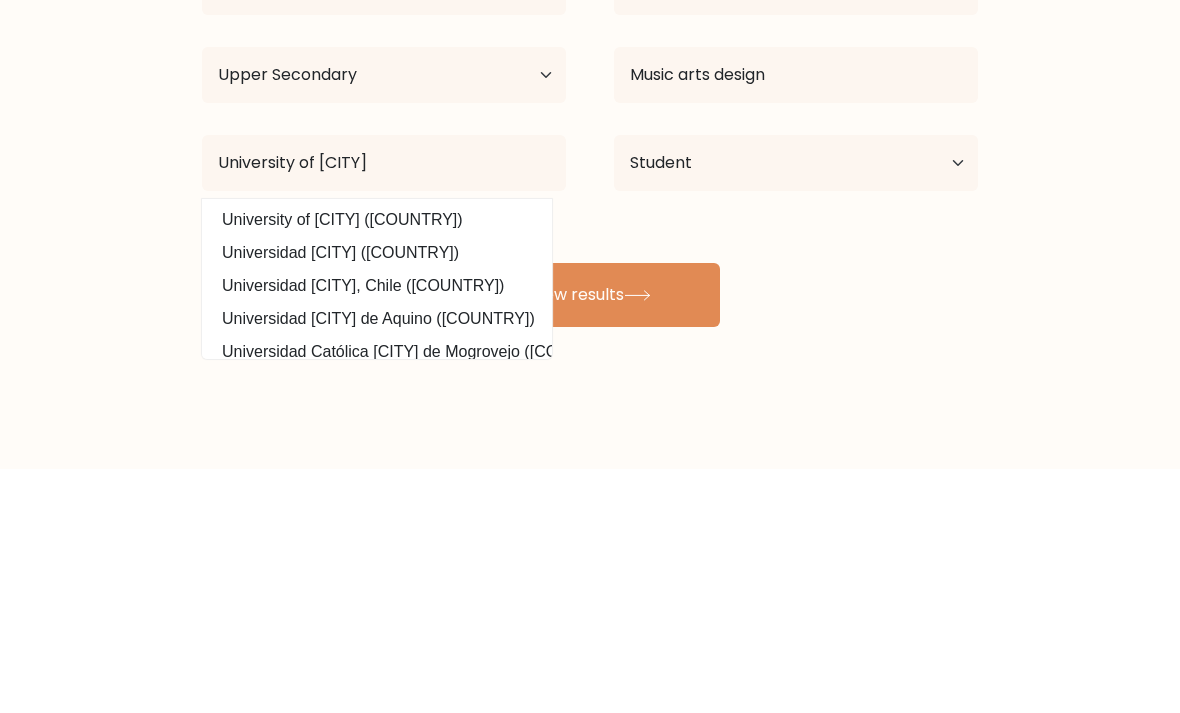 click on "View results" at bounding box center (590, 539) 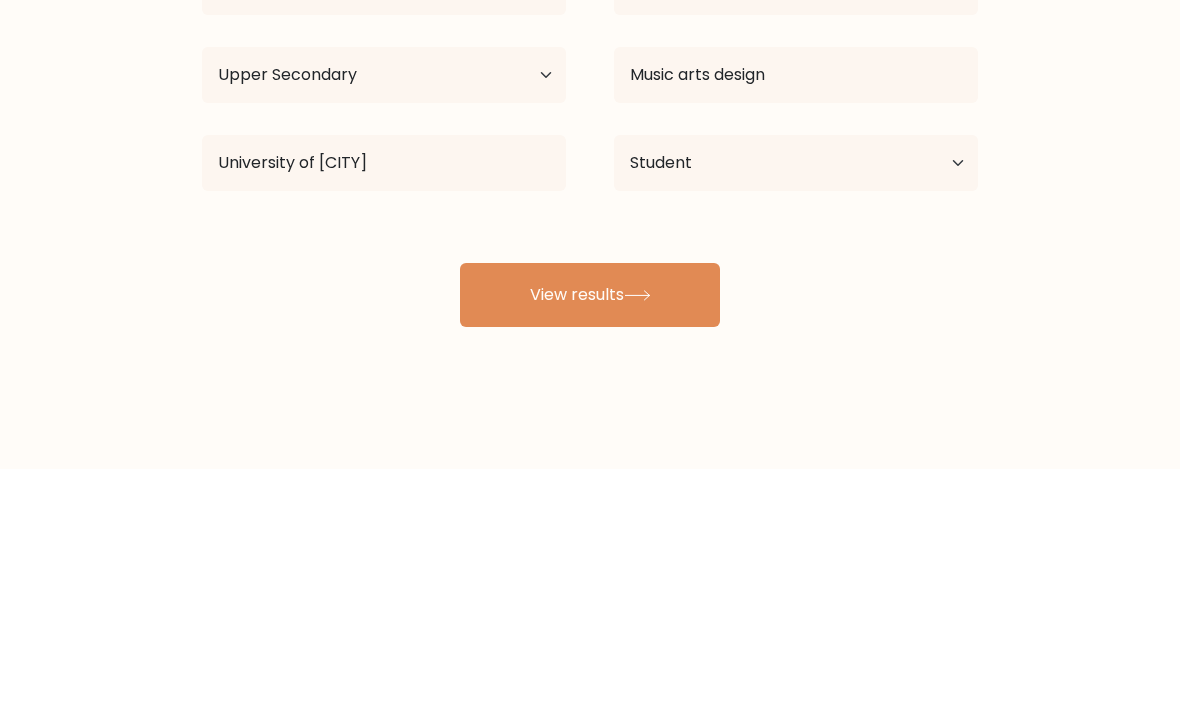click on "View results" at bounding box center (590, 539) 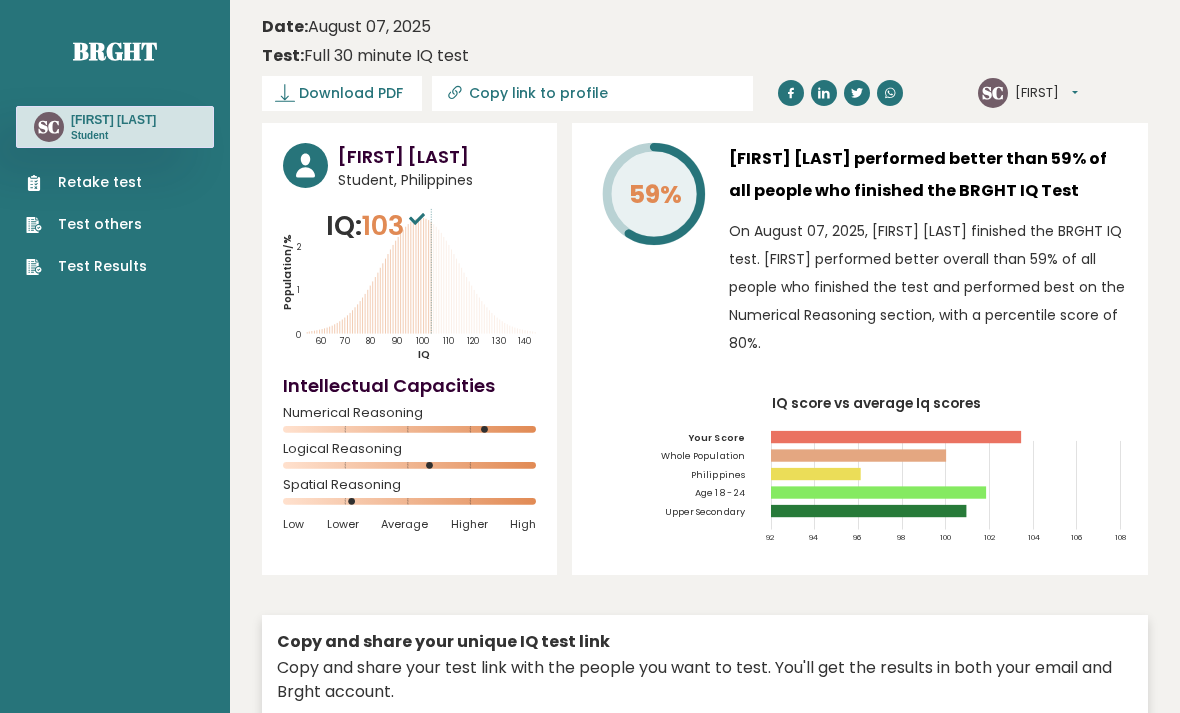 scroll, scrollTop: 0, scrollLeft: 0, axis: both 